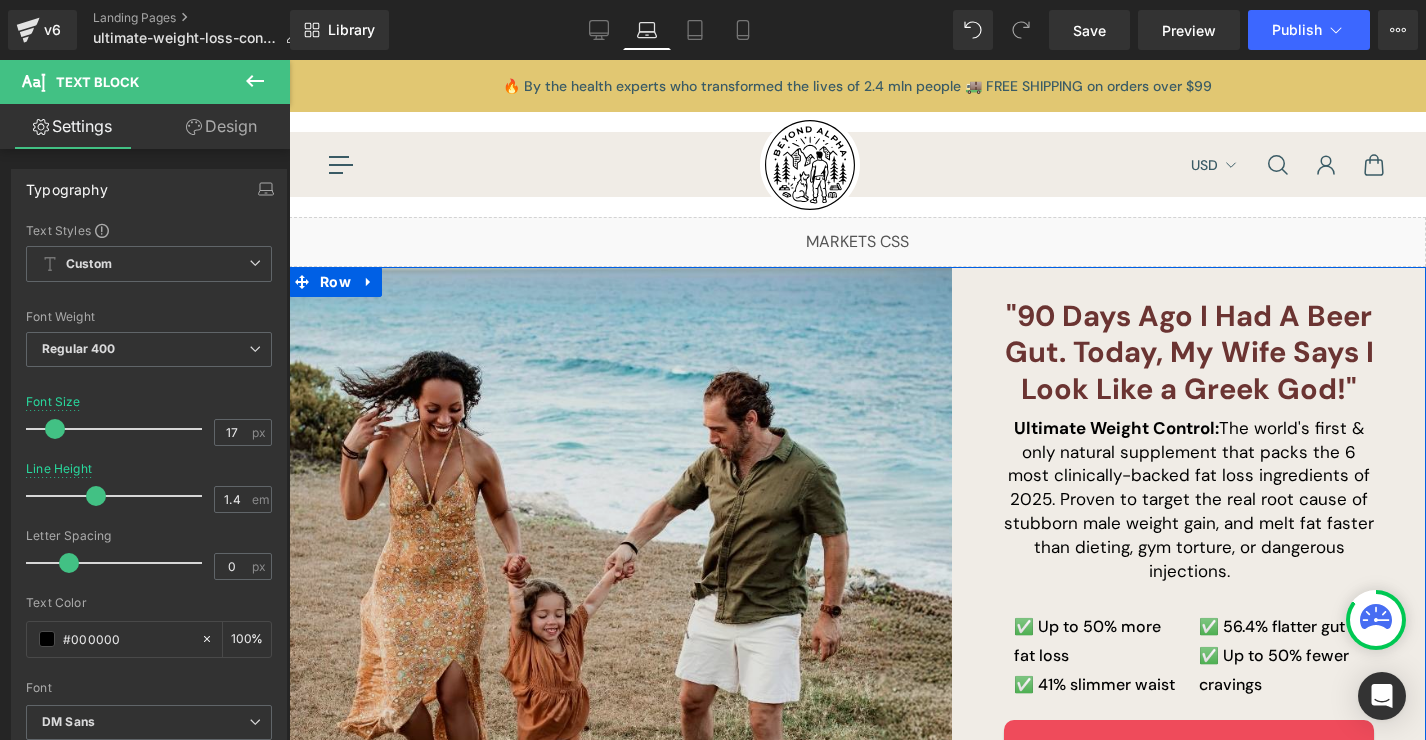 scroll, scrollTop: 197, scrollLeft: 0, axis: vertical 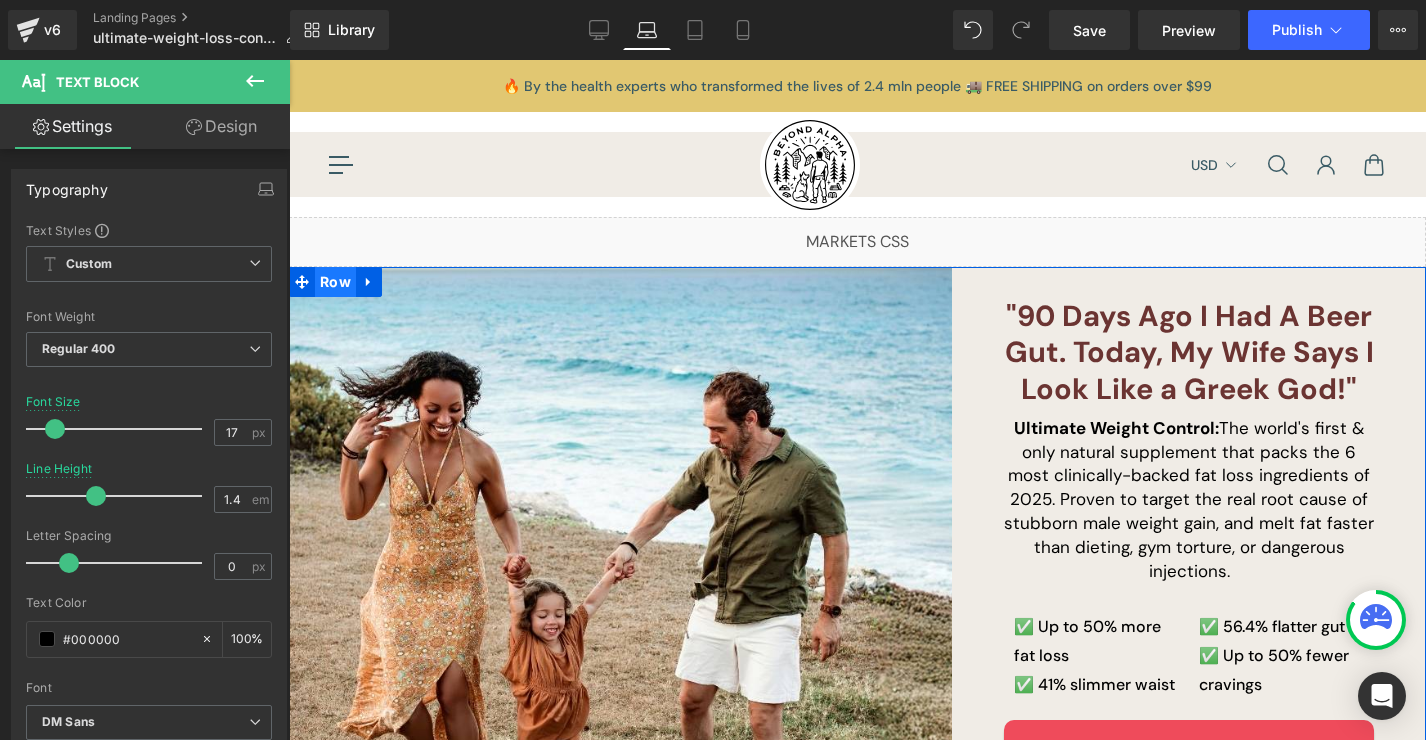 click on "Row" at bounding box center [335, 282] 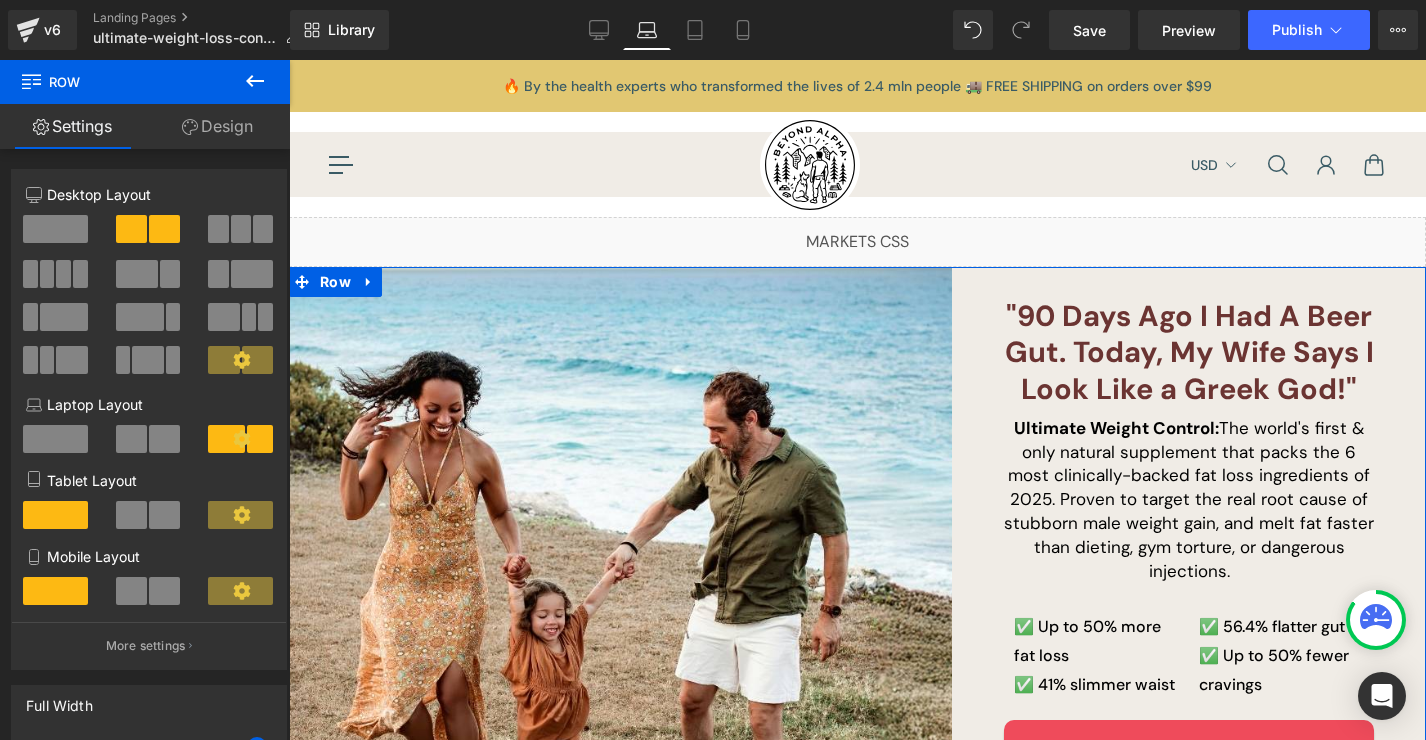 click on "Design" at bounding box center [217, 126] 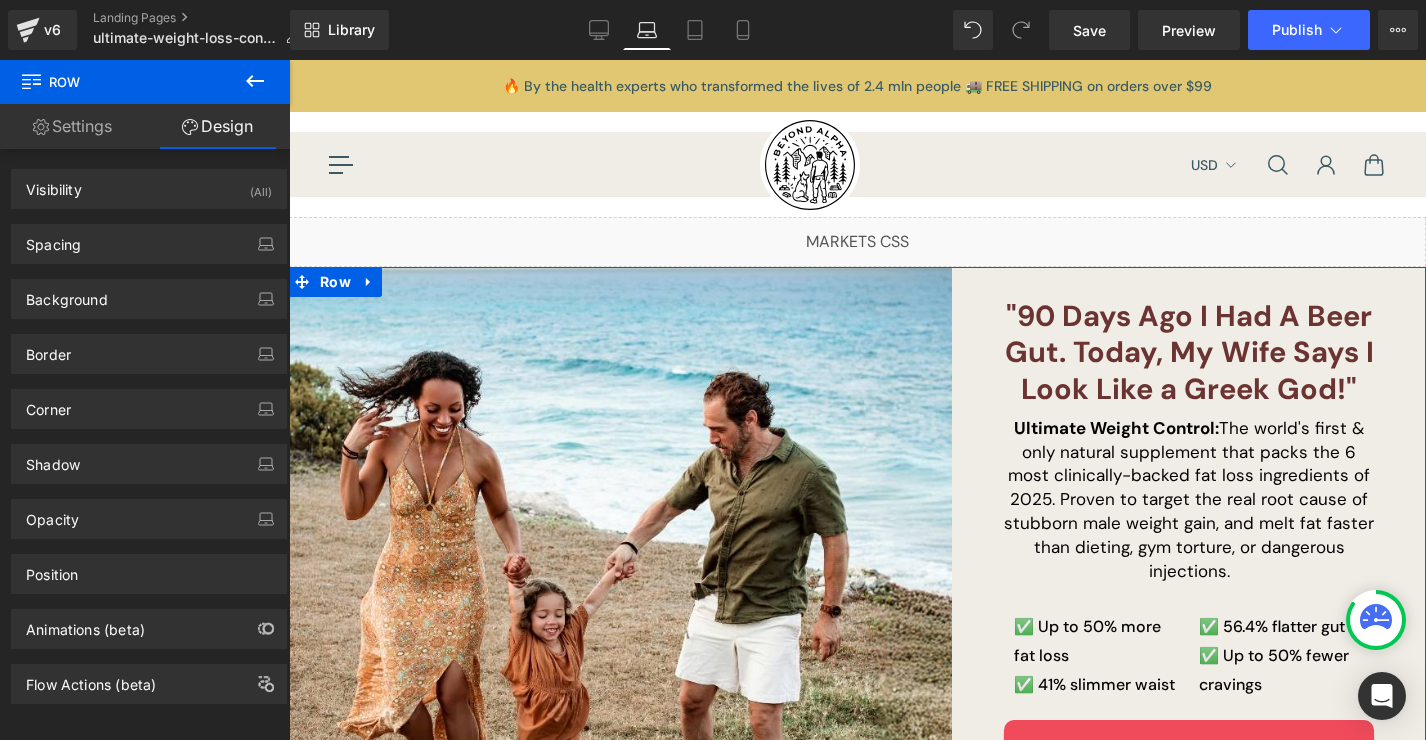 click on "Settings" at bounding box center (72, 126) 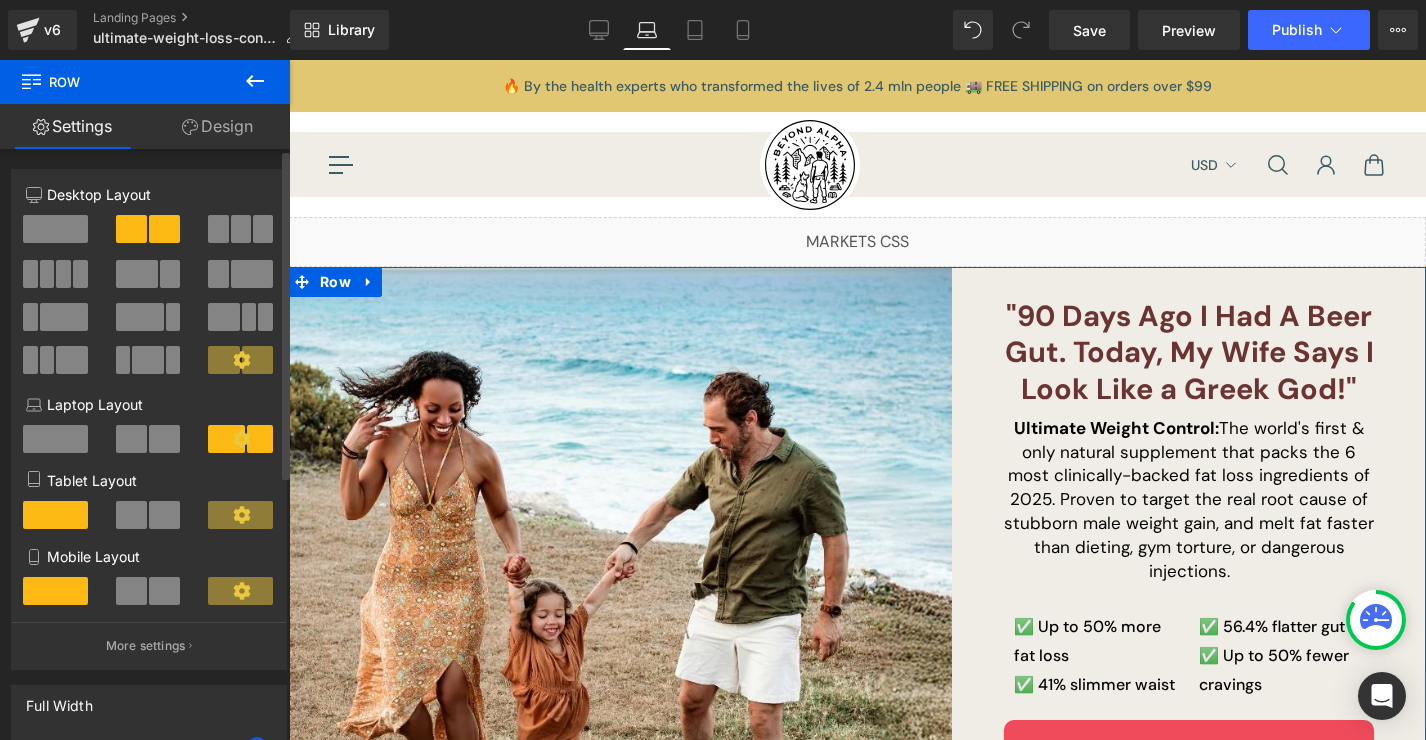 click at bounding box center [164, 439] 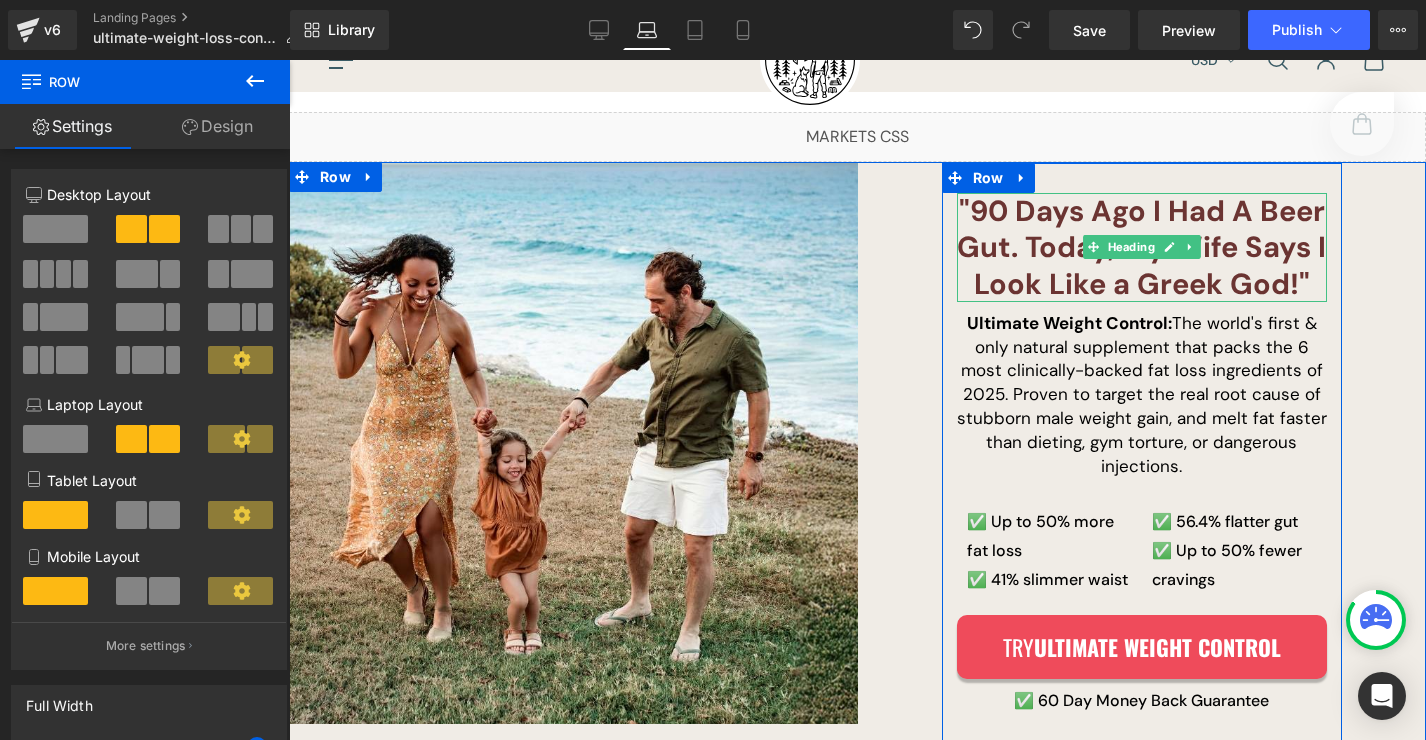 scroll, scrollTop: 336, scrollLeft: 0, axis: vertical 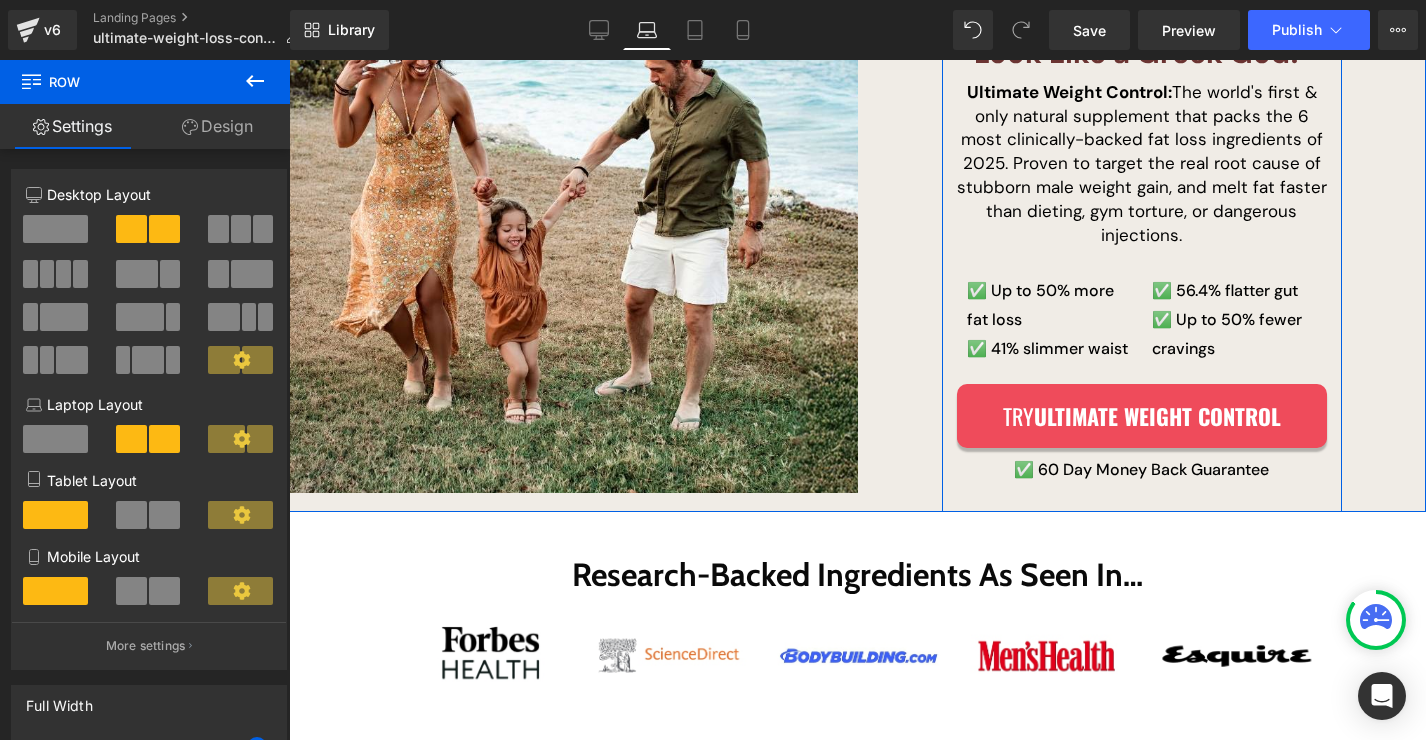 click on ""90 Days Ago I Had A Beer Gut. Today, My Wife Says I Look Like a Greek God!" Heading         Ultimate Weight Control:  The world's first & only natural supplement that packs the 6 most clinically-backed fat loss ingredients of 2025. Proven to target the real root cause of stubborn male weight gain, and melt fat faster than dieting, gym torture, or dangerous injections. Text Block         ✅ Up to 50% more fat loss ✅ 41% slimmer waist Text Block         ✅ 56.4% flatter gut  ✅ Up to 50% fewer cravings Text Block         Row         Try   ULTIMATE WEIGHT CONTROL Button          ✅ 60 Day Money Back Guarantee Text Block" at bounding box center [1142, 222] 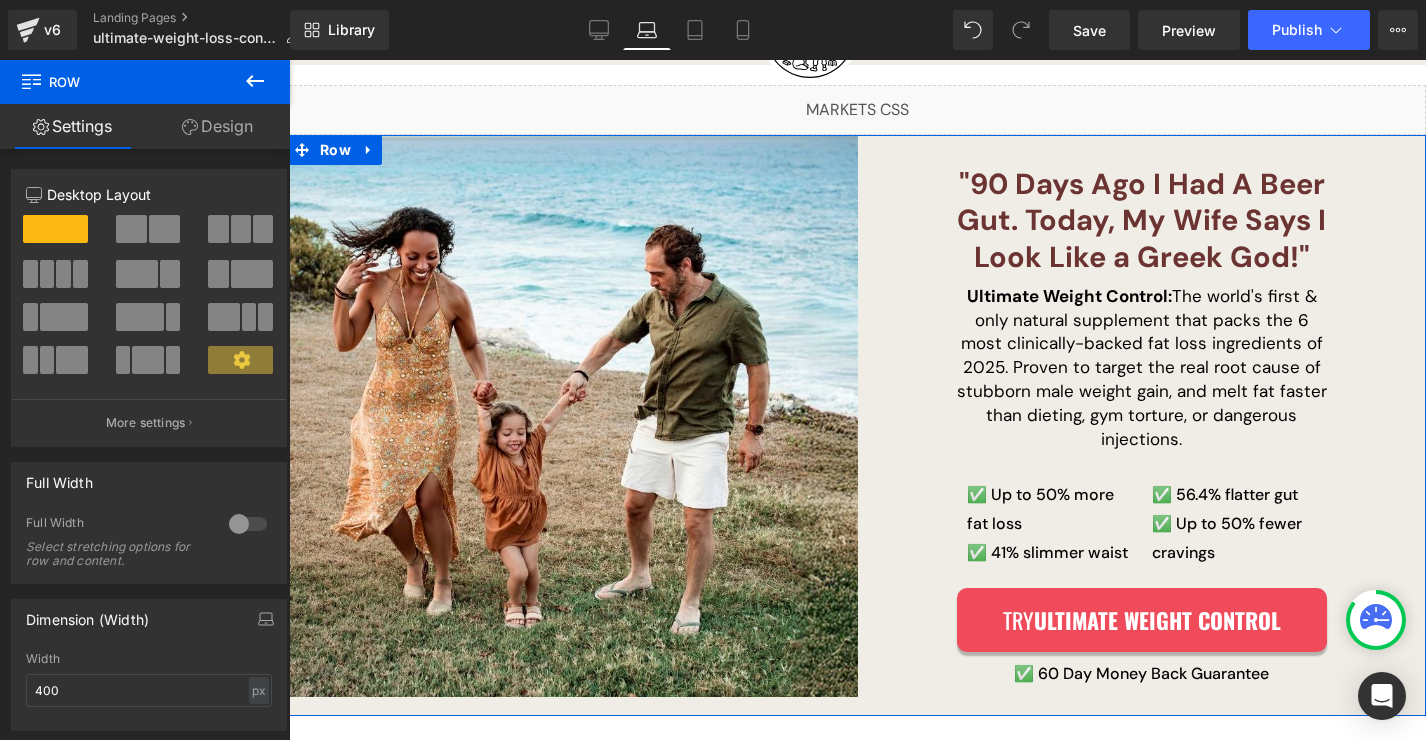 scroll, scrollTop: 0, scrollLeft: 0, axis: both 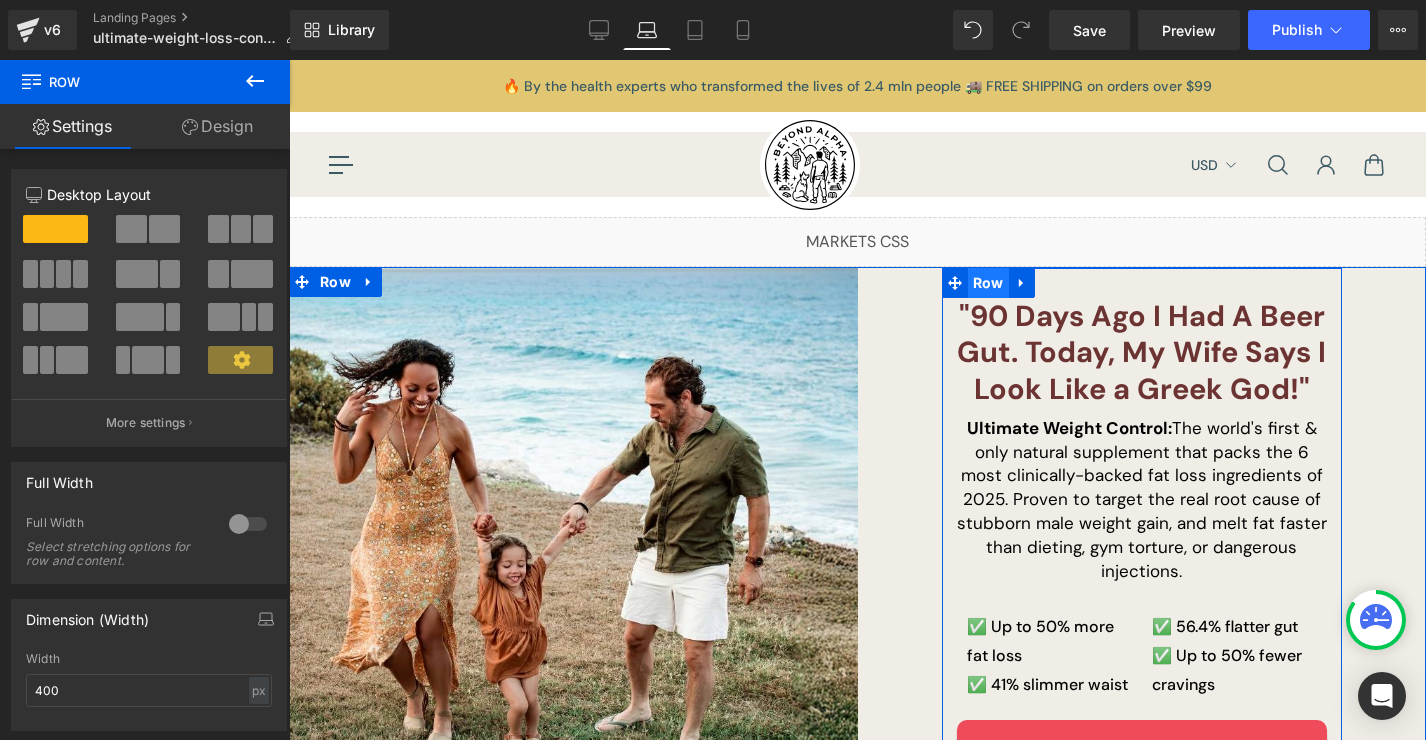click on "Row" at bounding box center (988, 283) 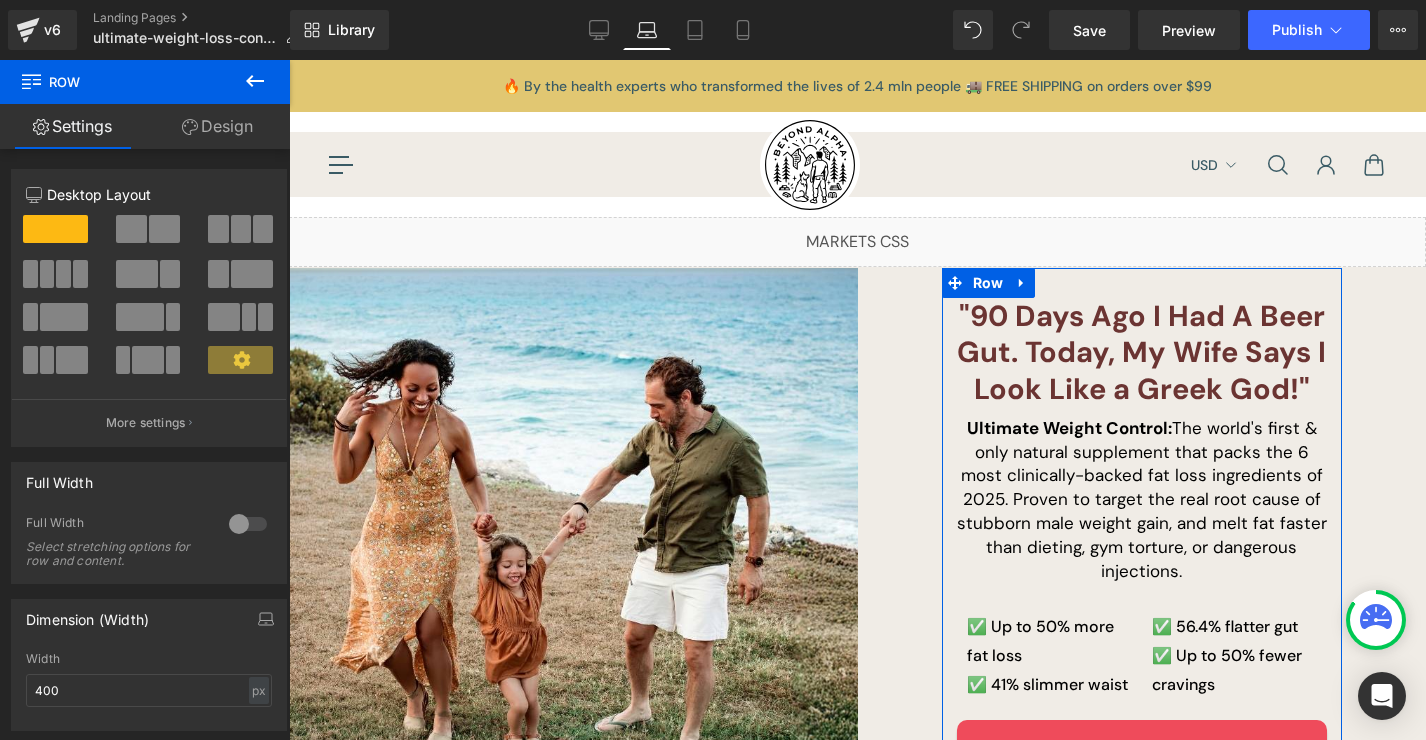 click on "Design" at bounding box center [217, 126] 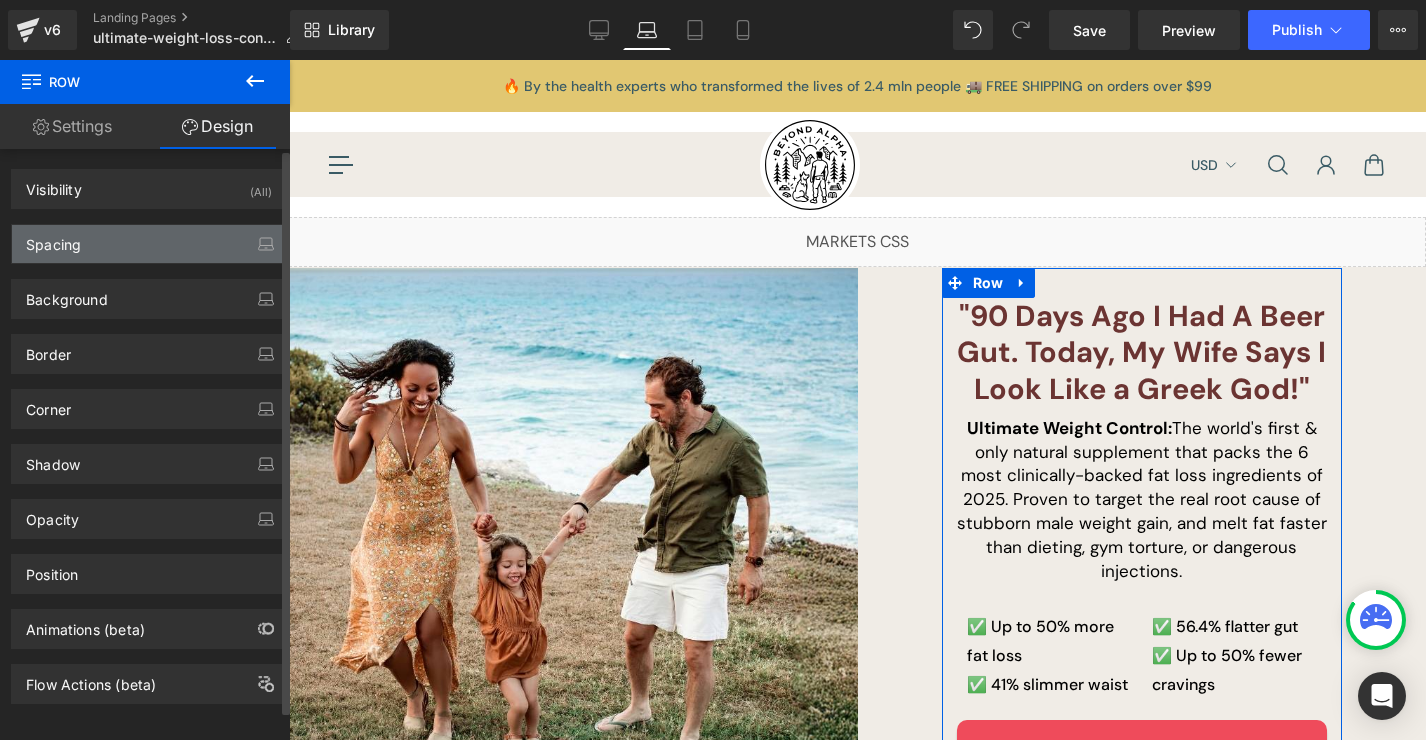 click on "Spacing" at bounding box center (149, 244) 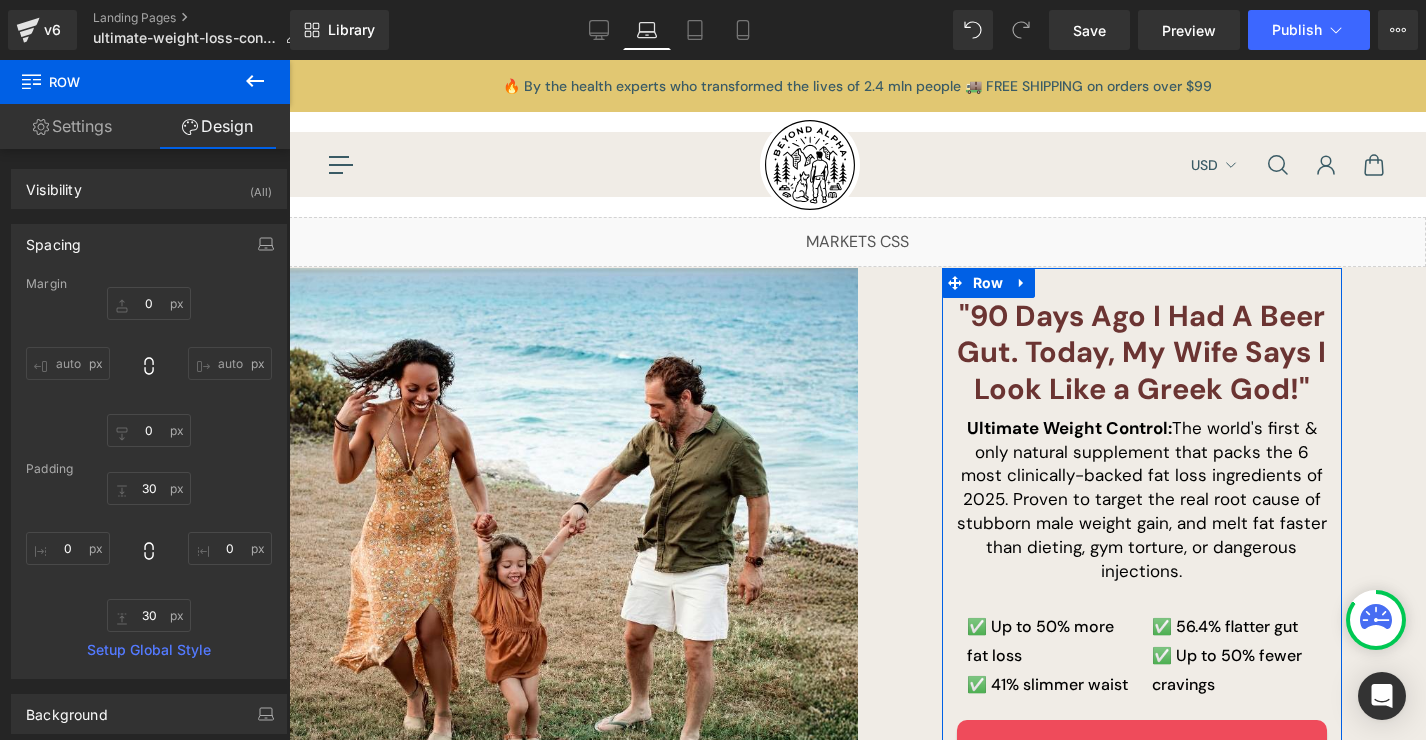 click on "Settings" at bounding box center (72, 126) 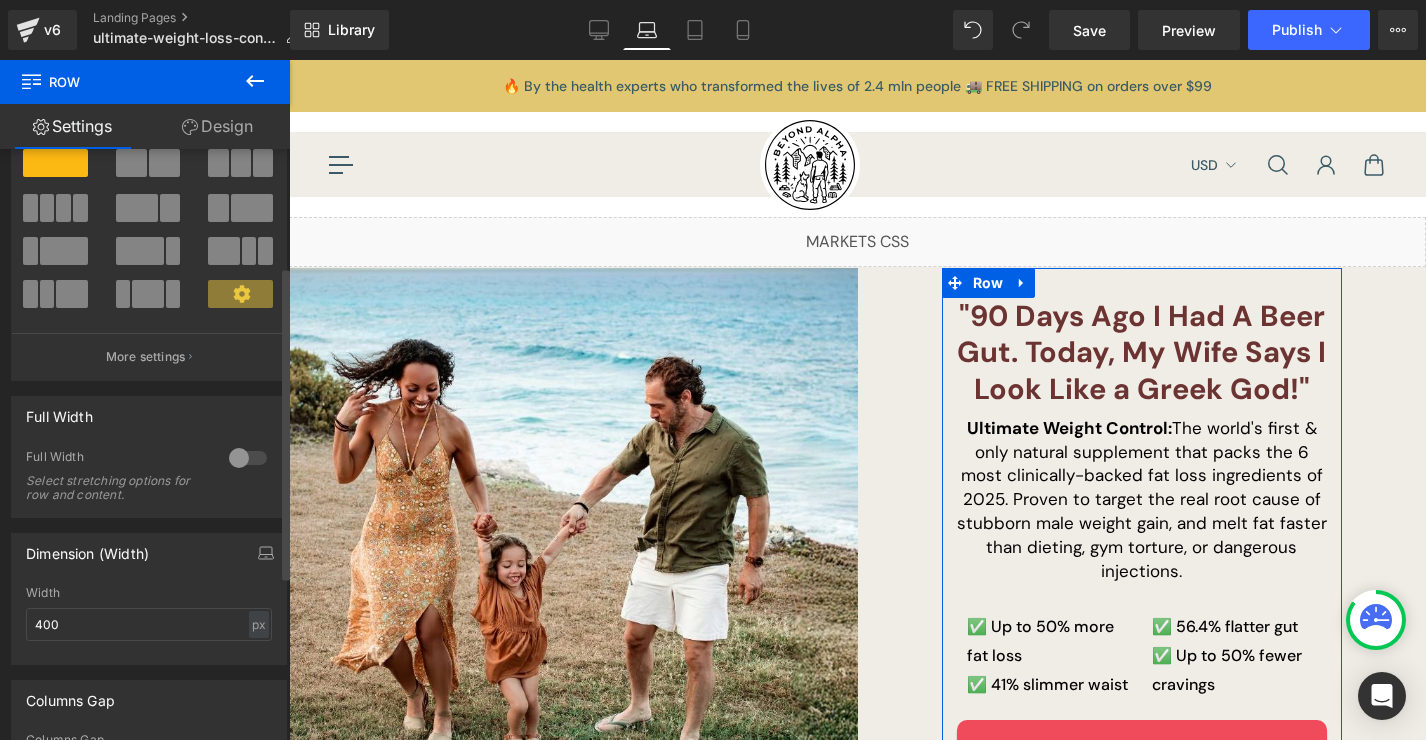scroll, scrollTop: 0, scrollLeft: 0, axis: both 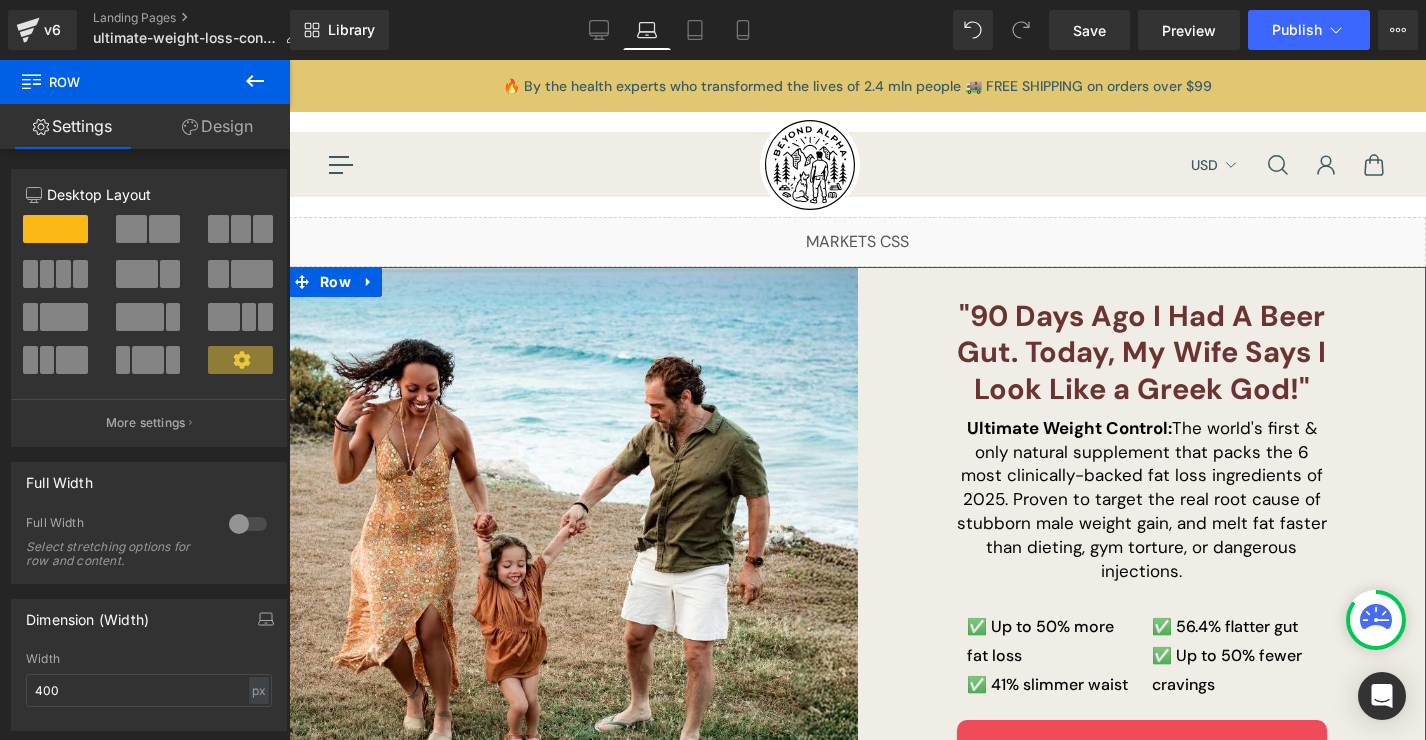 click on ""90 Days Ago I Had A Beer Gut. Today, My Wife Says I Look Like a Greek God!" Heading         Ultimate Weight Control:  The world's first & only natural supplement that packs the 6 most clinically-backed fat loss ingredients of 2025. Proven to target the real root cause of stubborn male weight gain, and melt fat faster than dieting, gym torture, or dangerous injections. Text Block         ✅ Up to 50% more fat loss ✅ 41% slimmer waist Text Block         ✅ 56.4% flatter gut  ✅ Up to 50% fewer cravings Text Block         Row         Try   ULTIMATE WEIGHT CONTROL Button          ✅ 60 Day Money Back Guarantee Text Block         Row" at bounding box center (1142, 558) 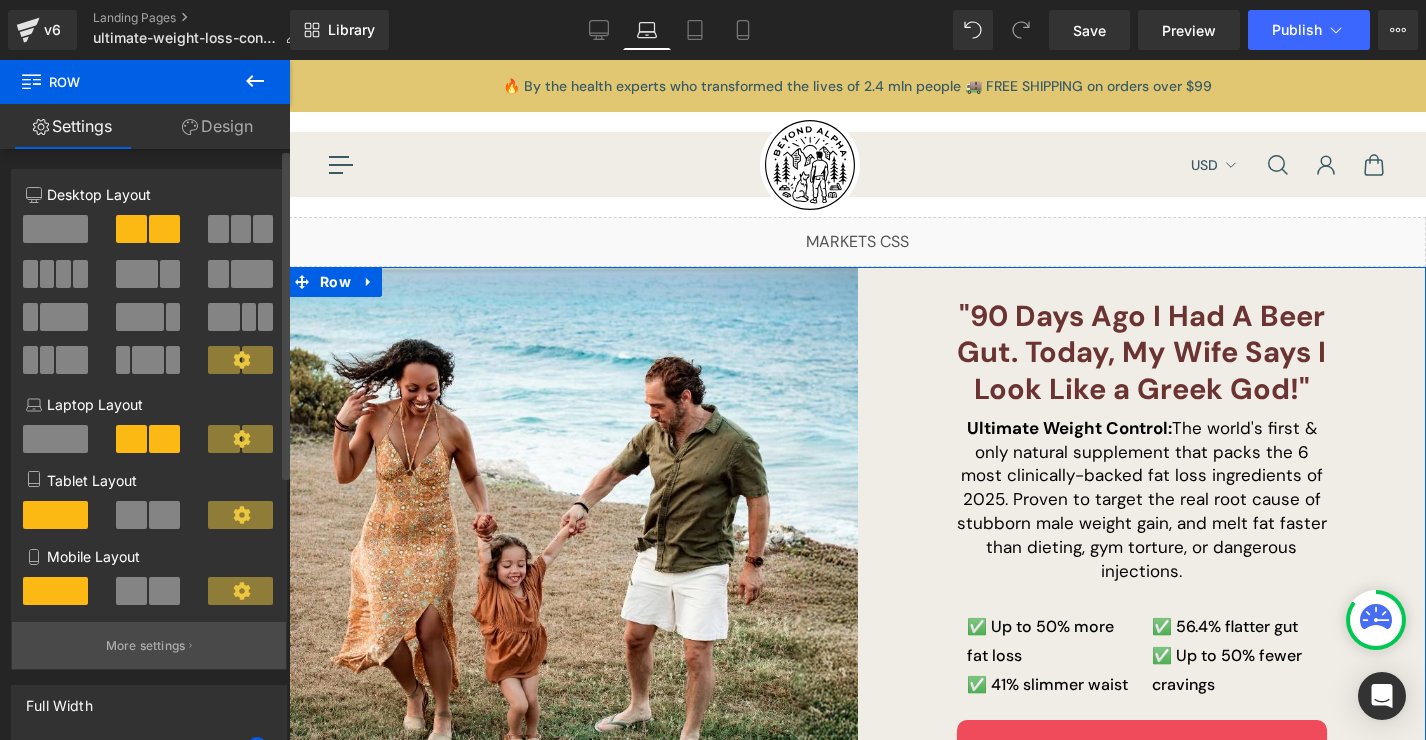 click on "More settings" at bounding box center [146, 646] 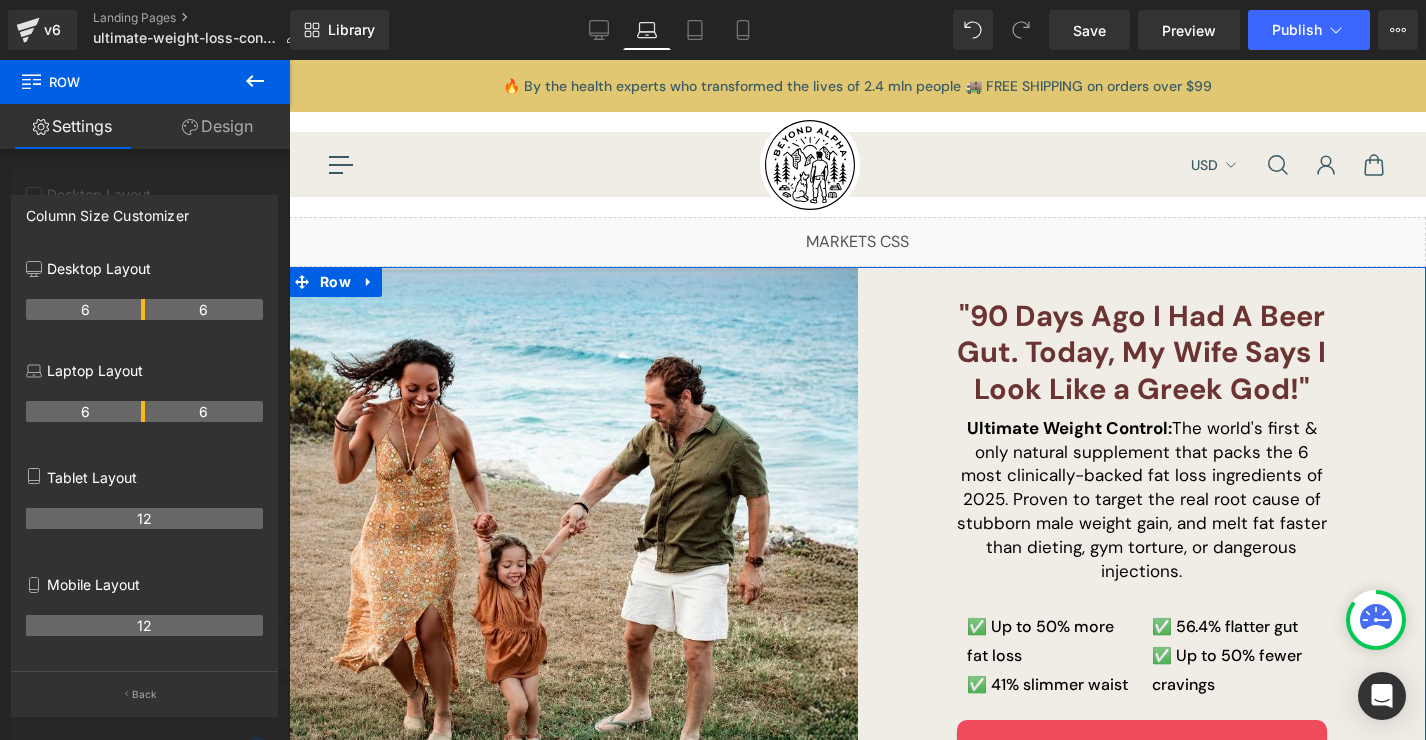 click at bounding box center (145, 405) 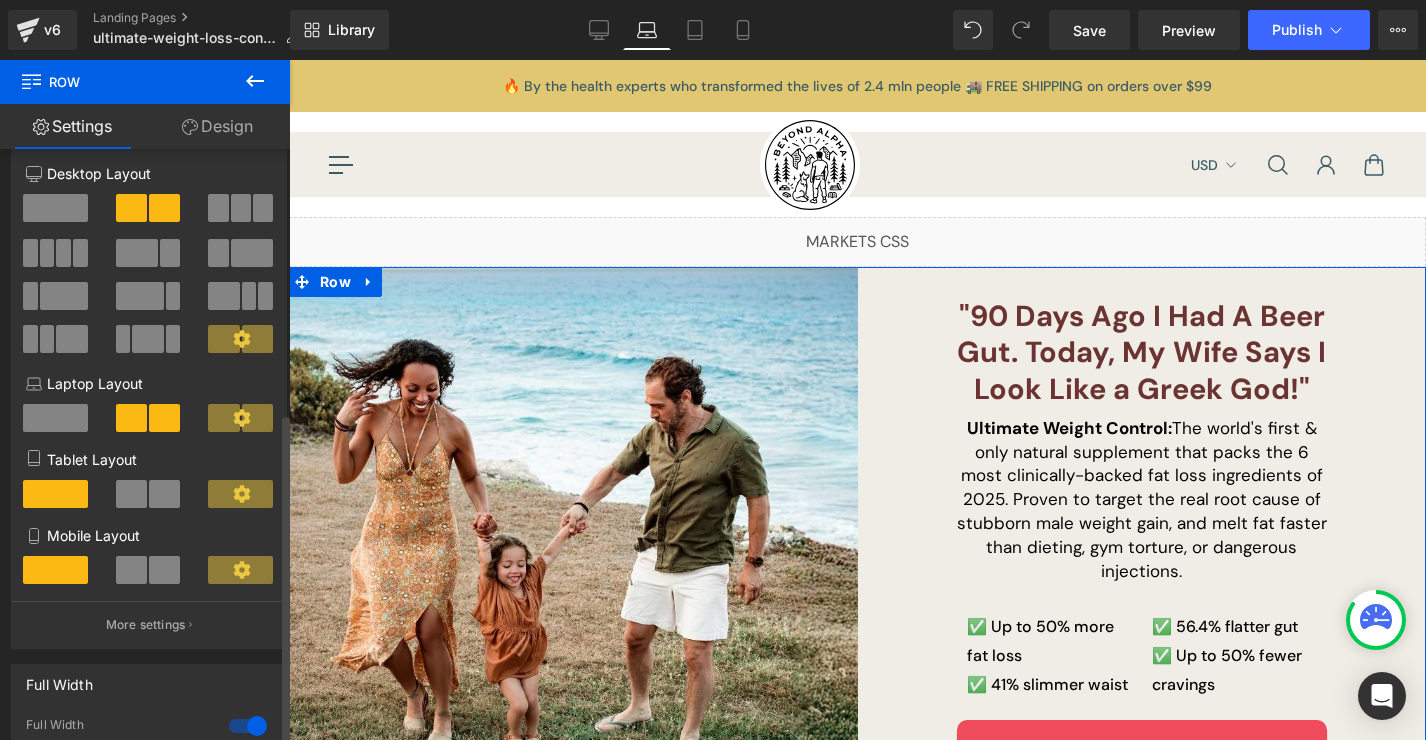 scroll, scrollTop: 0, scrollLeft: 0, axis: both 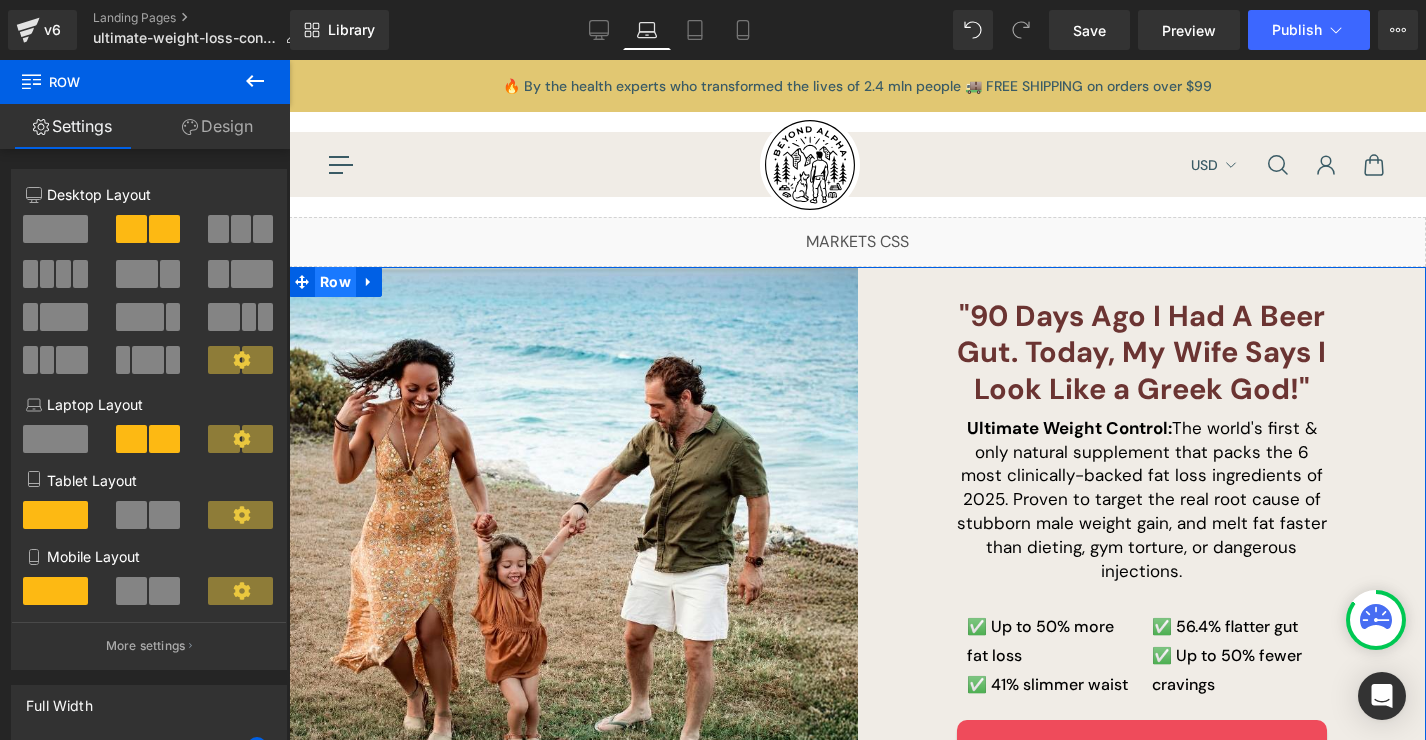 click on "Row" at bounding box center (335, 282) 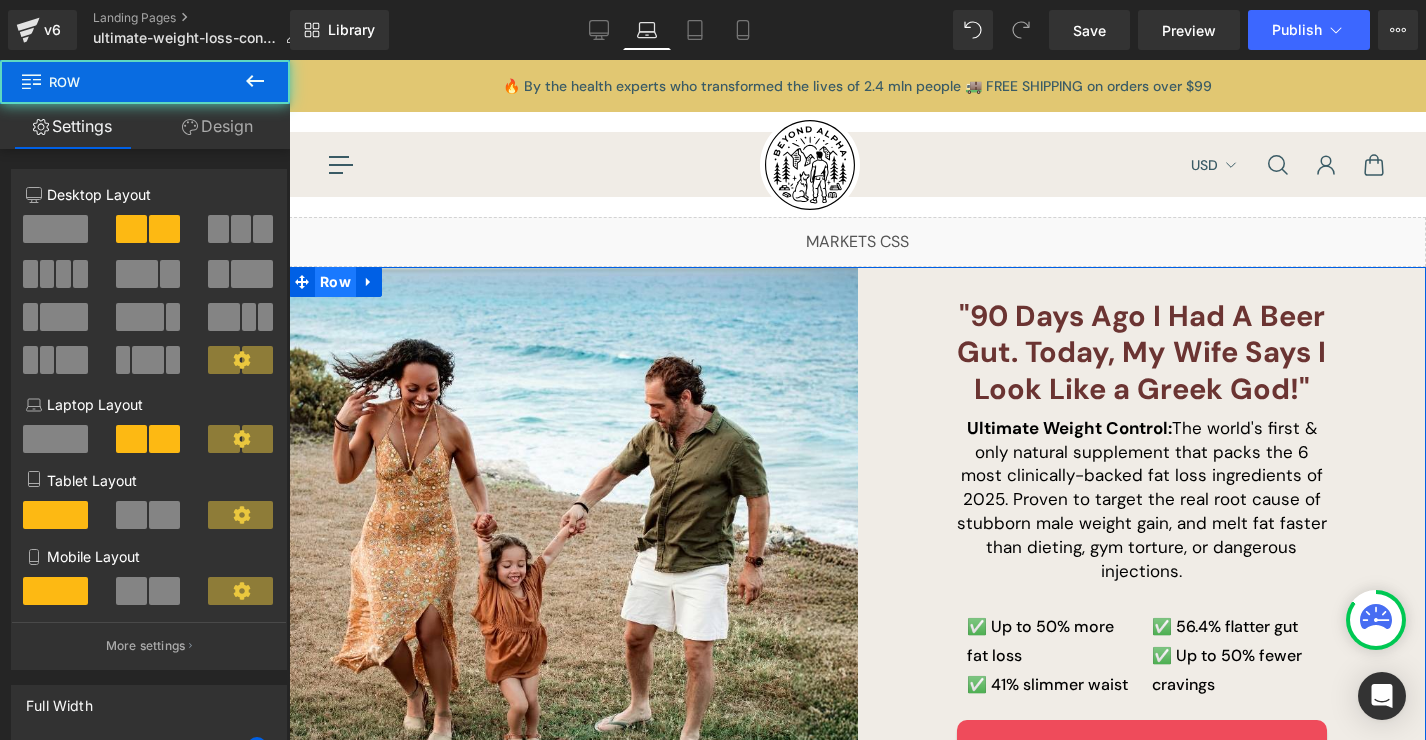 click on "Row" at bounding box center [335, 282] 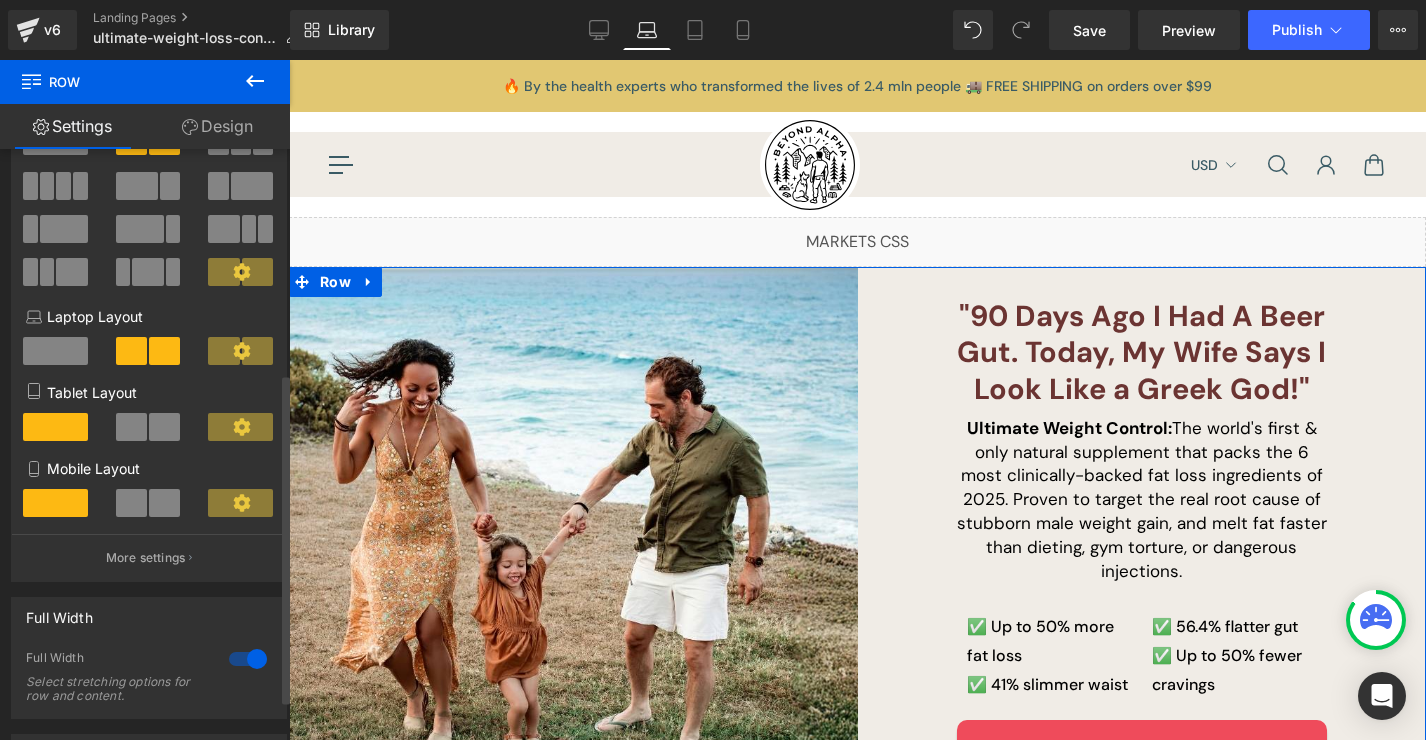 scroll, scrollTop: 0, scrollLeft: 0, axis: both 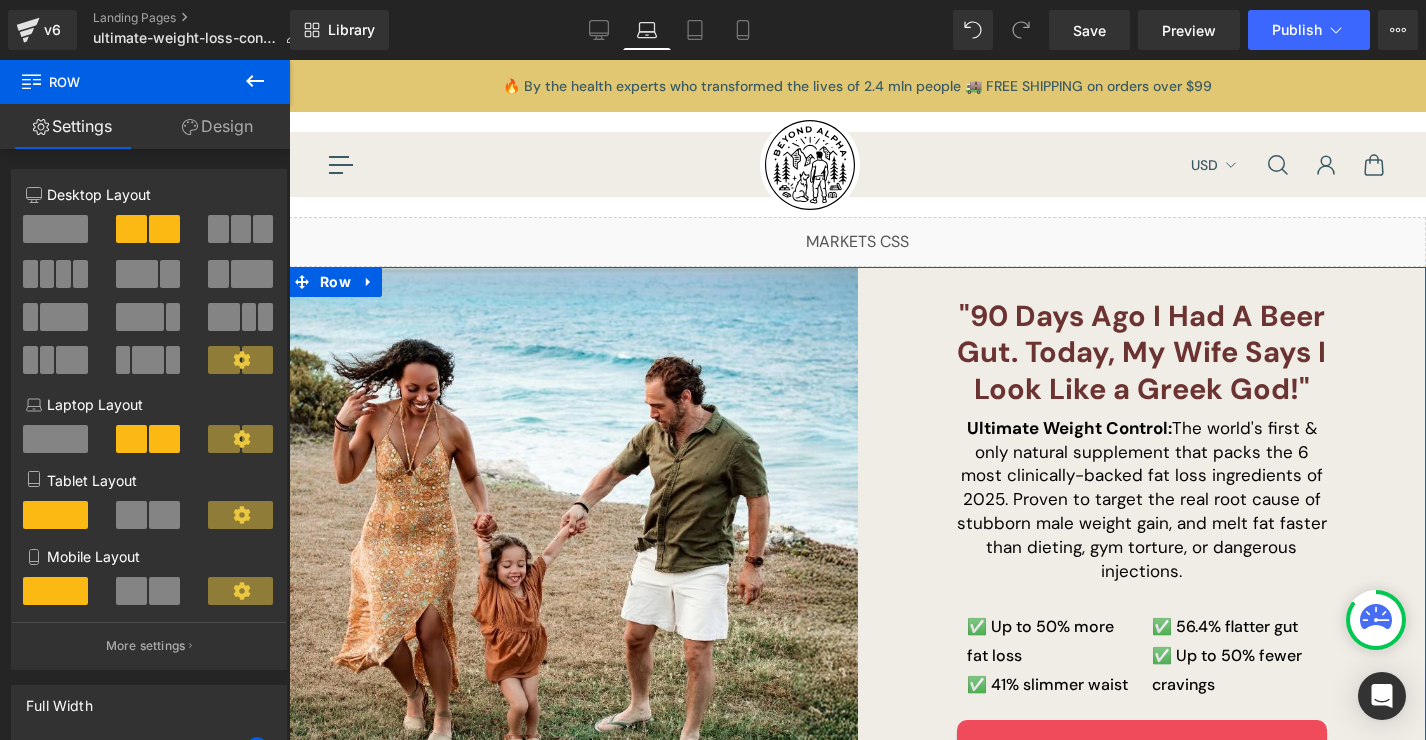 click on ""90 Days Ago I Had A Beer Gut. Today, My Wife Says I Look Like a Greek God!" Heading         Ultimate Weight Control:  The world's first & only natural supplement that packs the 6 most clinically-backed fat loss ingredients of 2025. Proven to target the real root cause of stubborn male weight gain, and melt fat faster than dieting, gym torture, or dangerous injections. Text Block         ✅ Up to 50% more fat loss ✅ 41% slimmer waist Text Block         ✅ 56.4% flatter gut  ✅ Up to 50% fewer cravings Text Block         Row         Try   ULTIMATE WEIGHT CONTROL Button          ✅ 60 Day Money Back Guarantee Text Block         Row" at bounding box center (1142, 558) 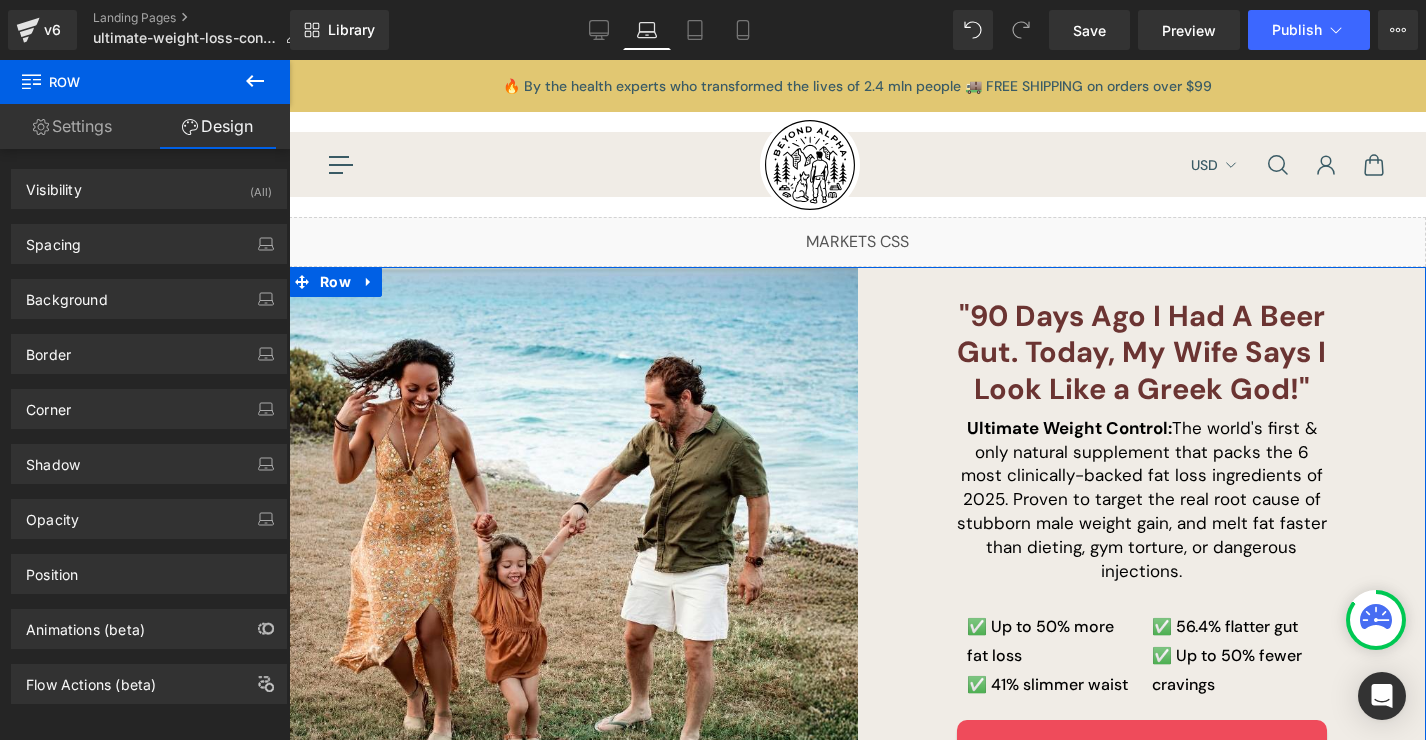 click on "Settings" at bounding box center [72, 126] 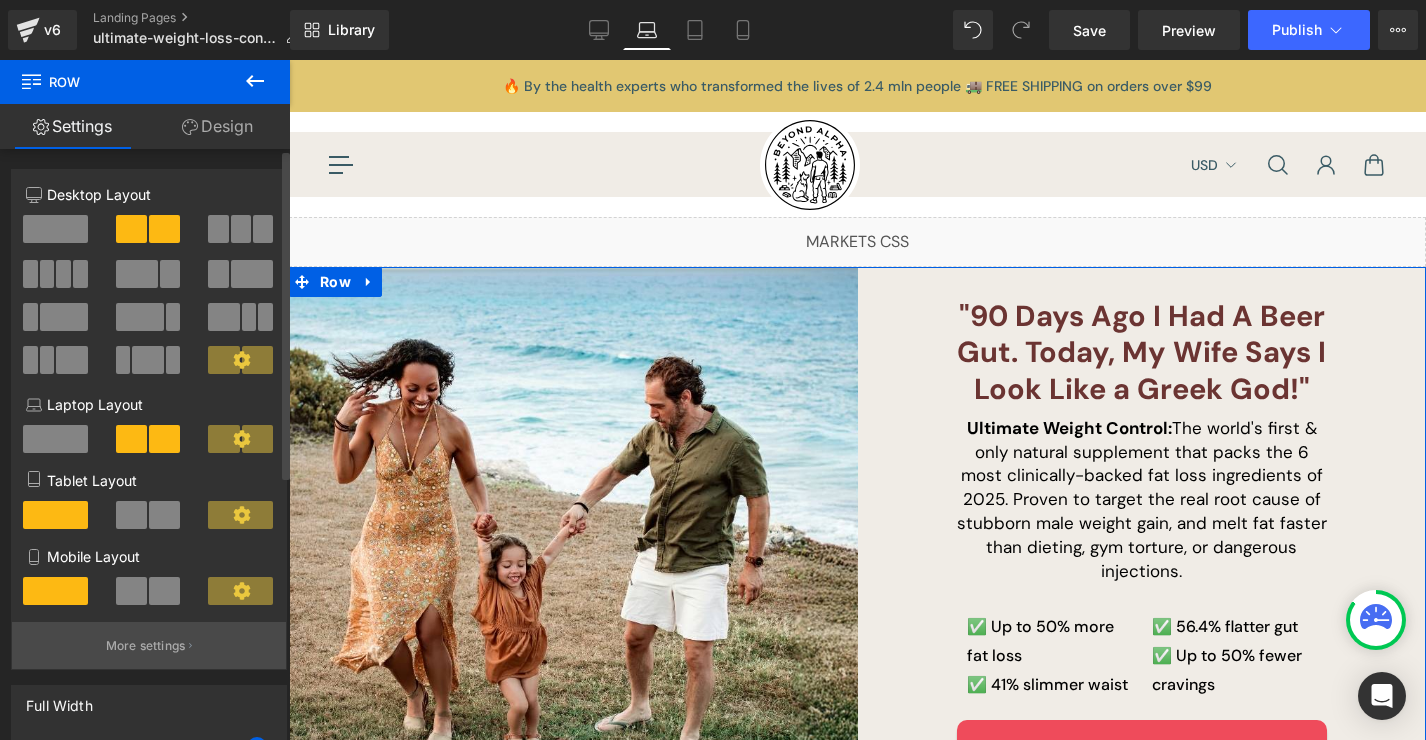 click on "More settings" at bounding box center (146, 646) 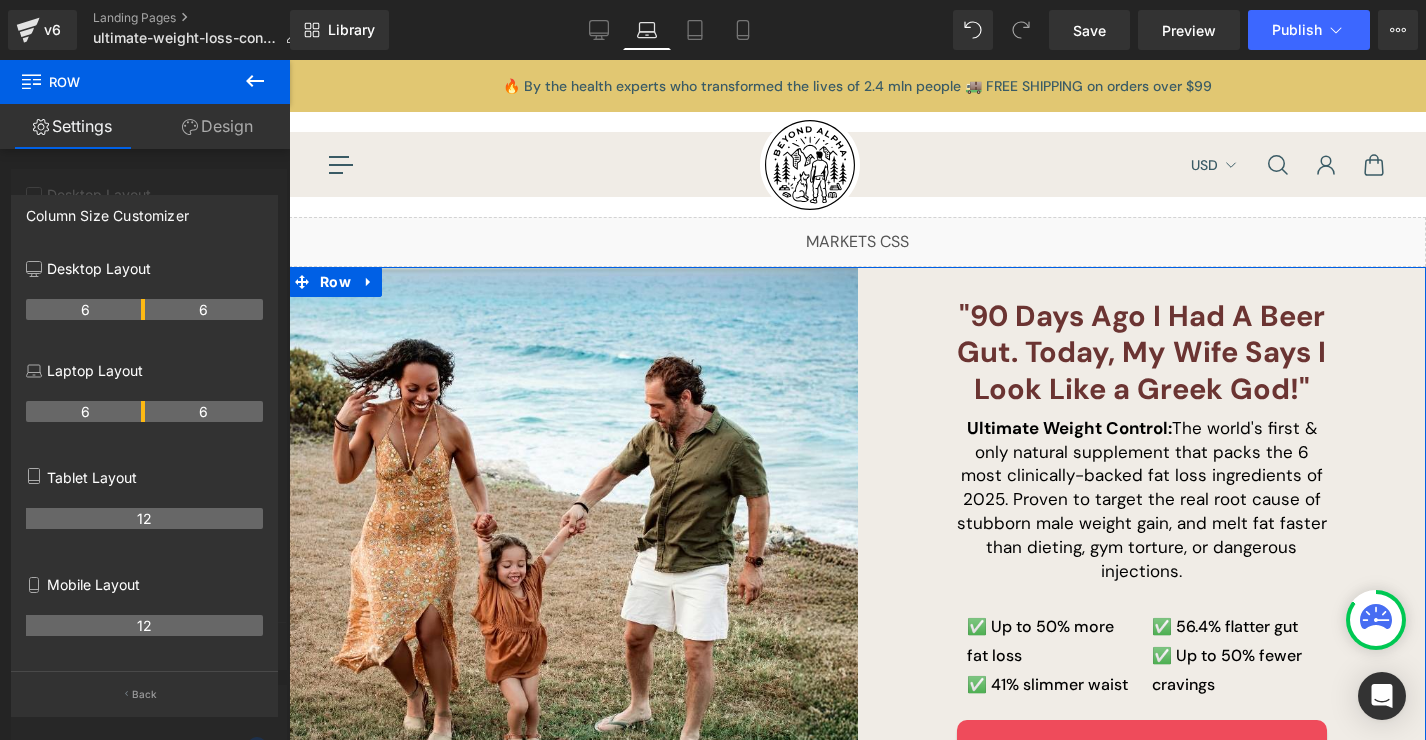 click on "Settings" at bounding box center [72, 126] 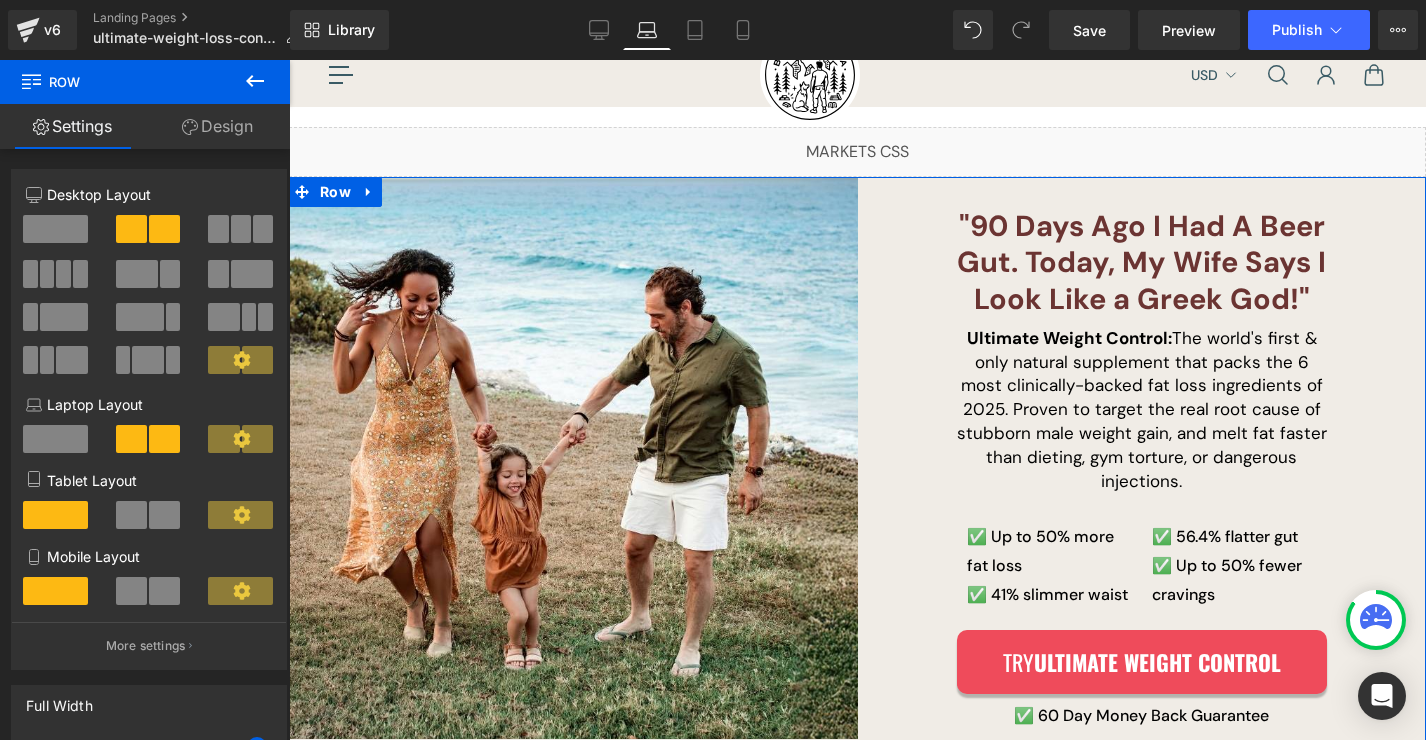 scroll, scrollTop: 309, scrollLeft: 0, axis: vertical 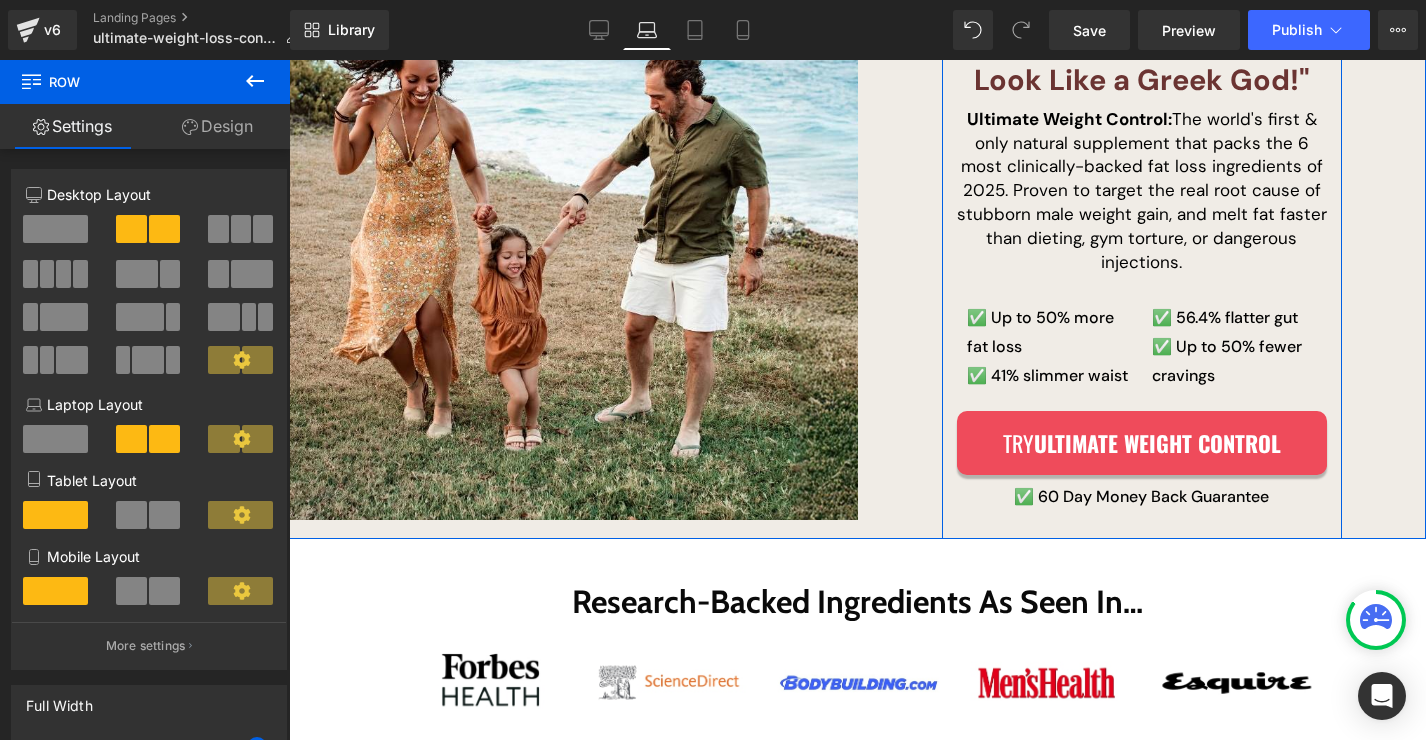 click on ""90 Days Ago I Had A Beer Gut. Today, My Wife Says I Look Like a Greek God!" Heading         Ultimate Weight Control:  The world's first & only natural supplement that packs the 6 most clinically-backed fat loss ingredients of 2025. Proven to target the real root cause of stubborn male weight gain, and melt fat faster than dieting, gym torture, or dangerous injections. Text Block         ✅ Up to 50% more fat loss ✅ 41% slimmer waist Text Block         ✅ 56.4% flatter gut  ✅ Up to 50% fewer cravings Text Block         Row         Try   ULTIMATE WEIGHT CONTROL Button          ✅ 60 Day Money Back Guarantee Text Block" at bounding box center [1142, 249] 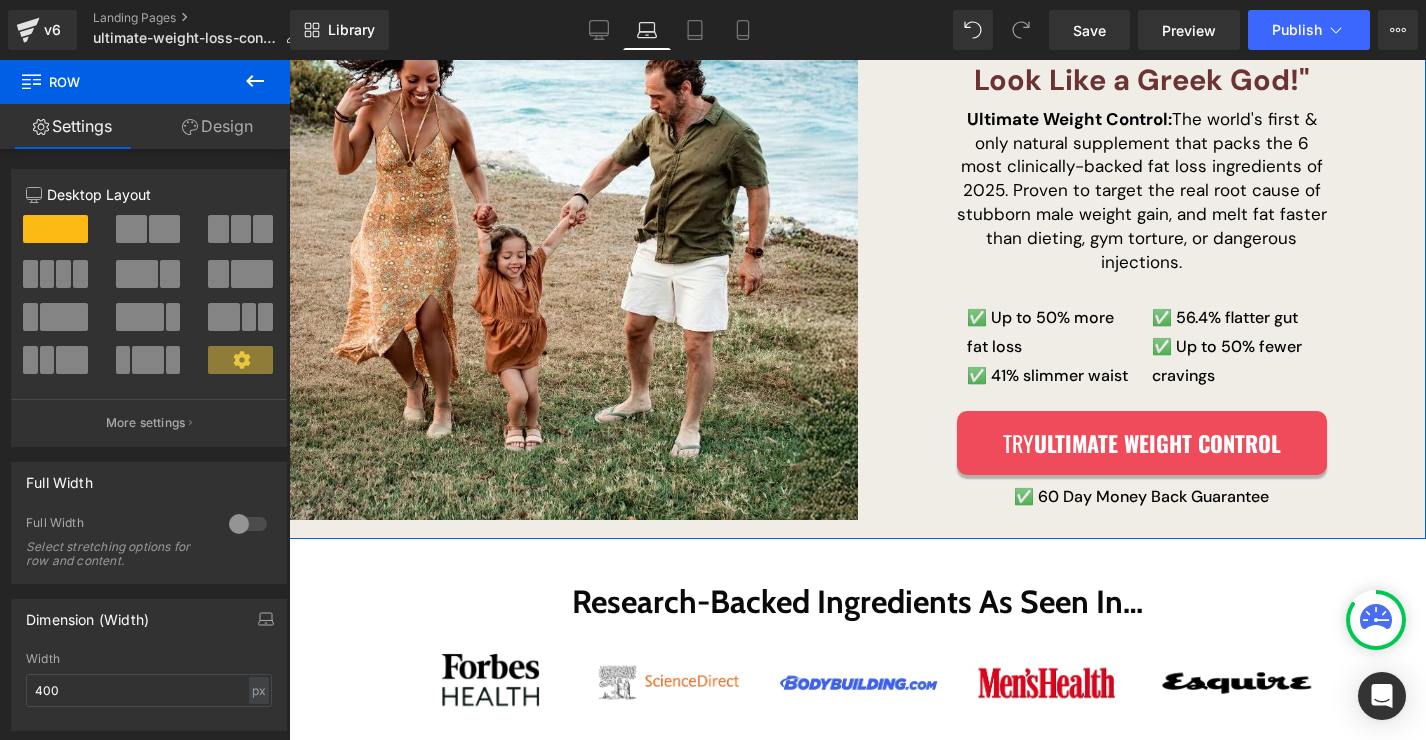 click on ""90 Days Ago I Had A Beer Gut. Today, My Wife Says I Look Like a Greek God!" Heading         Ultimate Weight Control:  The world's first & only natural supplement that packs the 6 most clinically-backed fat loss ingredients of 2025. Proven to target the real root cause of stubborn male weight gain, and melt fat faster than dieting, gym torture, or dangerous injections. Text Block         ✅ Up to 50% more fat loss ✅ 41% slimmer waist Text Block         ✅ 56.4% flatter gut  ✅ Up to 50% fewer cravings Text Block         Row         Try   ULTIMATE WEIGHT CONTROL Button          ✅ 60 Day Money Back Guarantee Text Block         Row" at bounding box center [1142, 249] 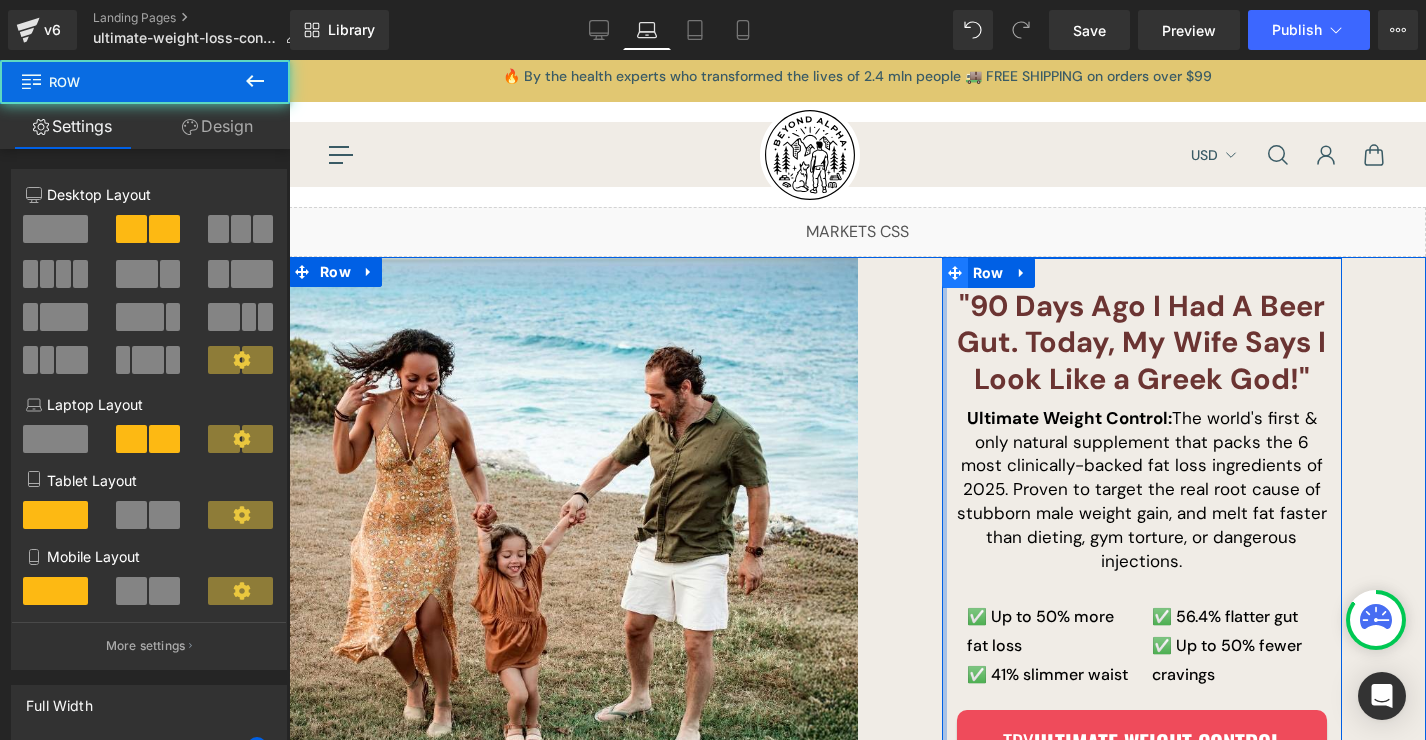 scroll, scrollTop: 0, scrollLeft: 0, axis: both 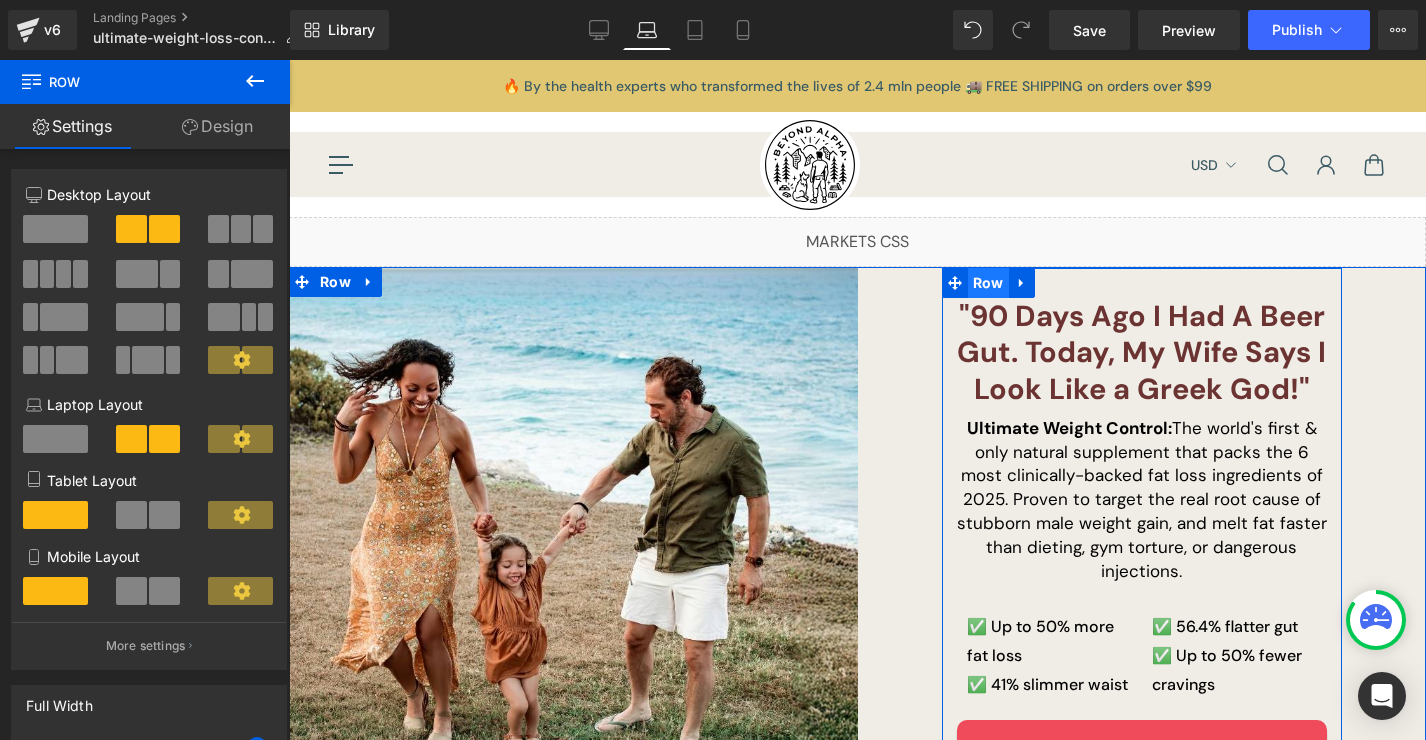 click on "Row" at bounding box center [988, 283] 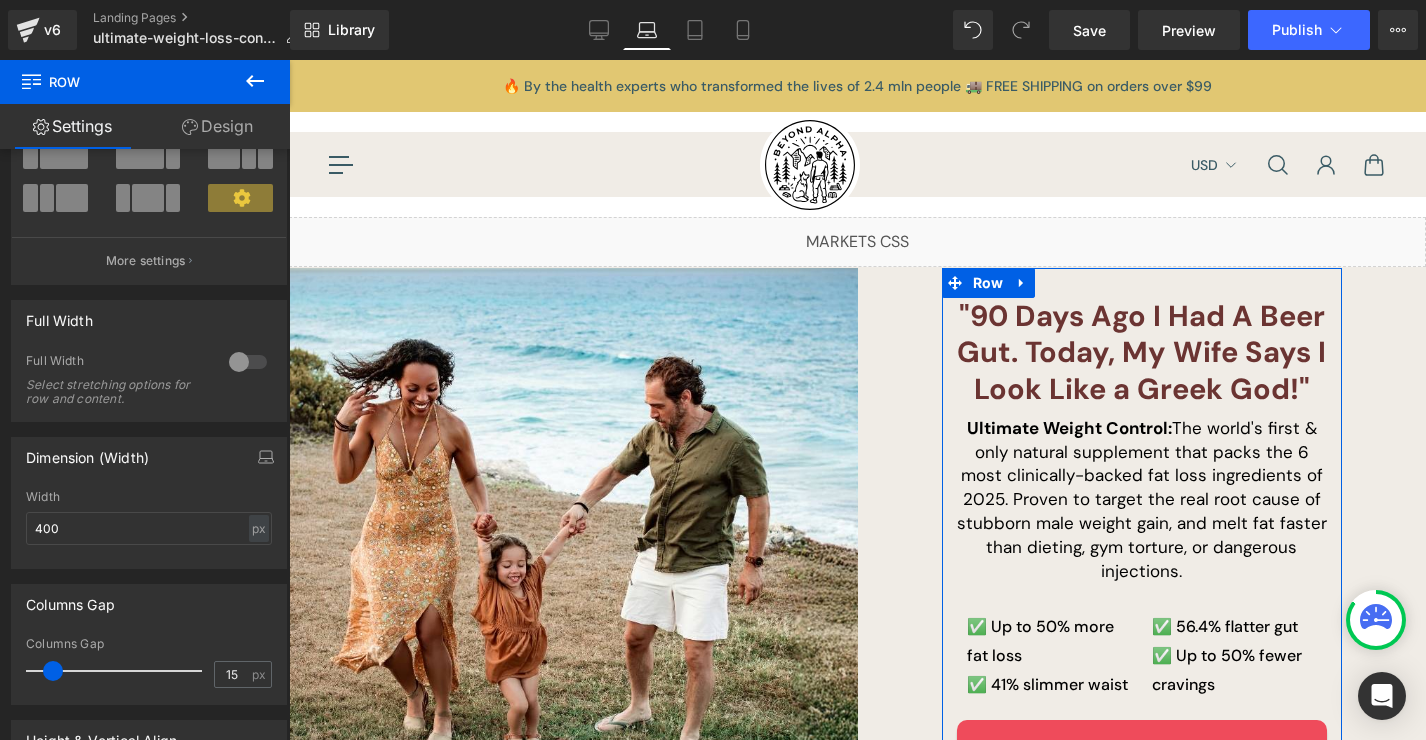 scroll, scrollTop: 214, scrollLeft: 0, axis: vertical 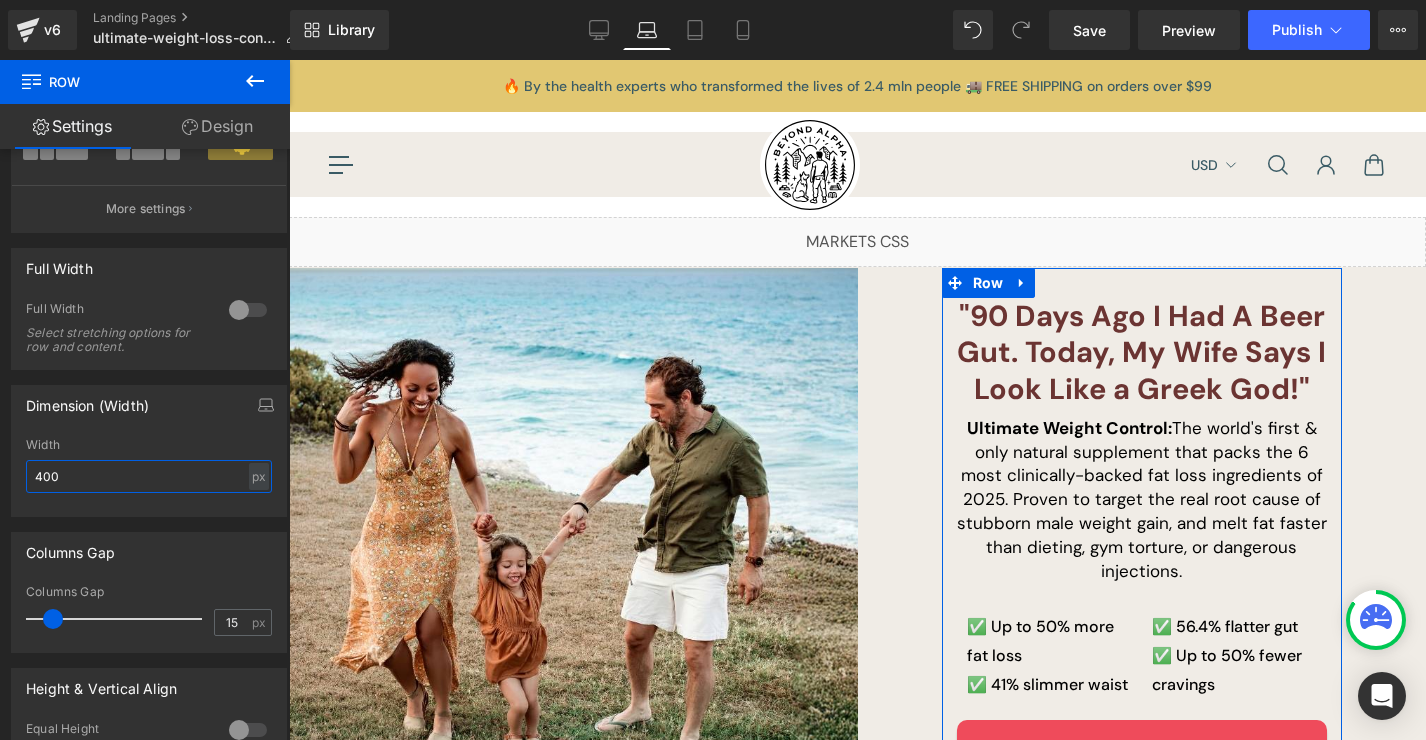 click on "400" at bounding box center (149, 476) 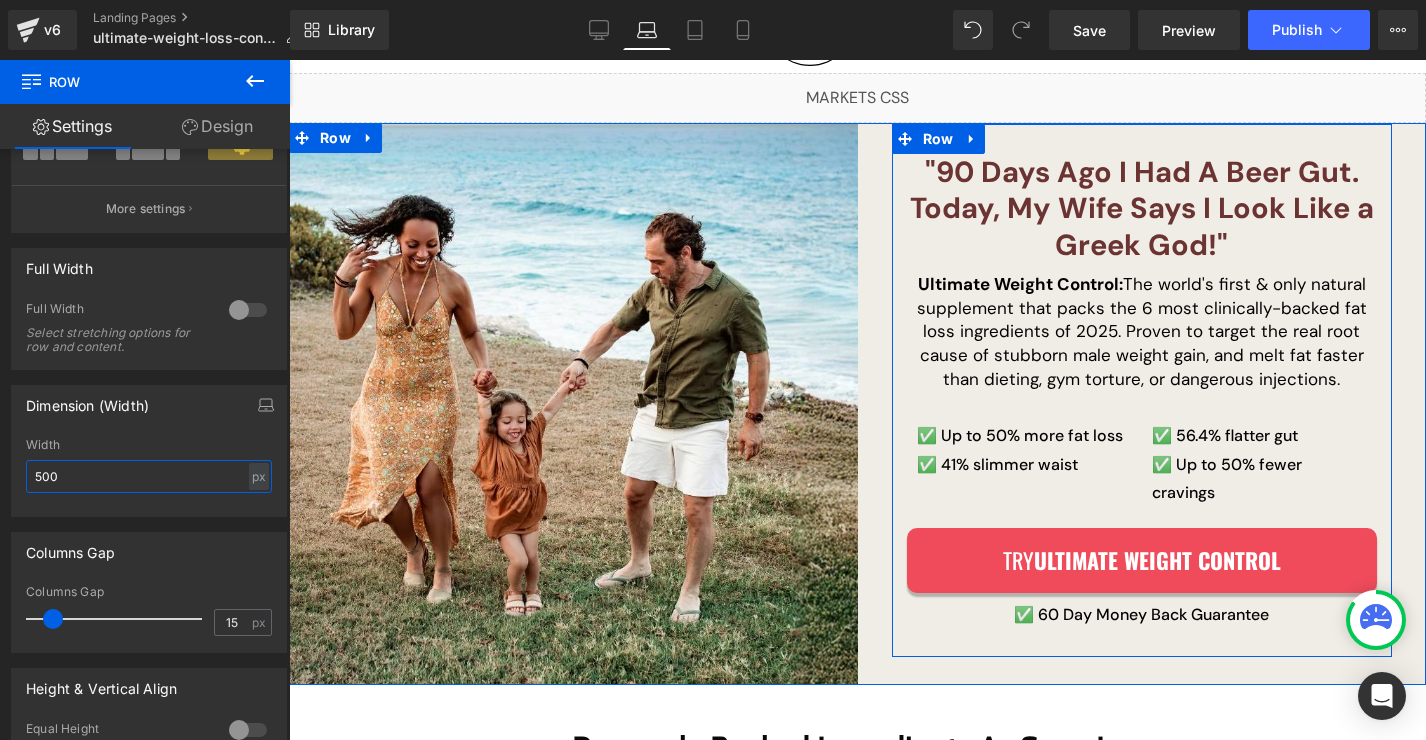 scroll, scrollTop: 145, scrollLeft: 0, axis: vertical 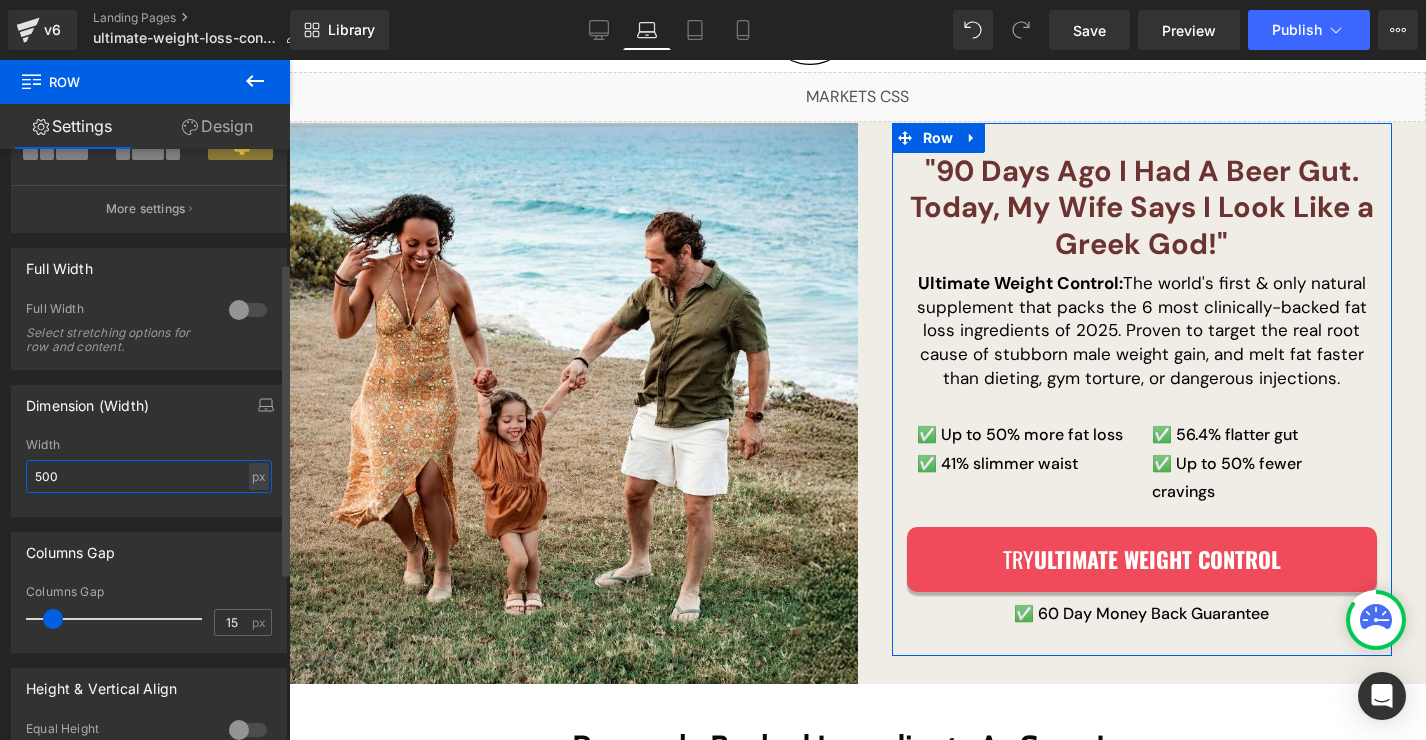 type on "500" 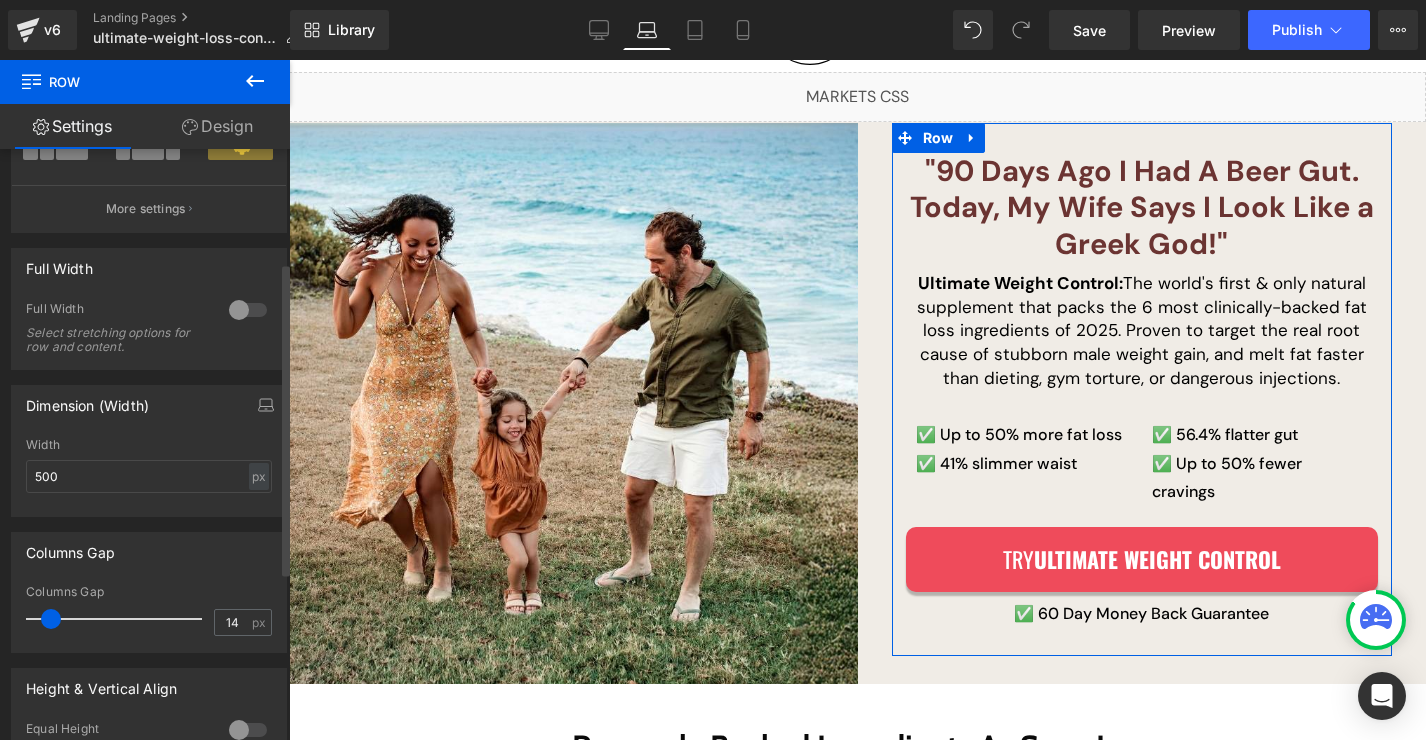 type on "15" 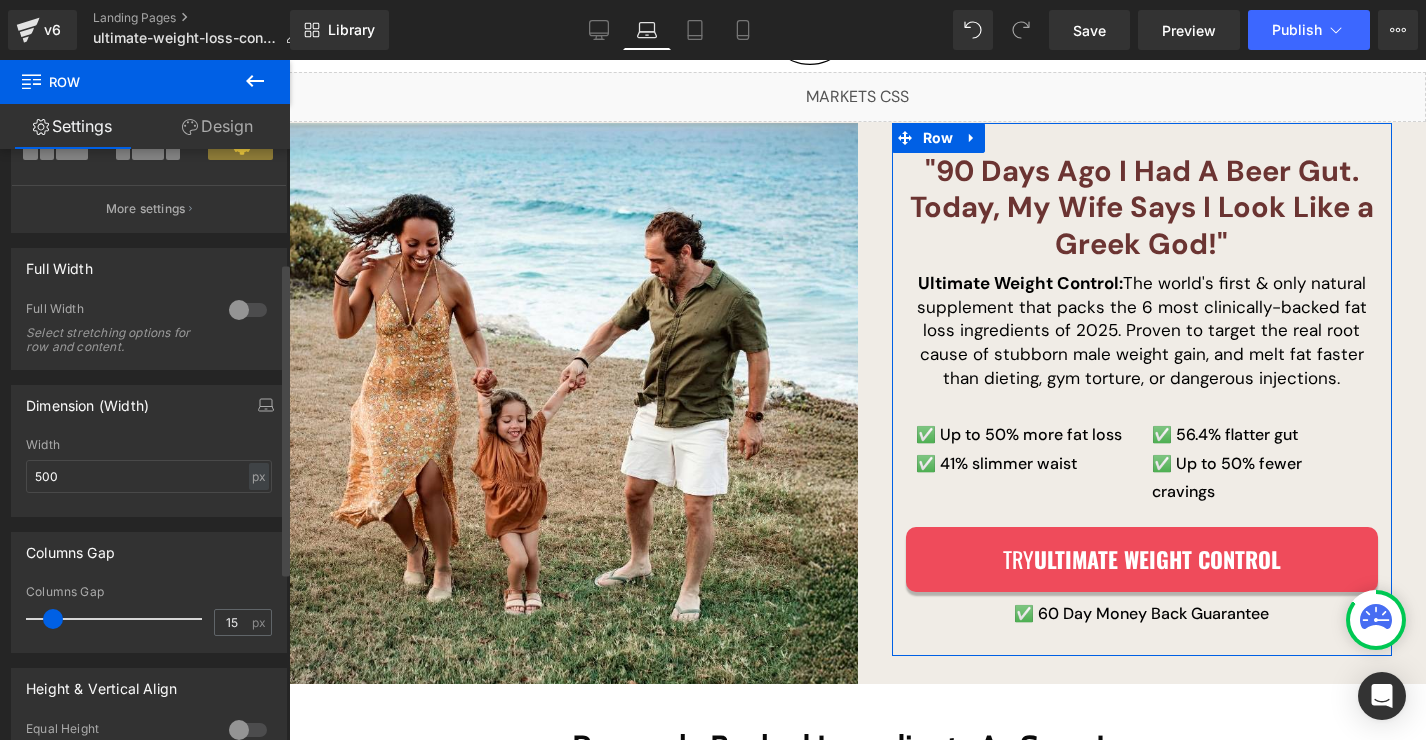 click at bounding box center [53, 619] 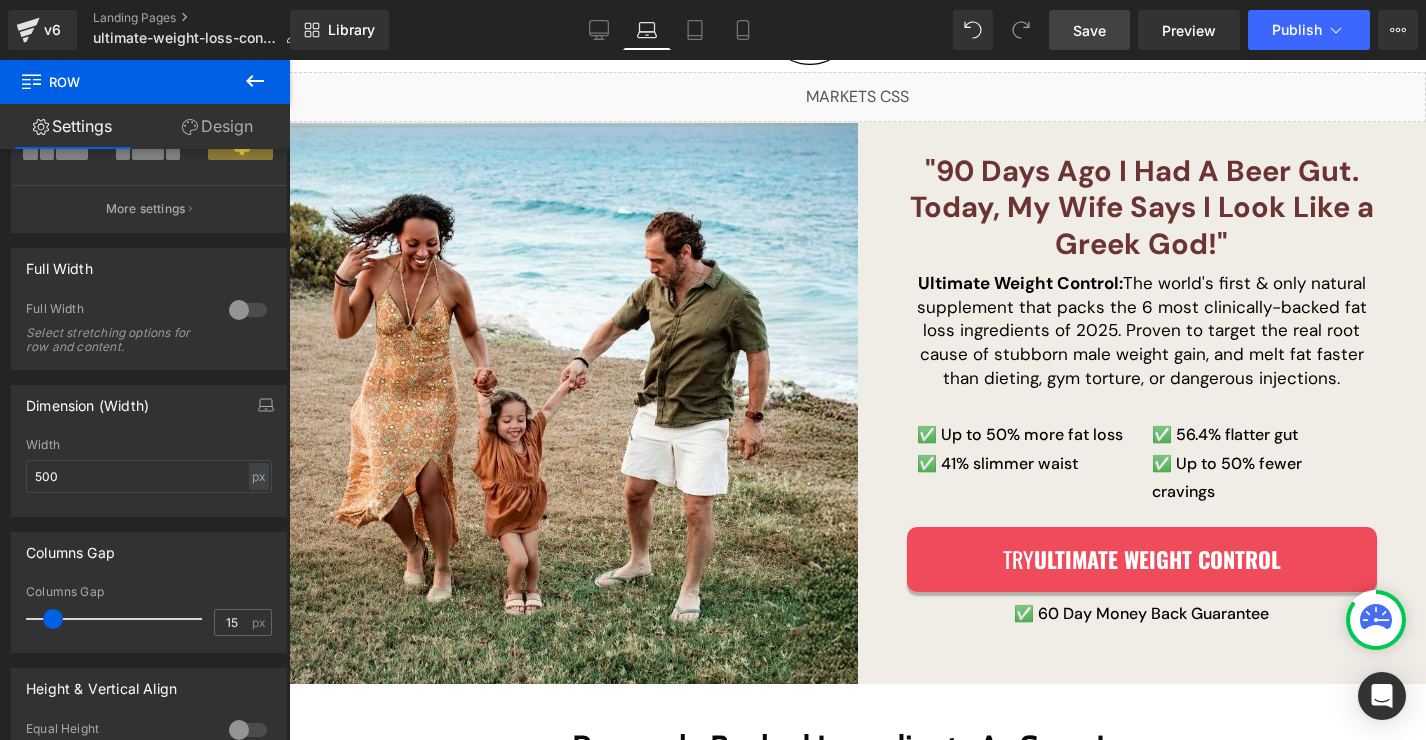 click on "Save" at bounding box center (1089, 30) 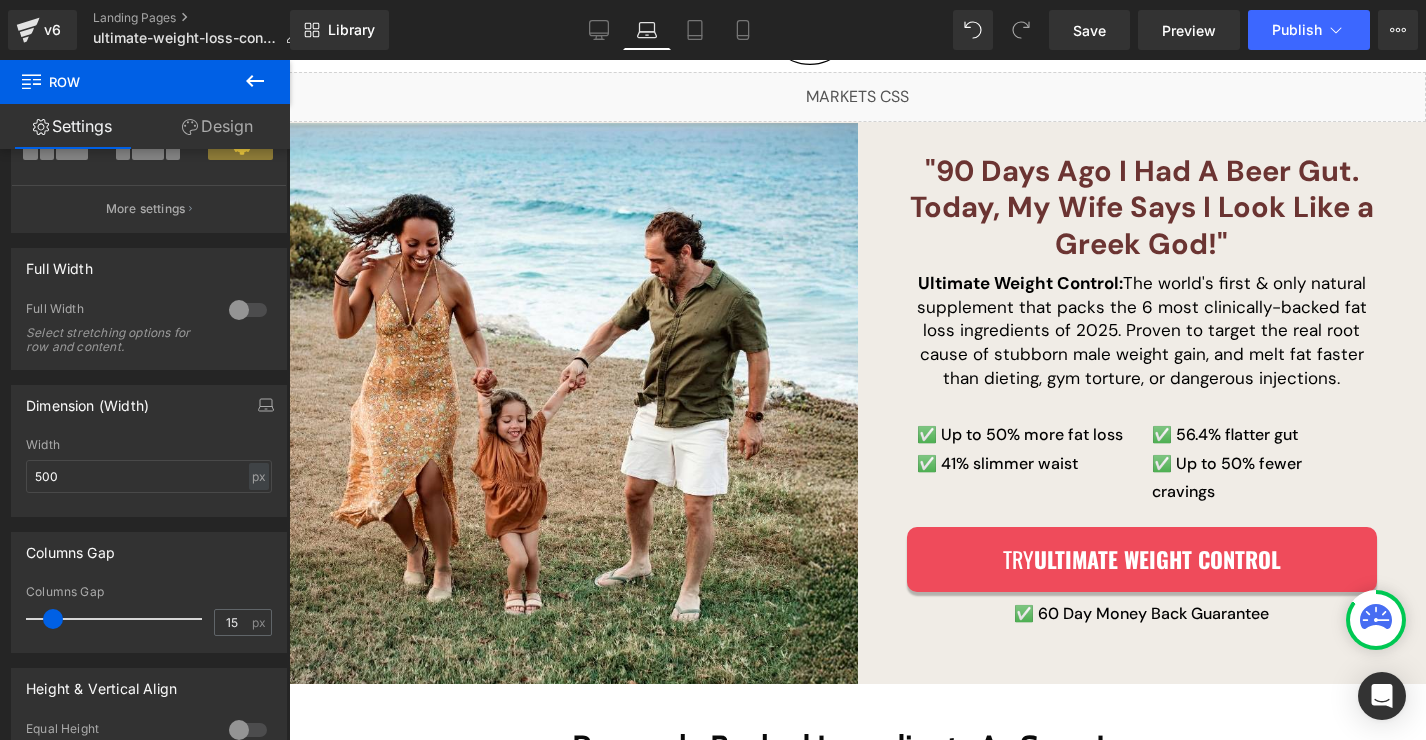 click 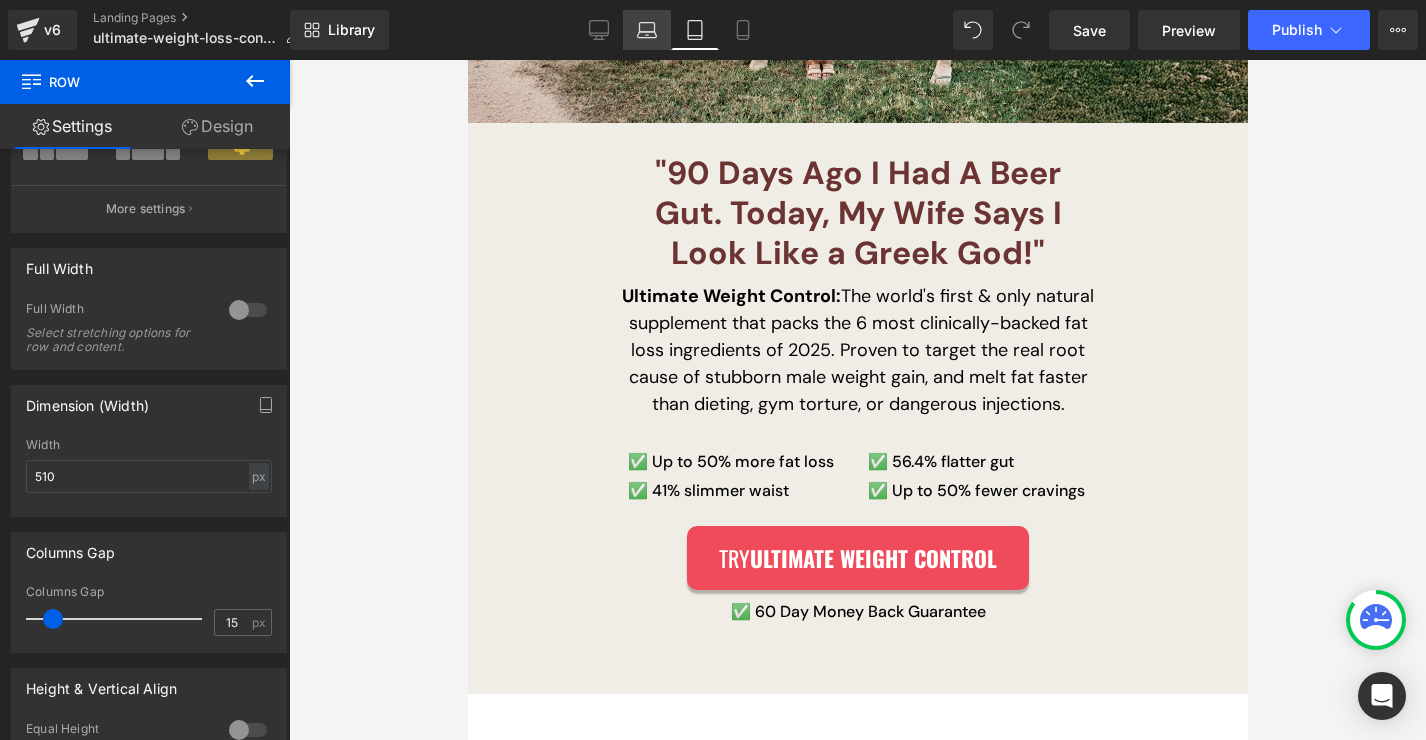 click 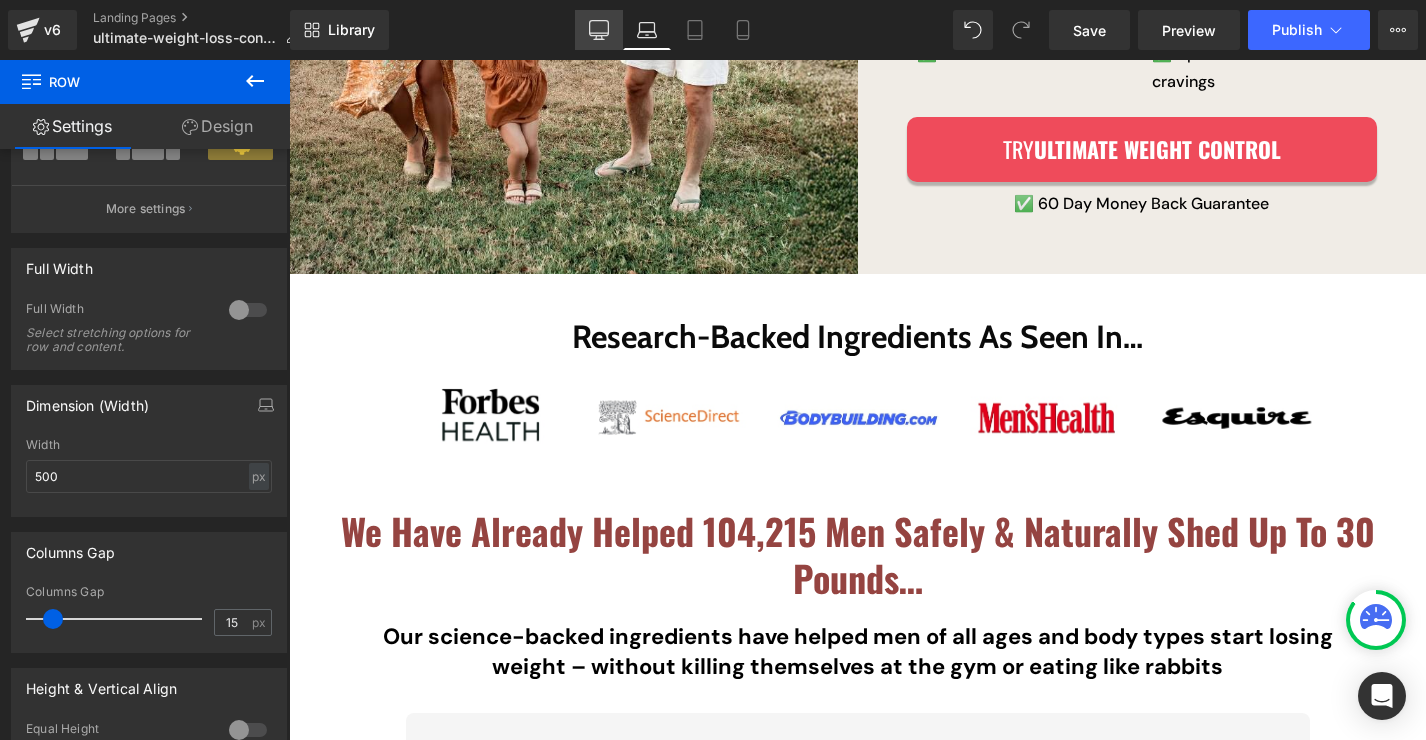 scroll, scrollTop: 145, scrollLeft: 0, axis: vertical 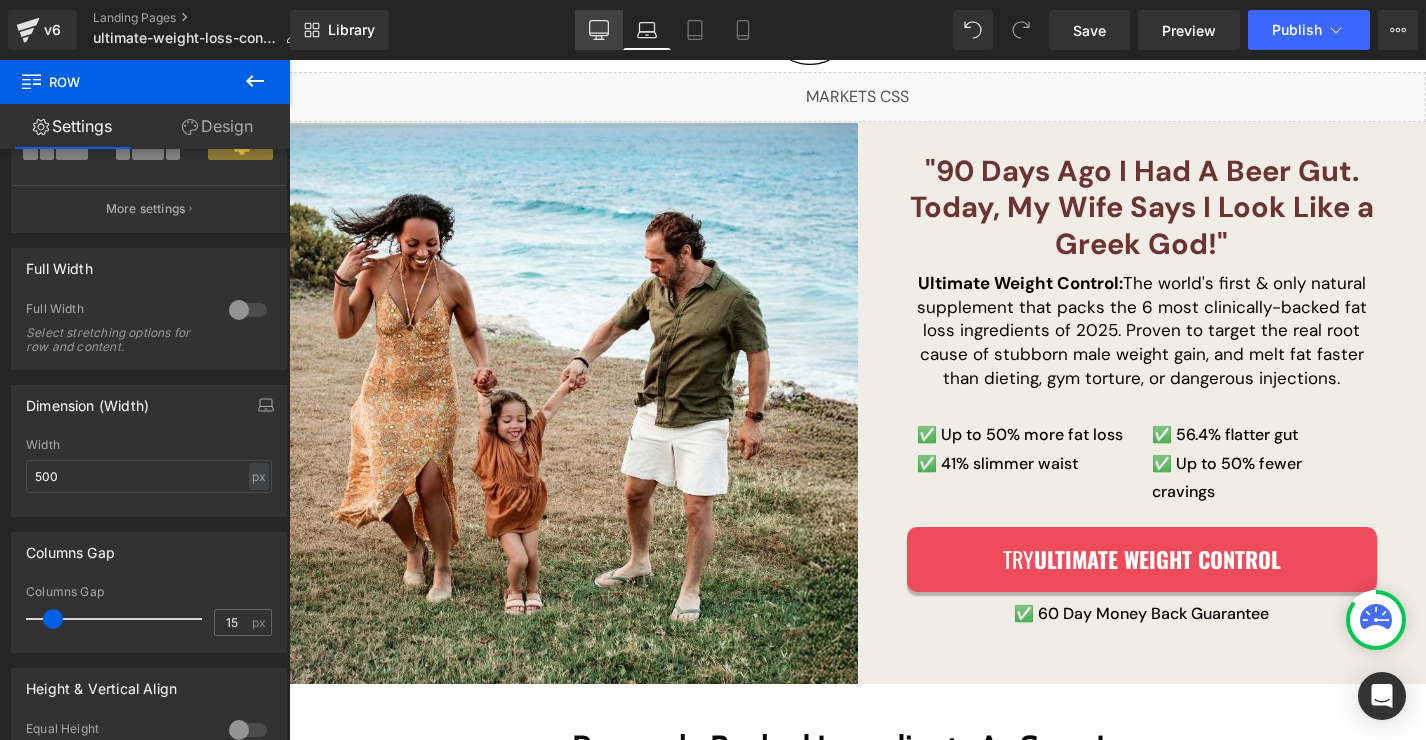 click 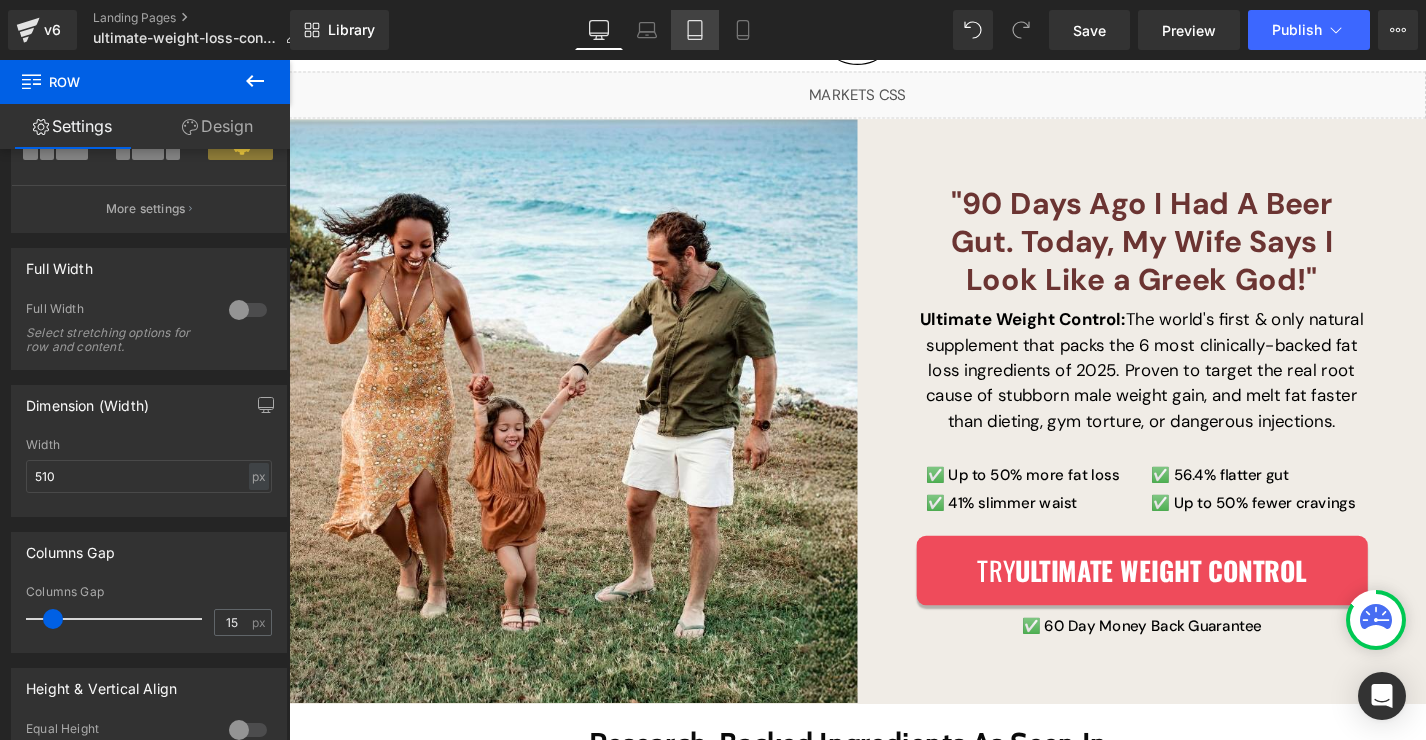click on "Laptop" at bounding box center [647, 30] 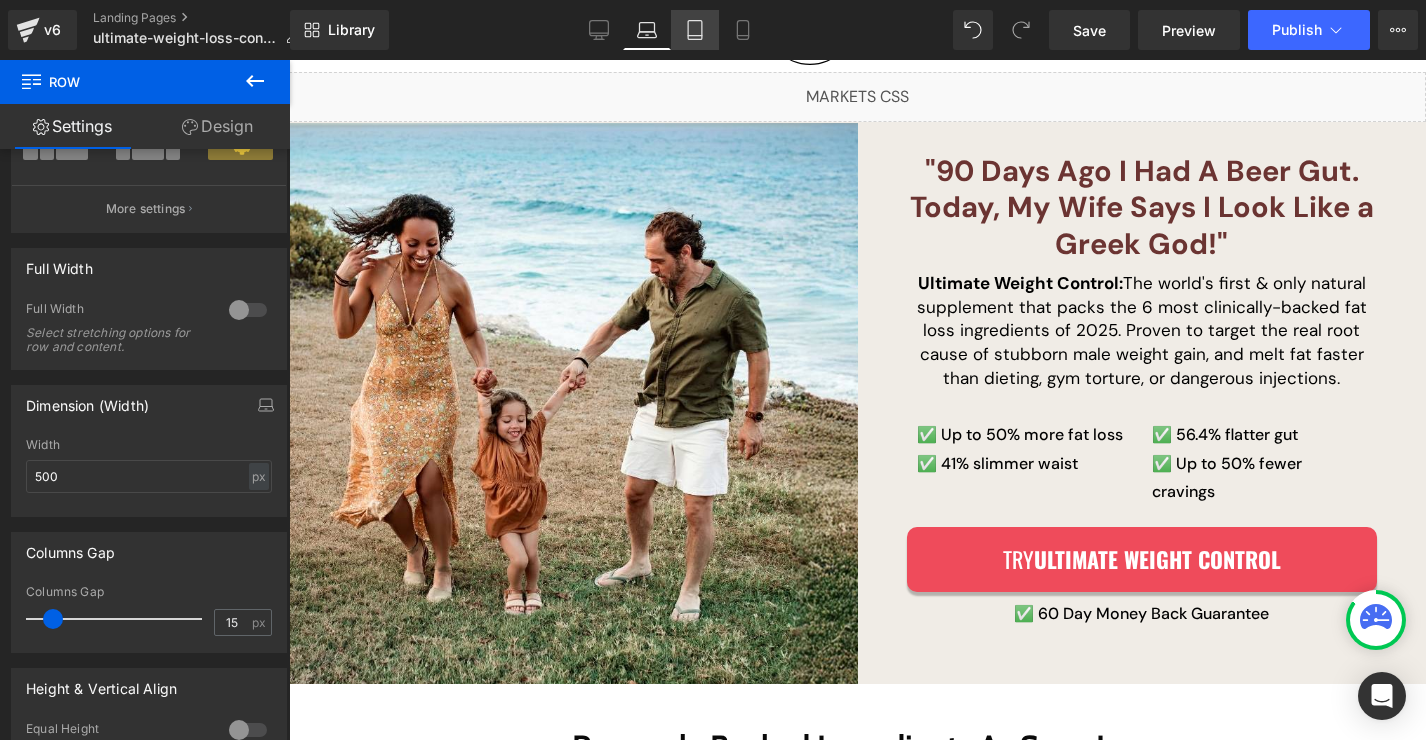 click 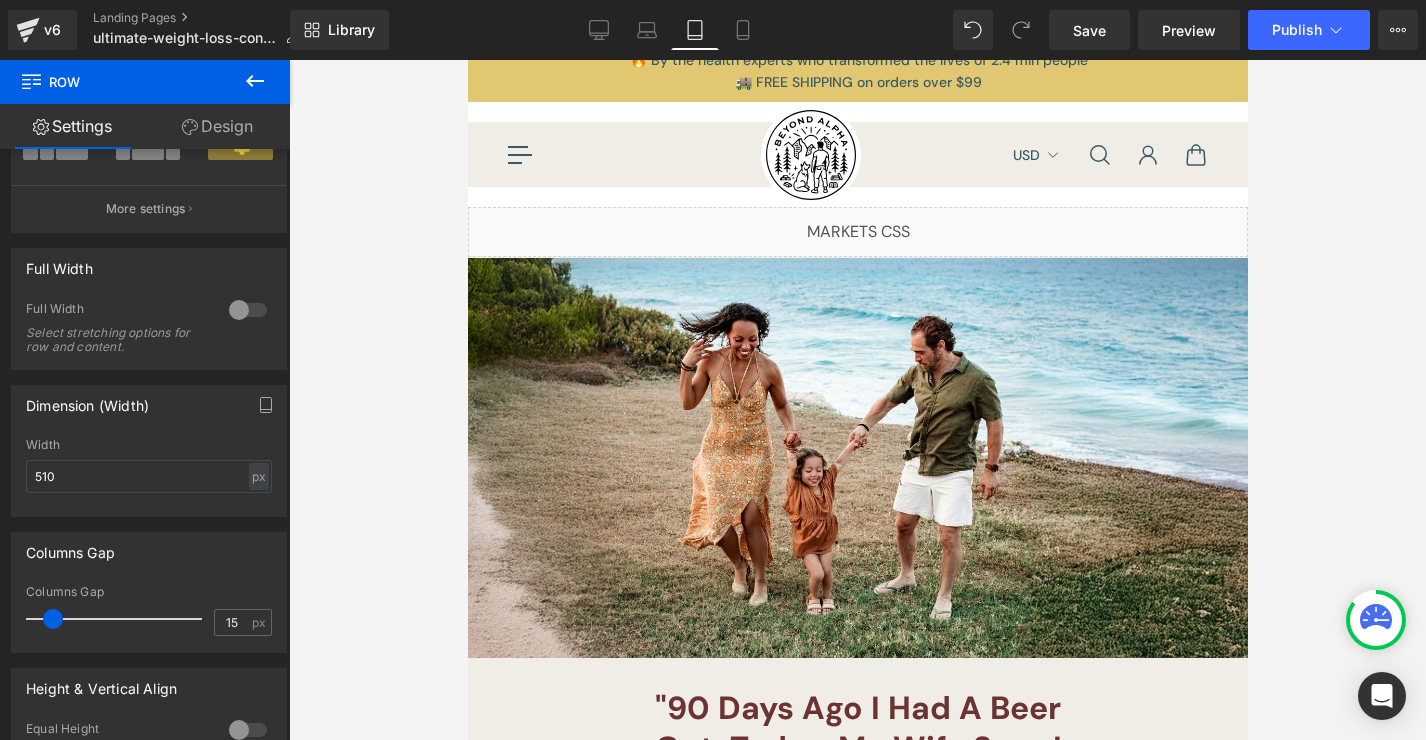 scroll, scrollTop: 0, scrollLeft: 0, axis: both 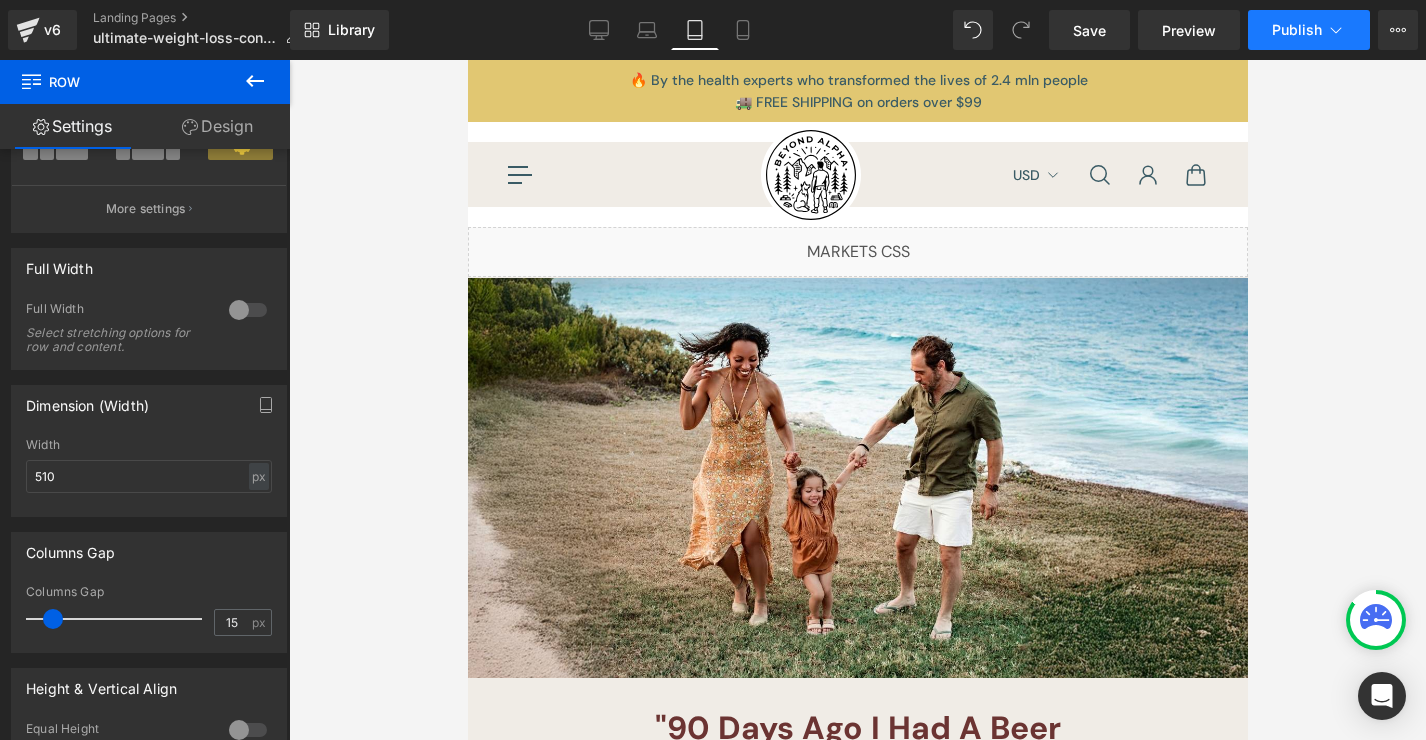 click on "Publish" at bounding box center [1309, 30] 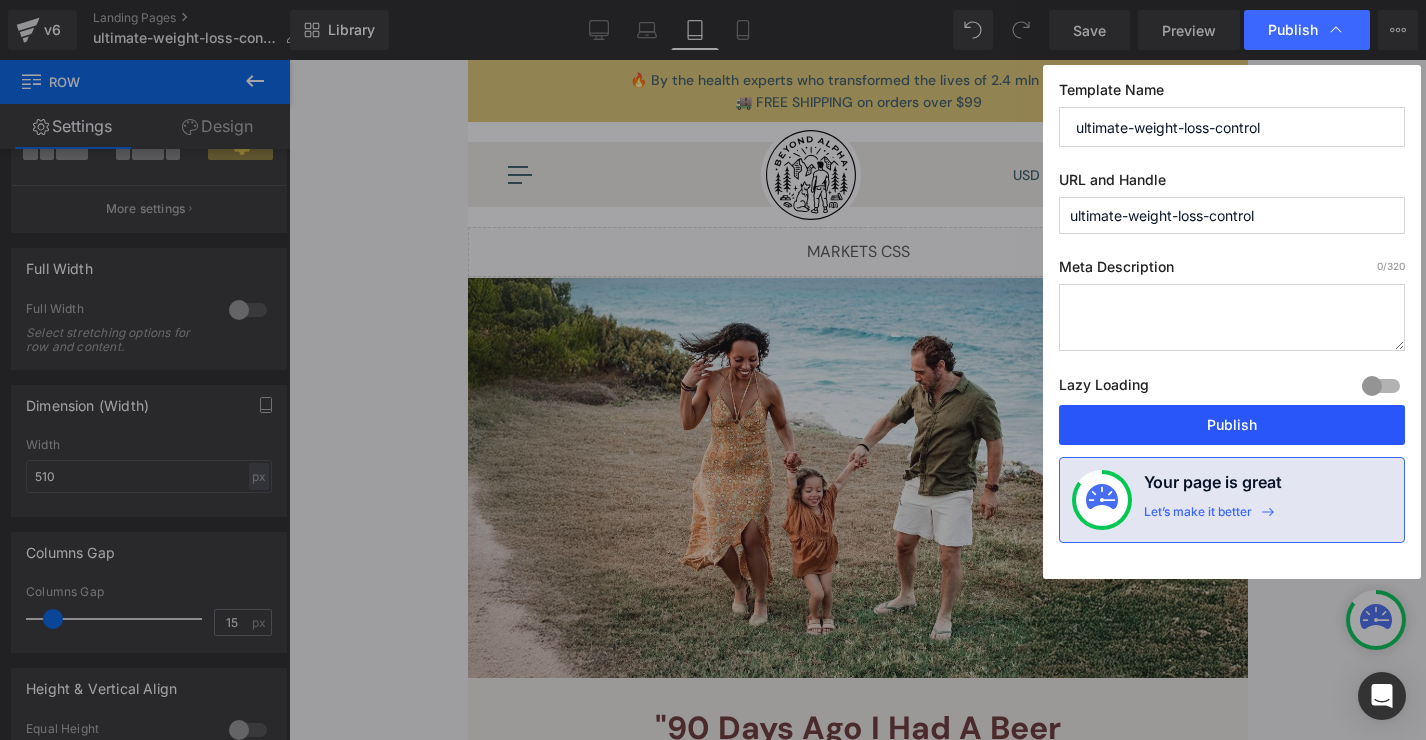 click on "Publish" at bounding box center (1232, 425) 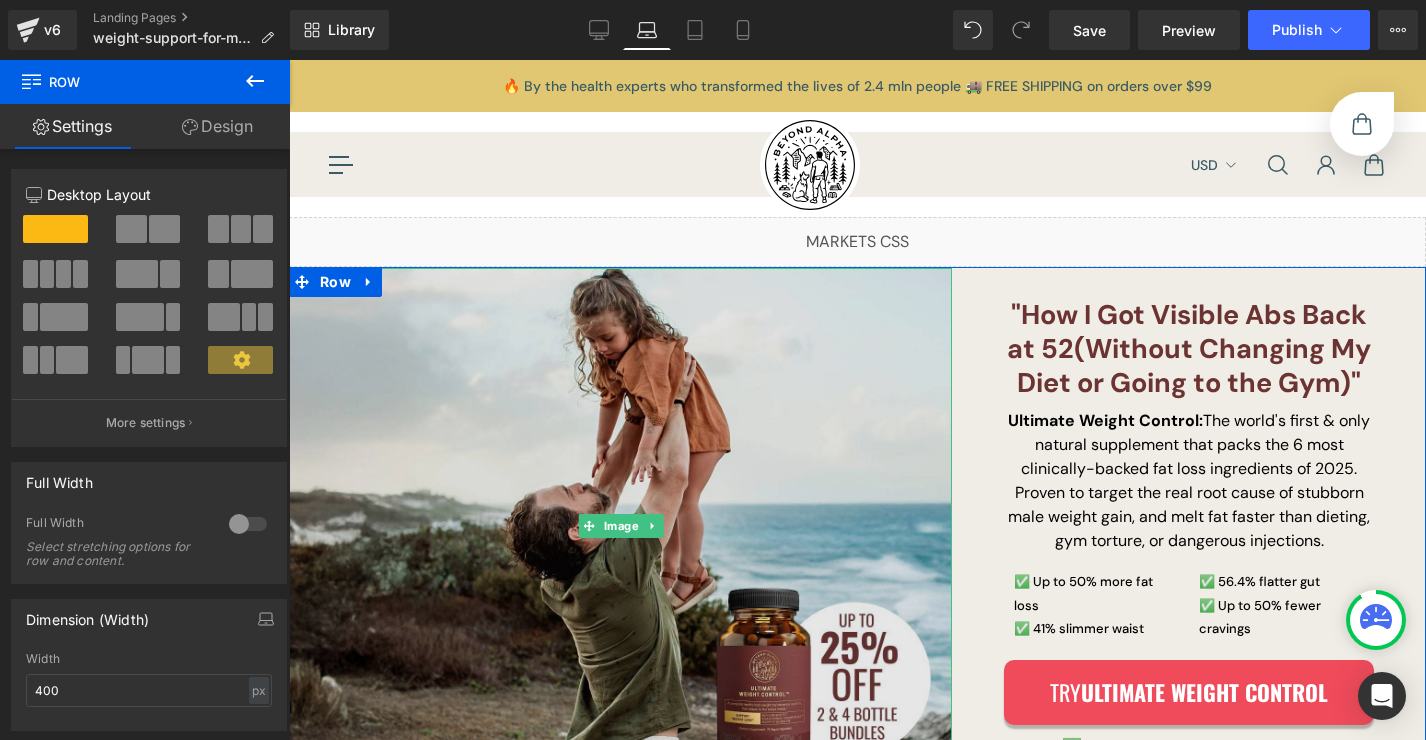 scroll, scrollTop: 213, scrollLeft: 0, axis: vertical 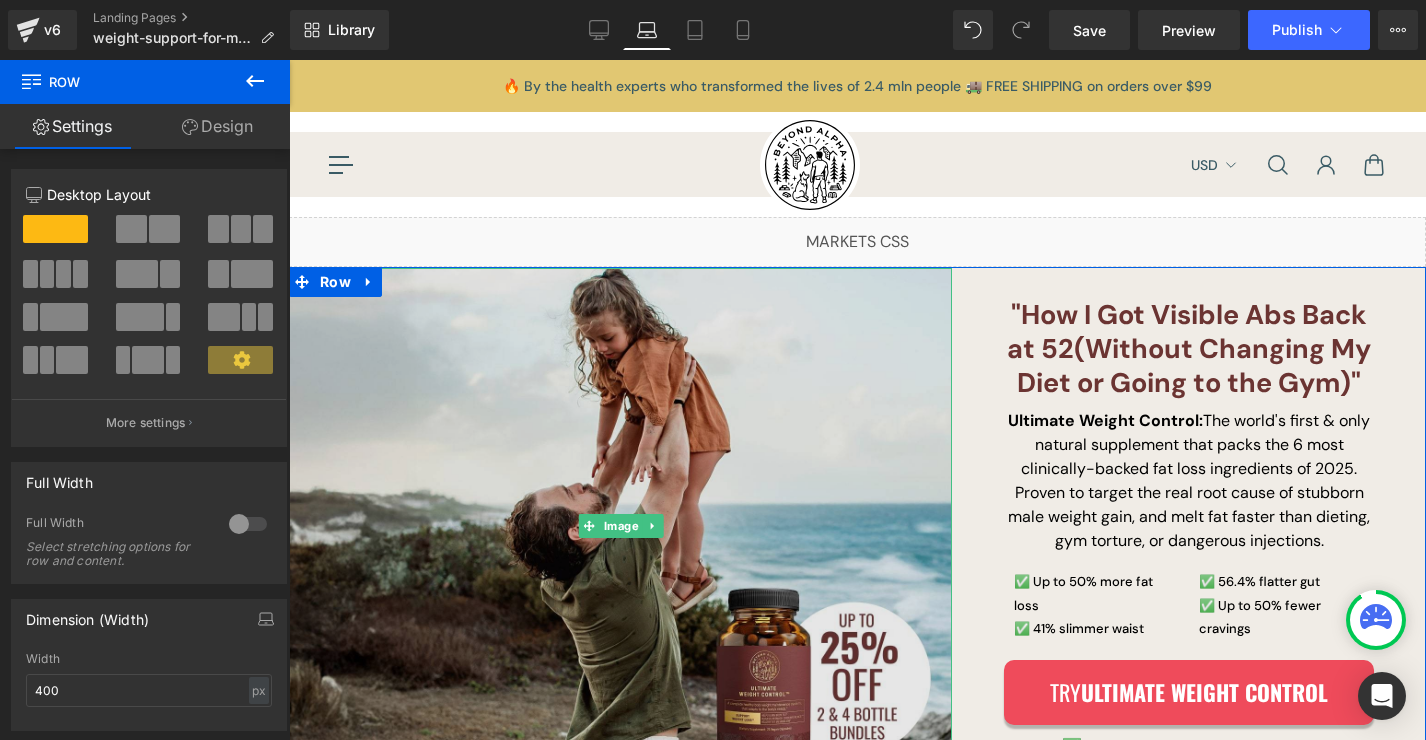 click at bounding box center [620, 526] 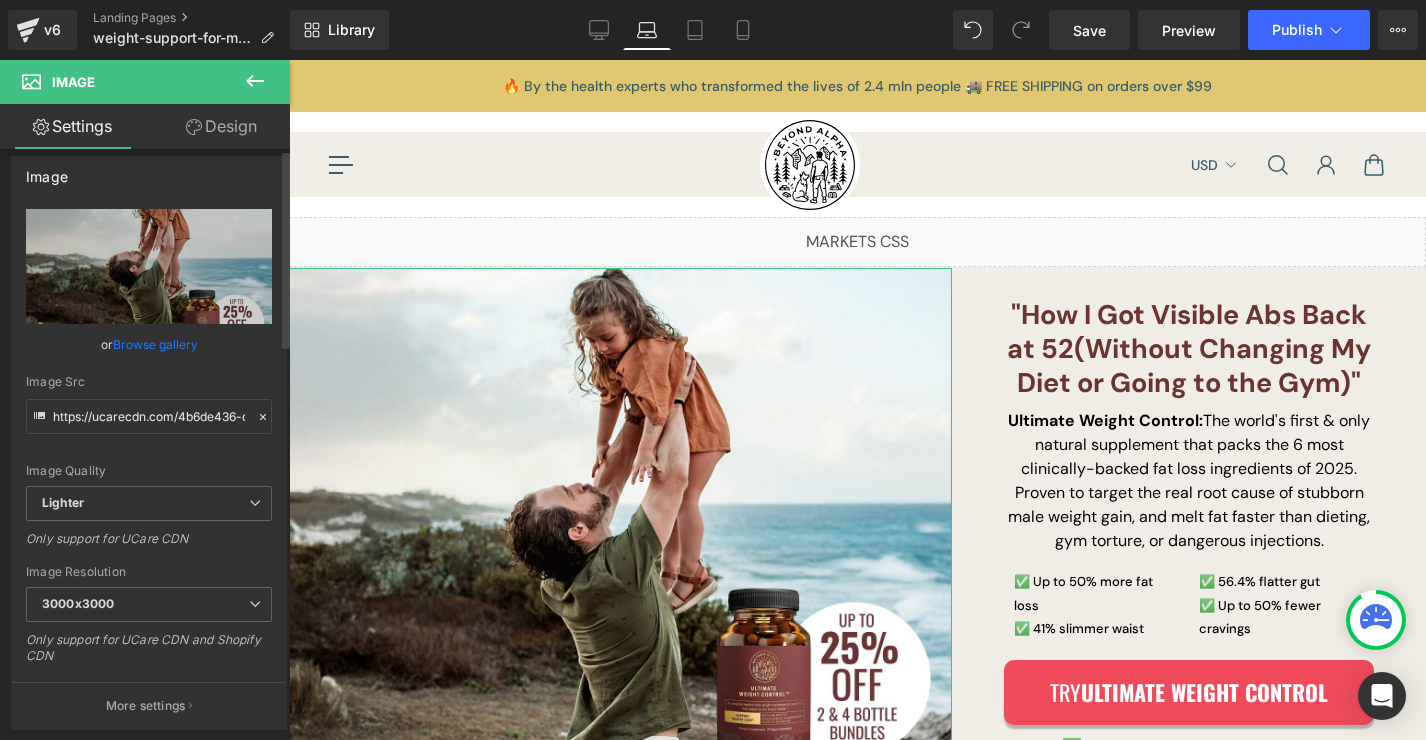 scroll, scrollTop: 0, scrollLeft: 0, axis: both 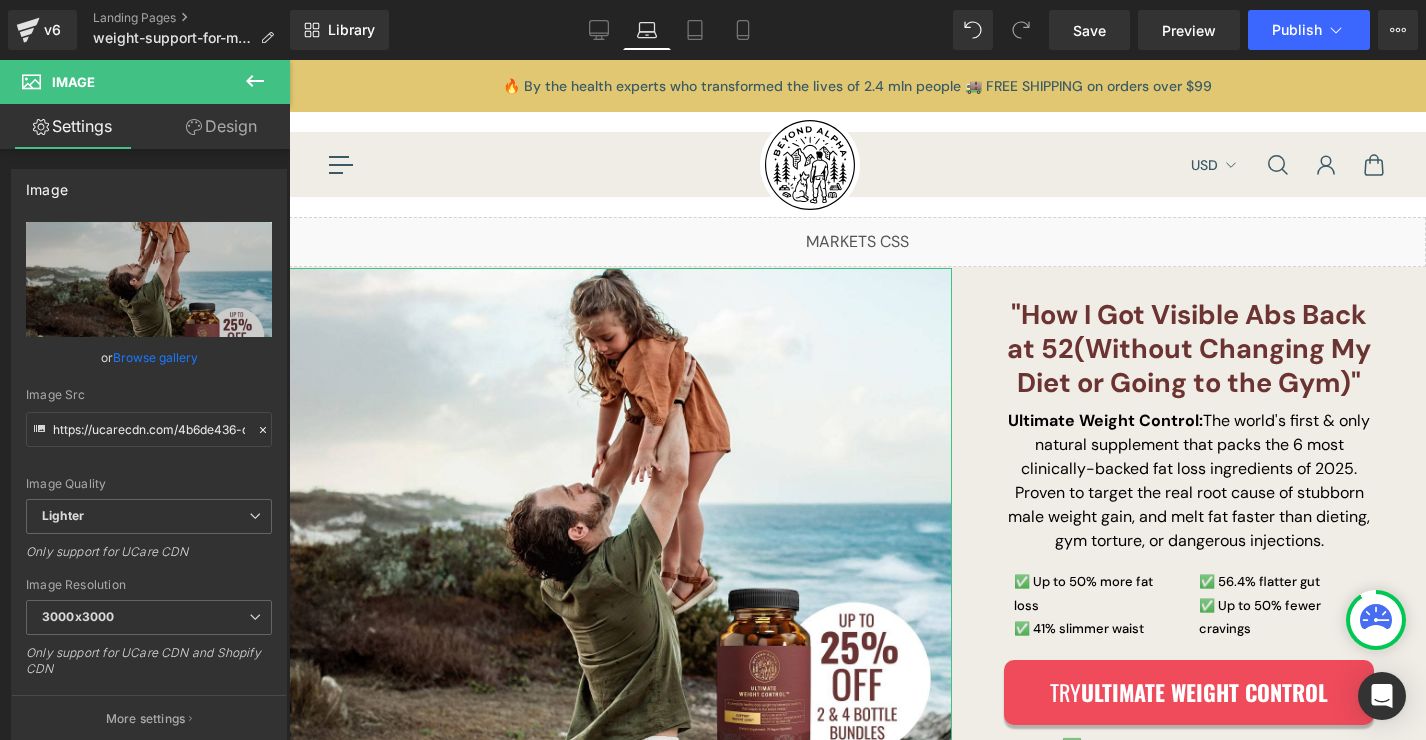 click on "Design" at bounding box center (221, 126) 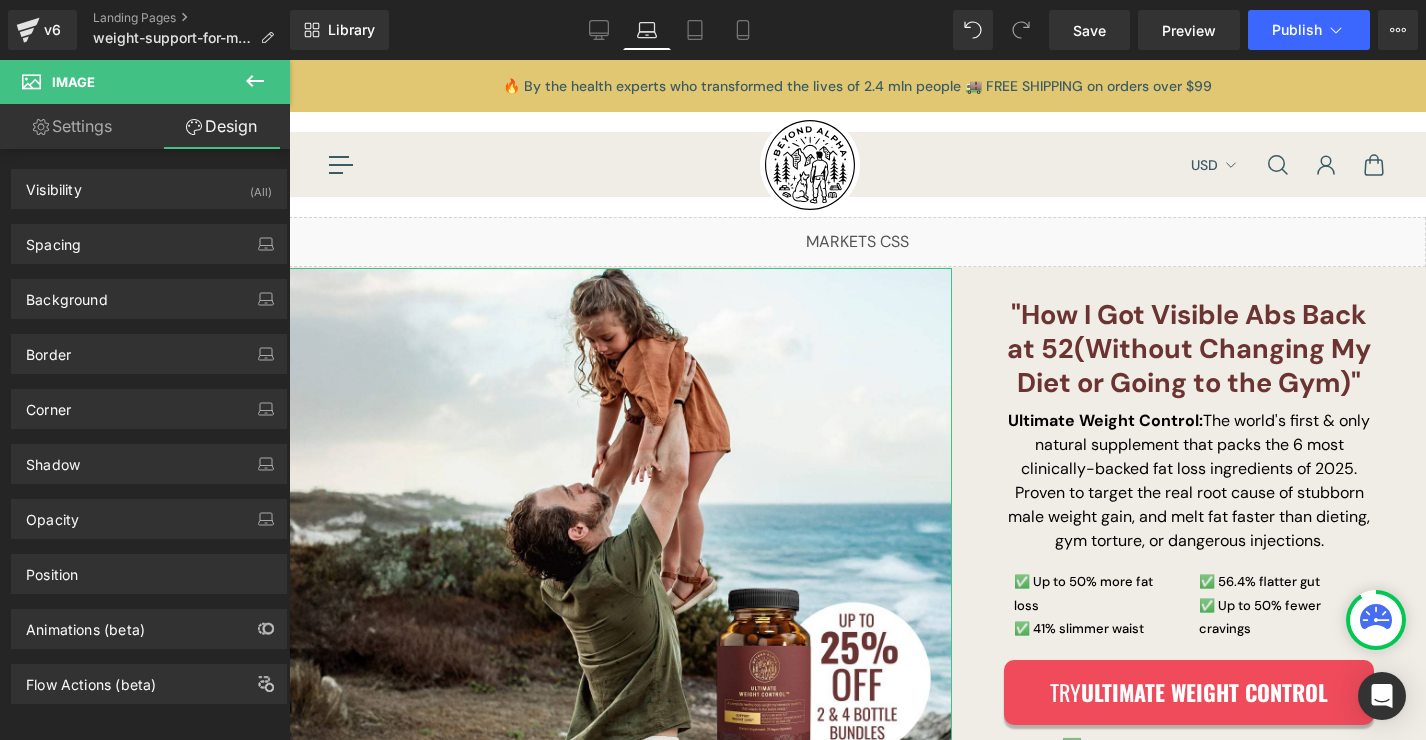 click on "Settings" at bounding box center (72, 126) 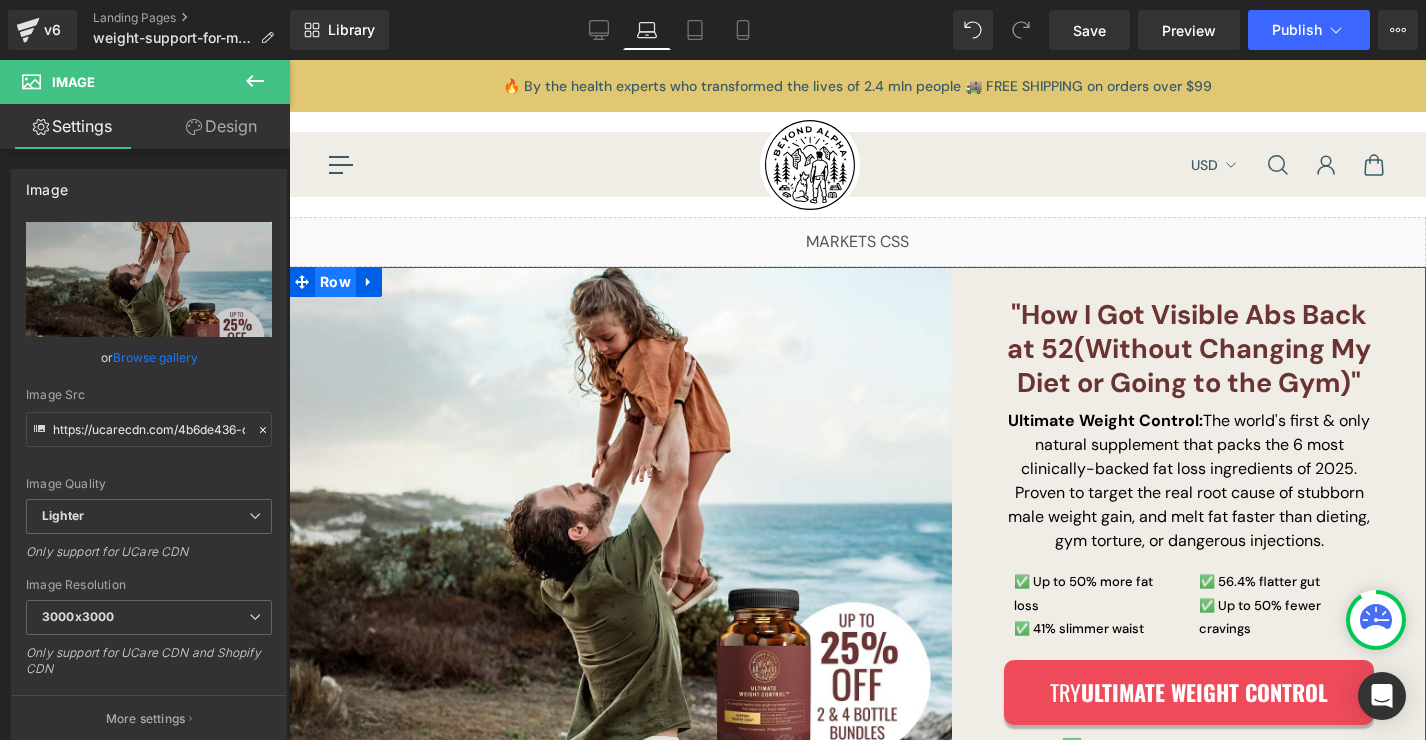 click on "Row" at bounding box center [335, 282] 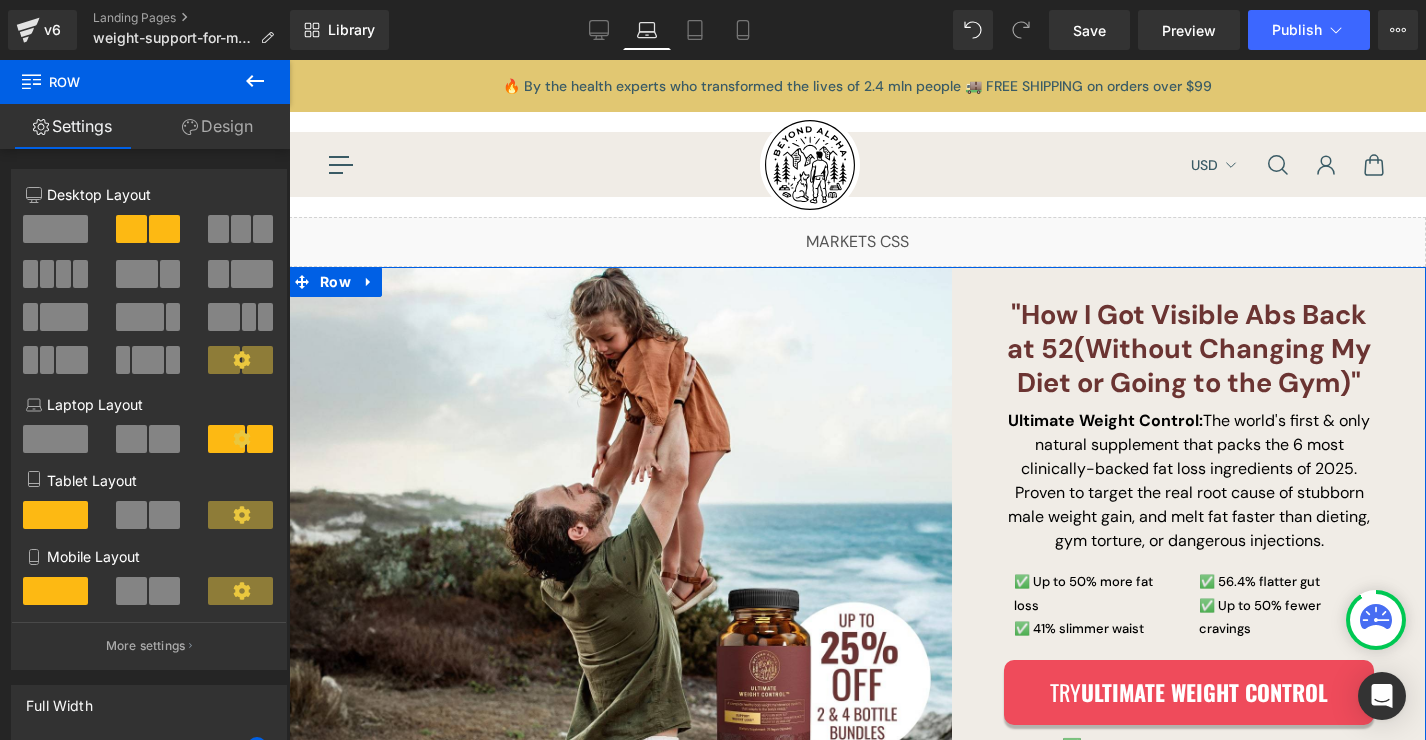 click at bounding box center (164, 439) 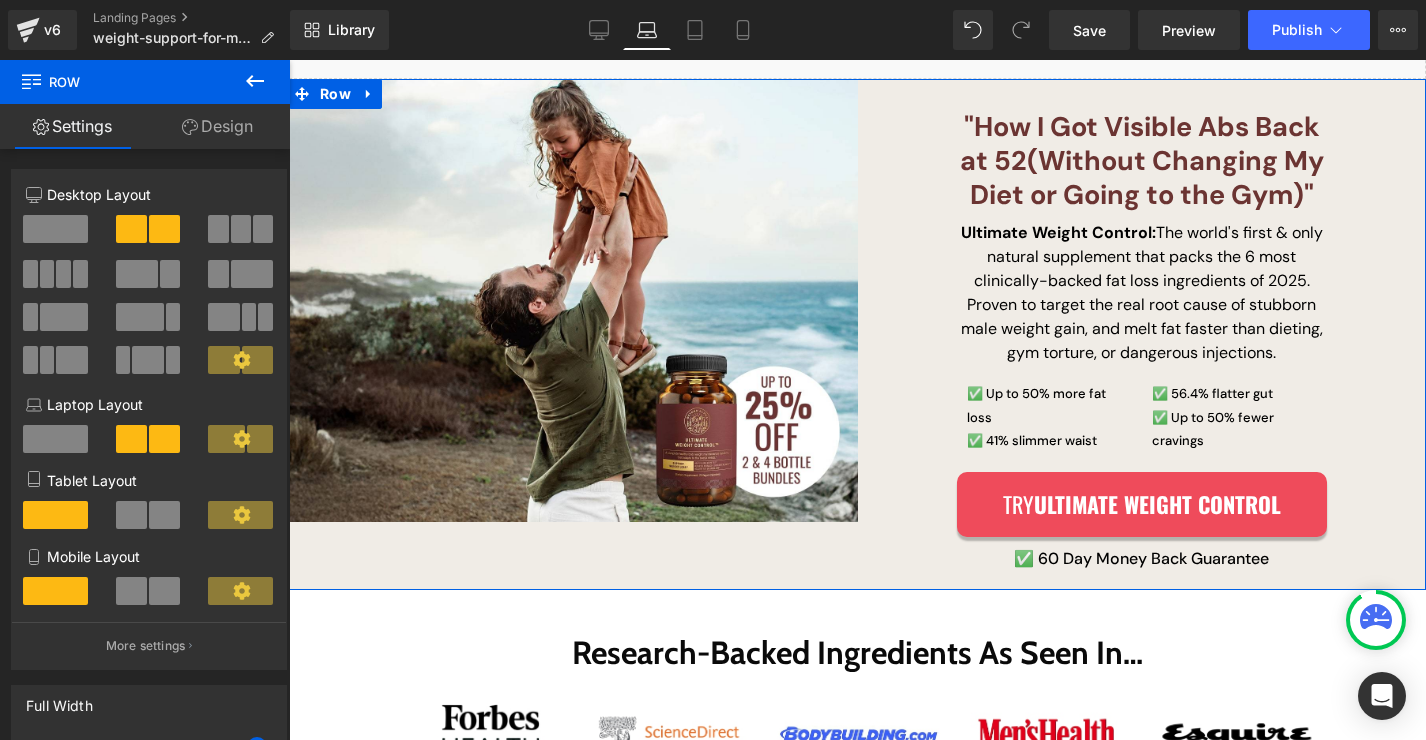 scroll, scrollTop: 204, scrollLeft: 0, axis: vertical 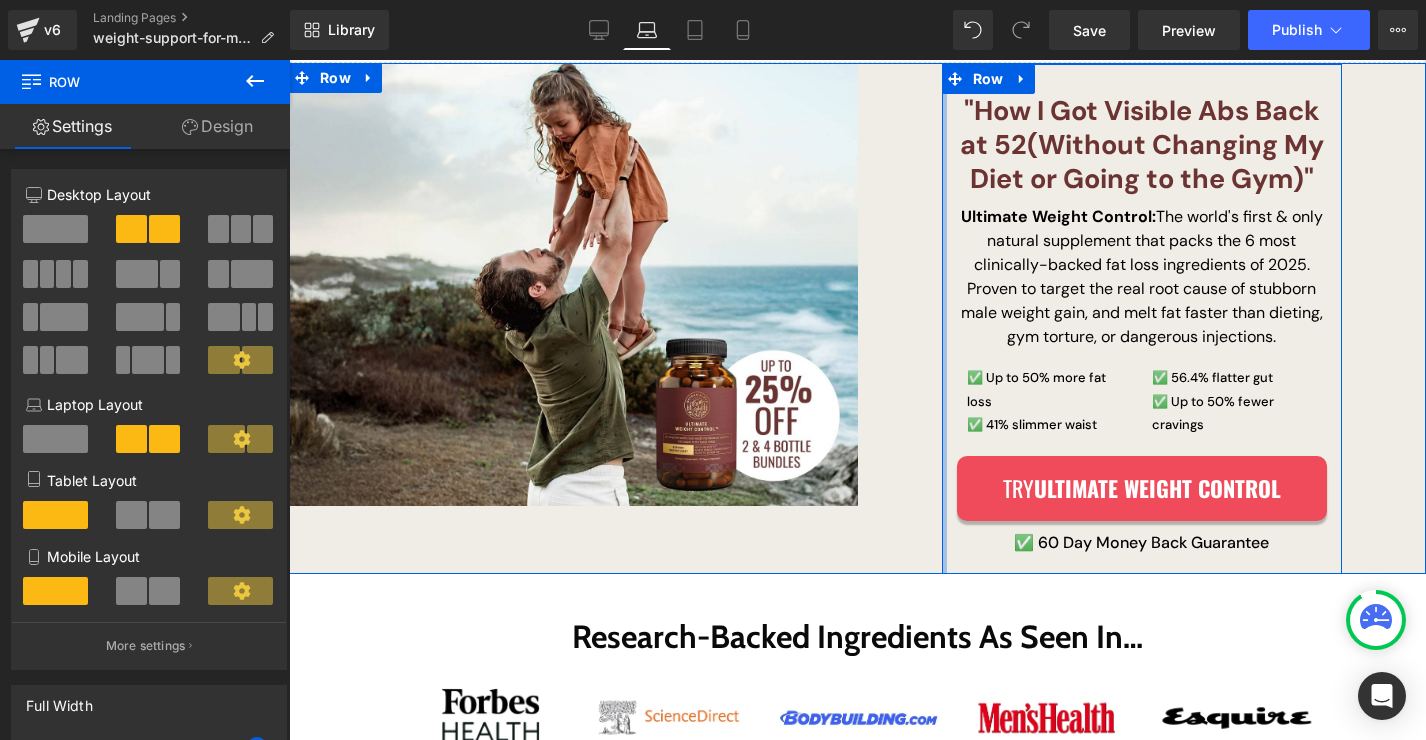 click at bounding box center [944, 319] 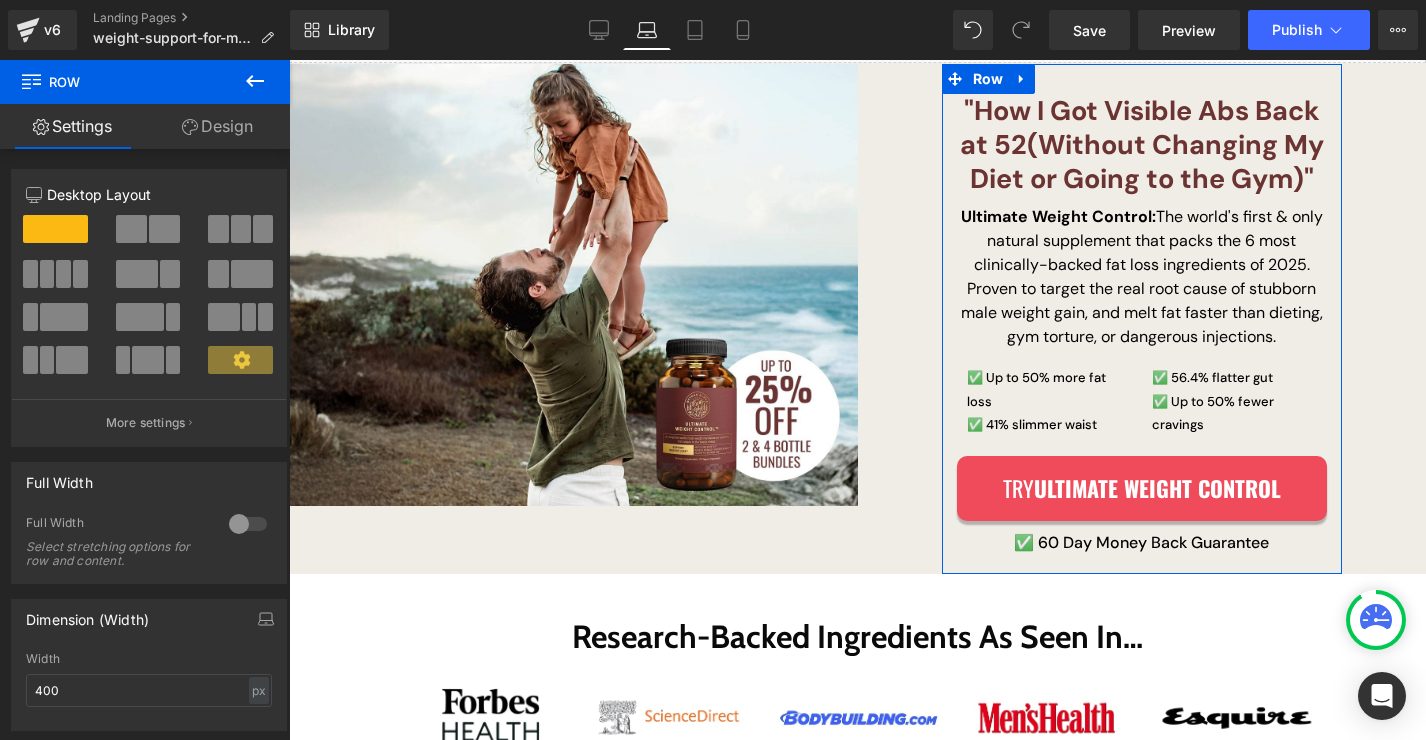 scroll, scrollTop: 180, scrollLeft: 0, axis: vertical 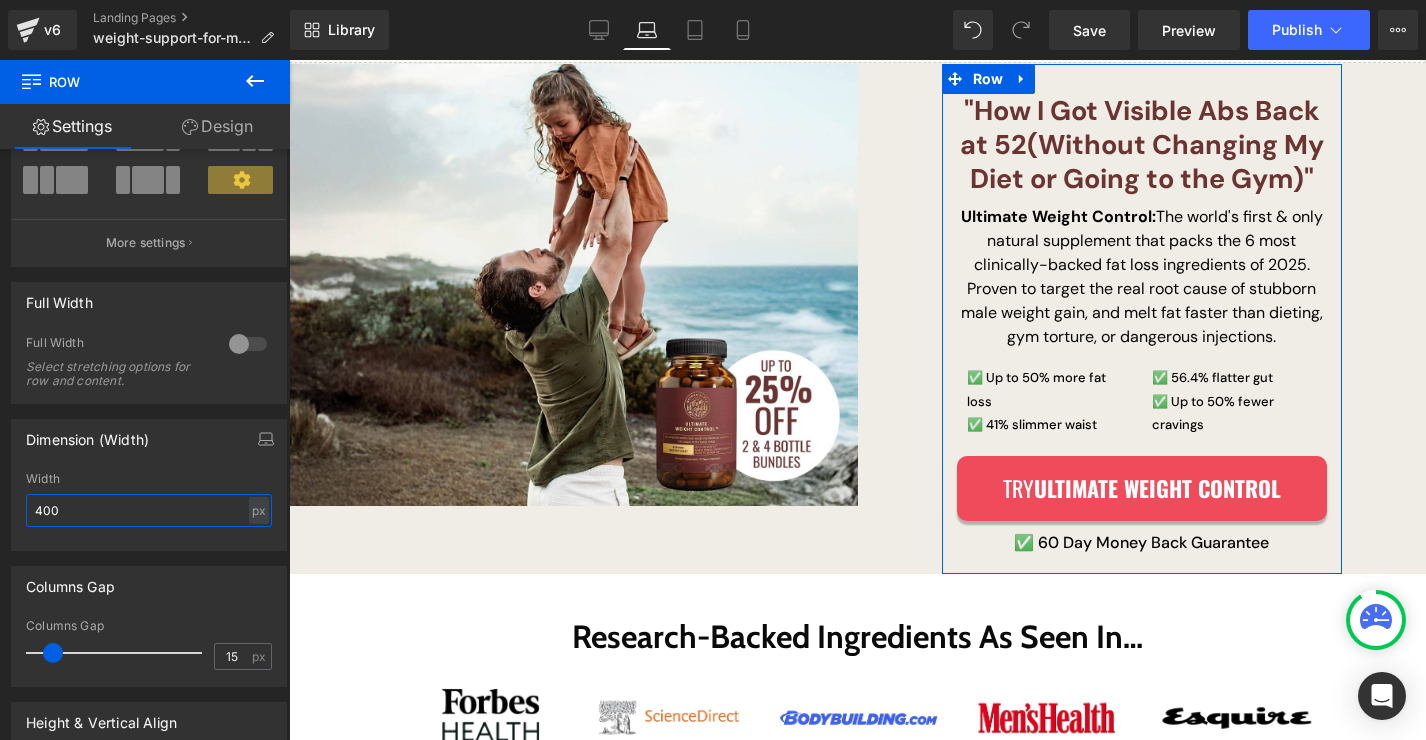 click on "400" at bounding box center (149, 510) 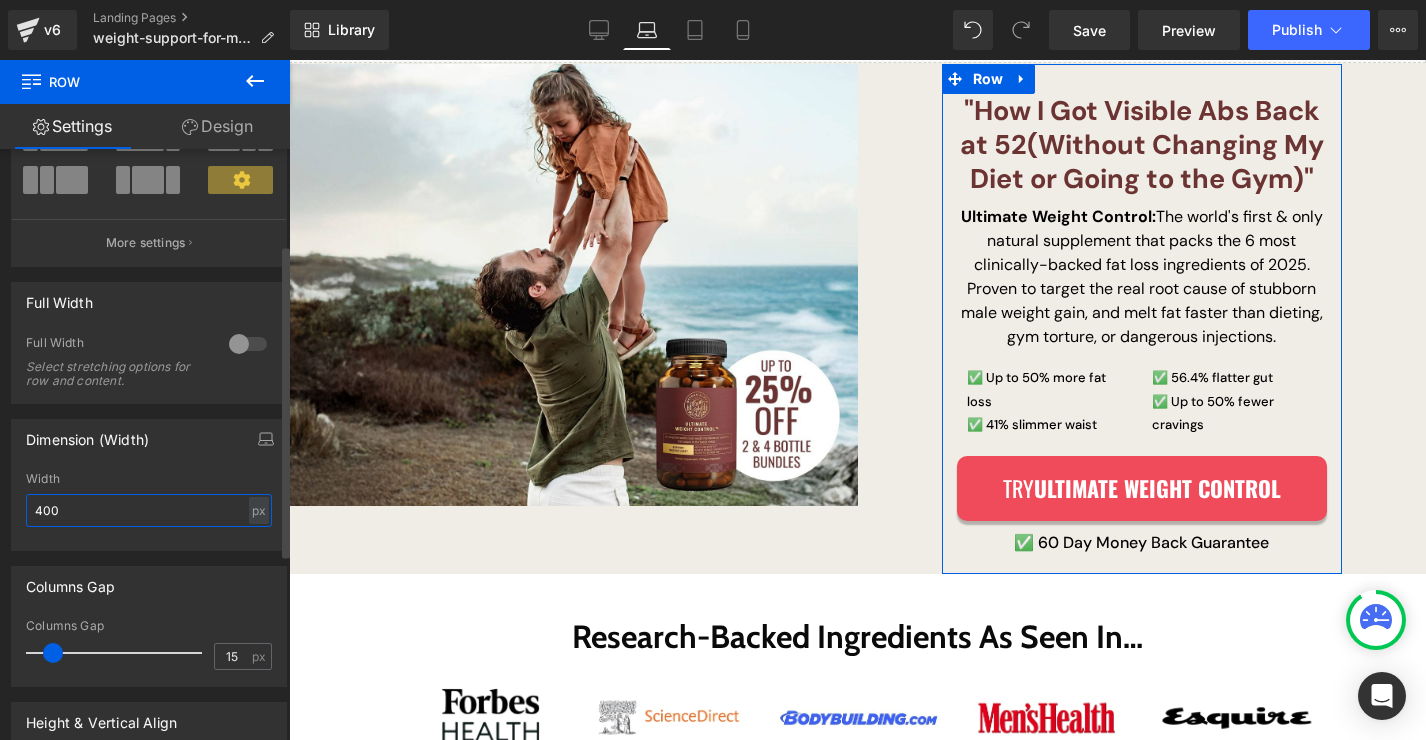 click on "400" at bounding box center (149, 510) 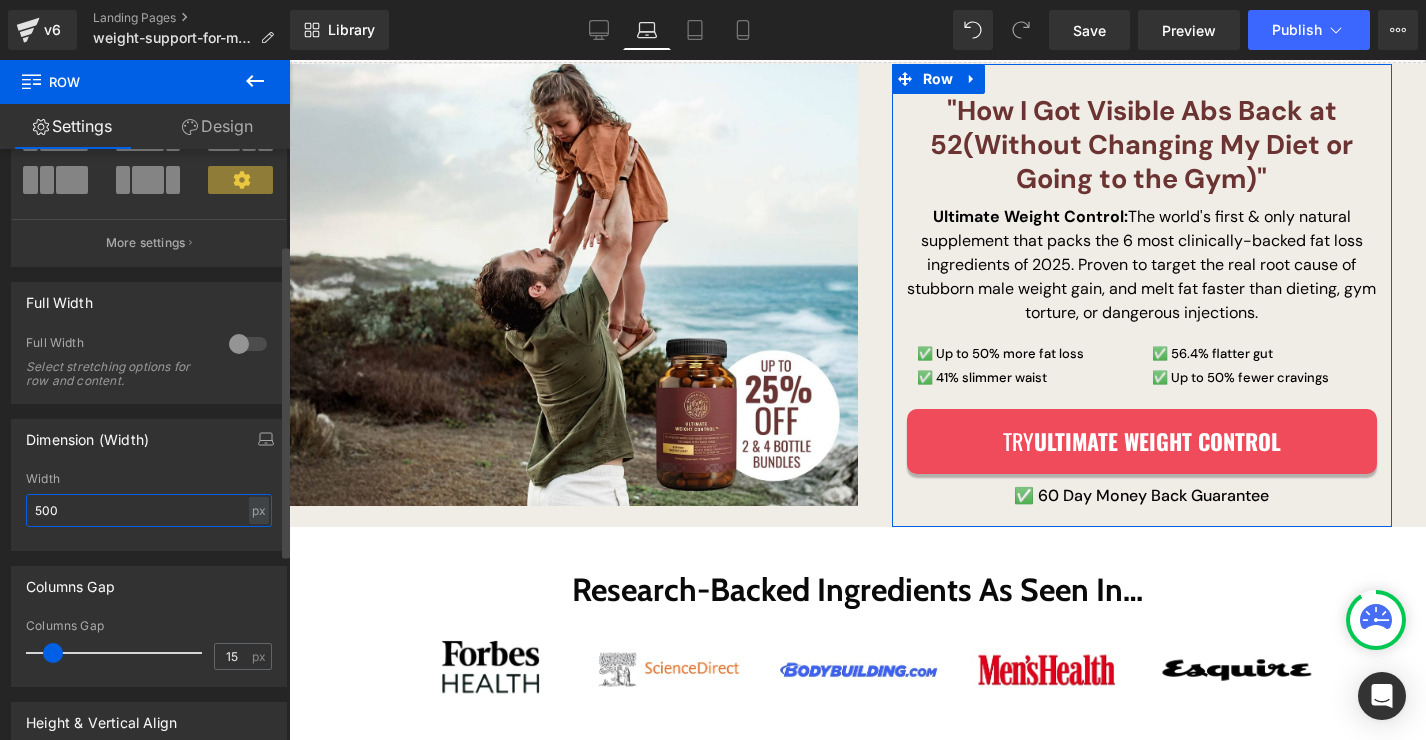 type on "500" 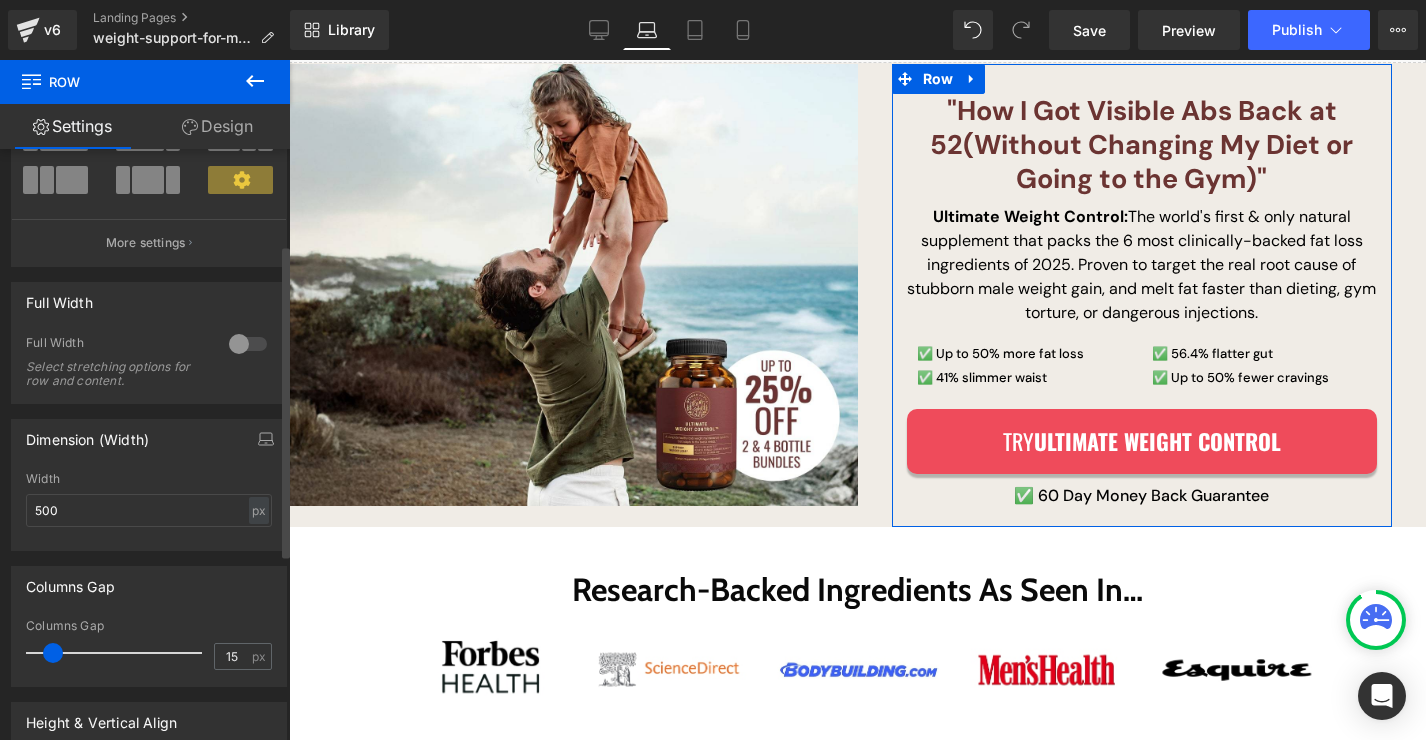 click on "Width" at bounding box center [149, 479] 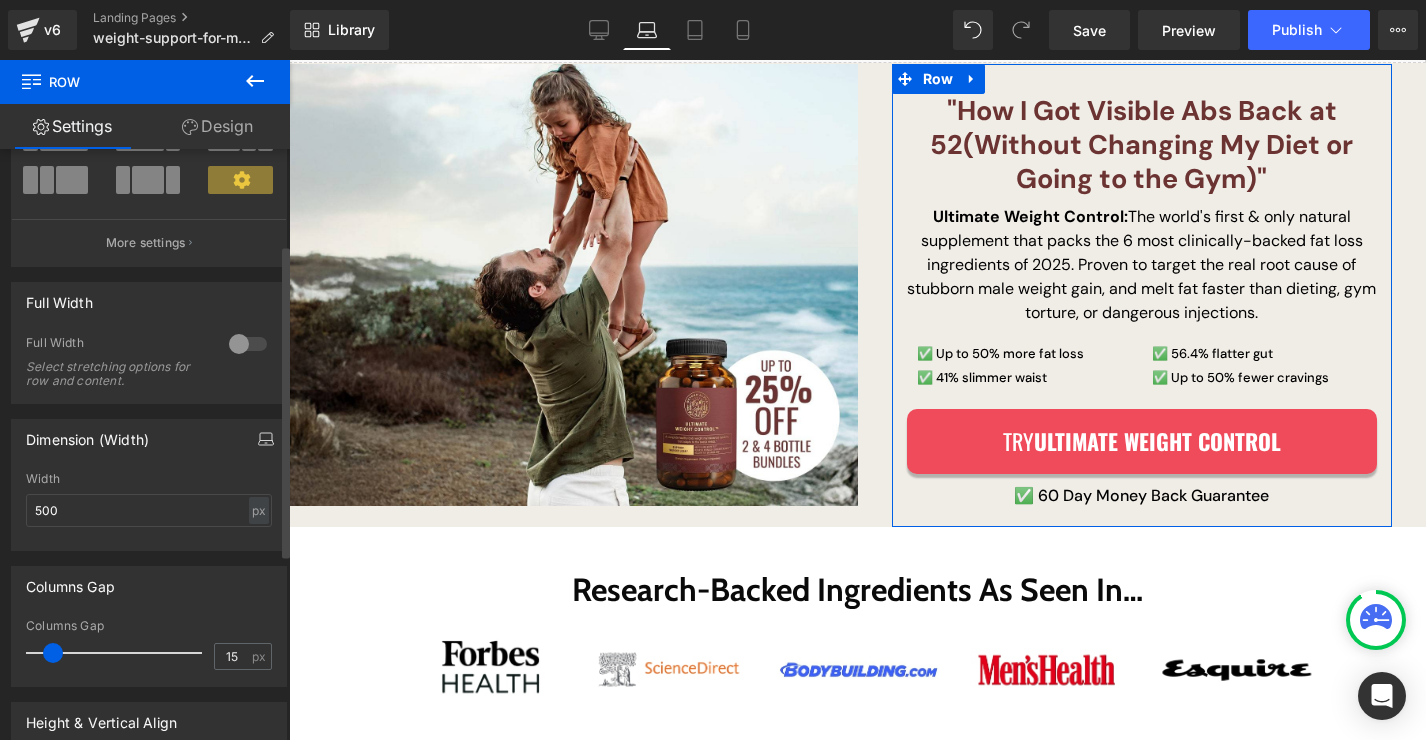 click 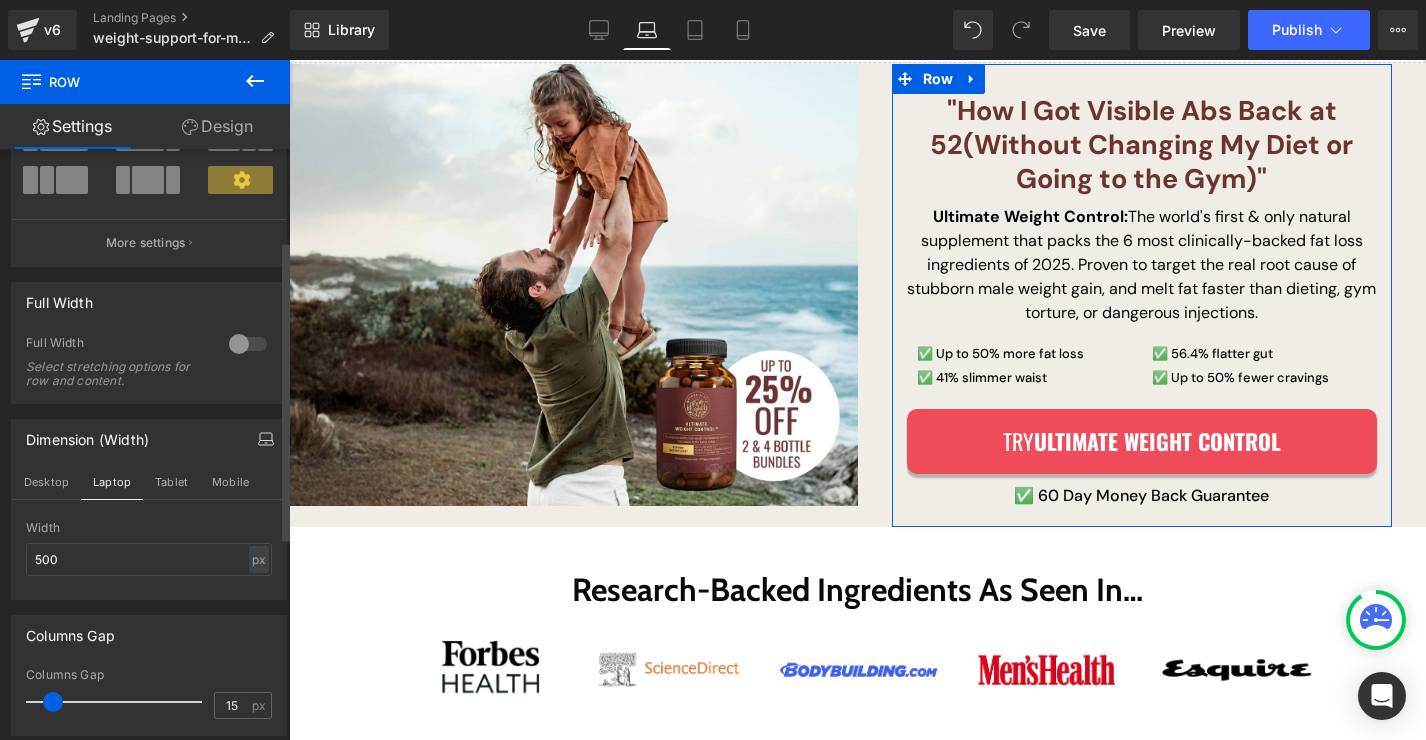 click 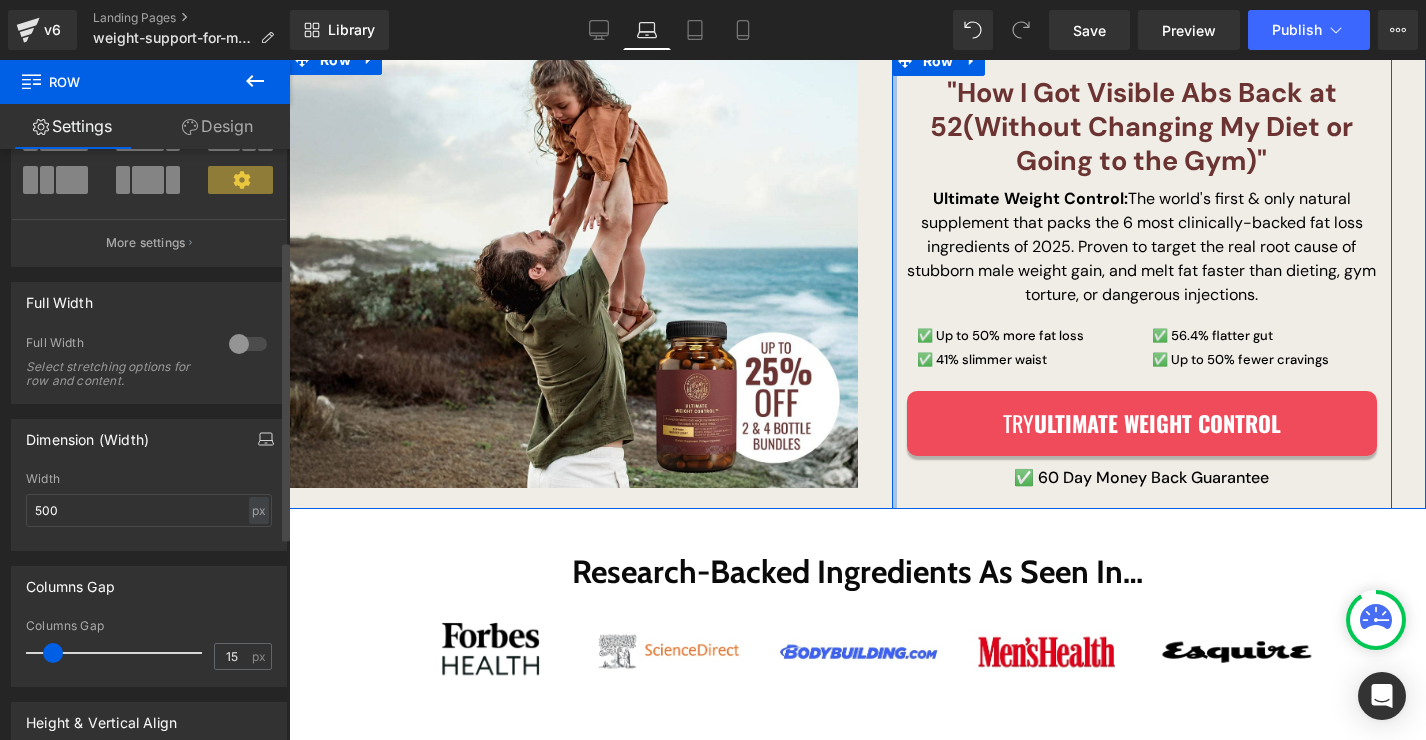 scroll, scrollTop: 243, scrollLeft: 0, axis: vertical 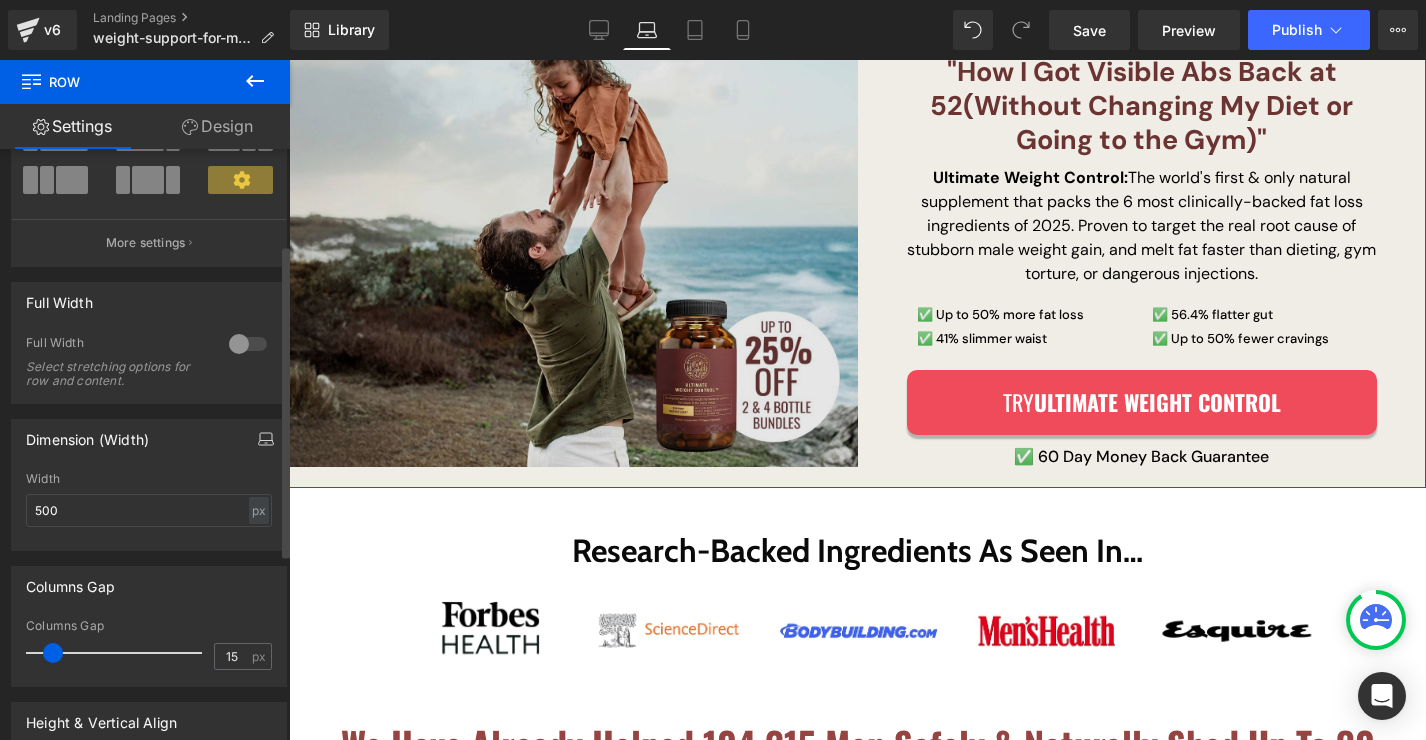 click at bounding box center (573, 246) 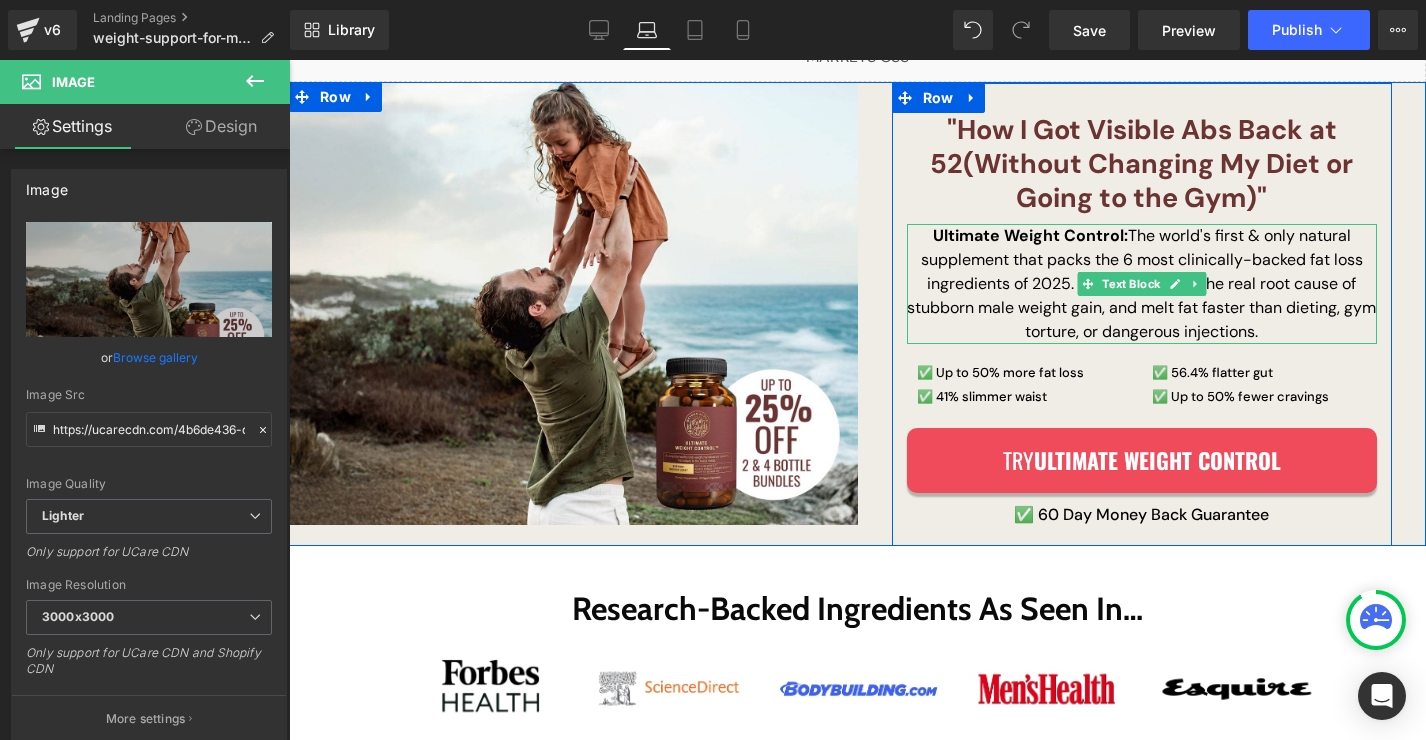 scroll, scrollTop: 172, scrollLeft: 0, axis: vertical 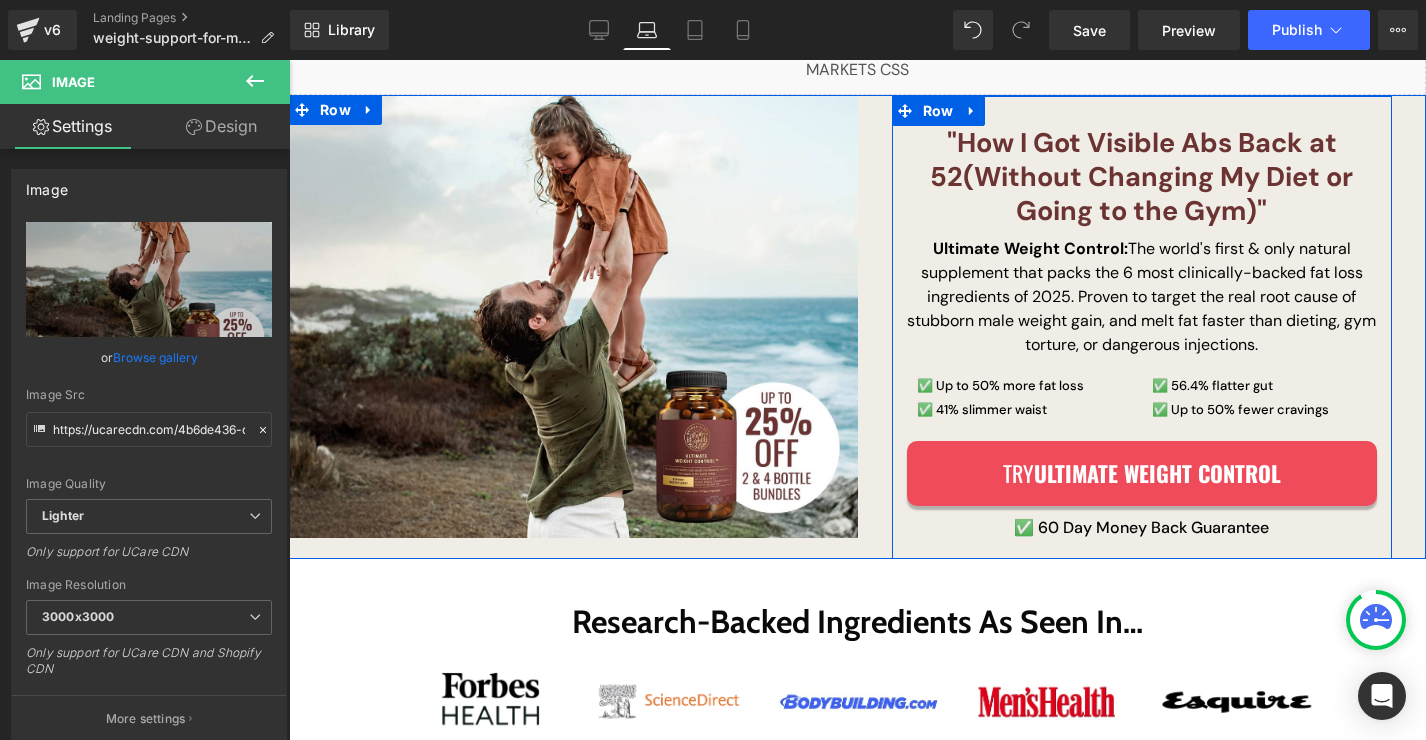 click on "(Without Changing My Diet or Going to the Gym)"" at bounding box center (1158, 193) 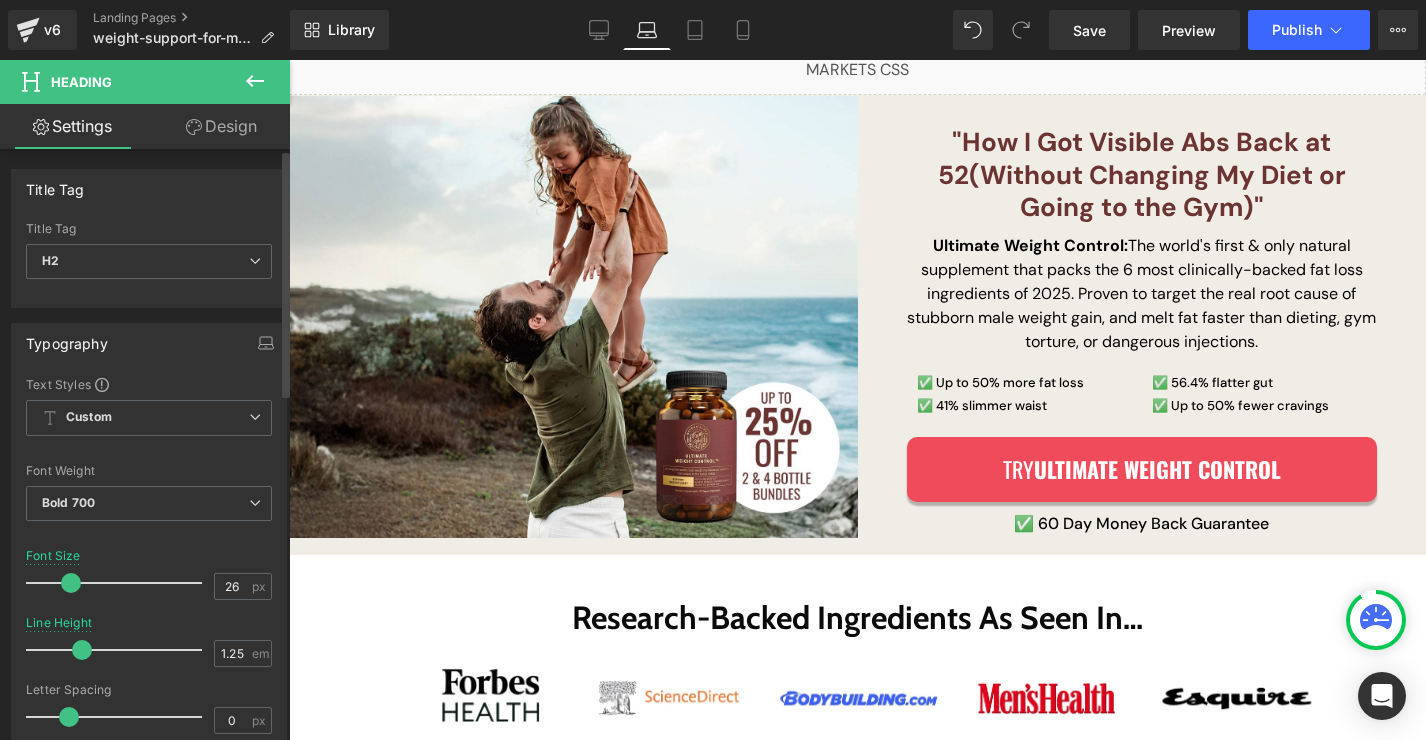 type on "27" 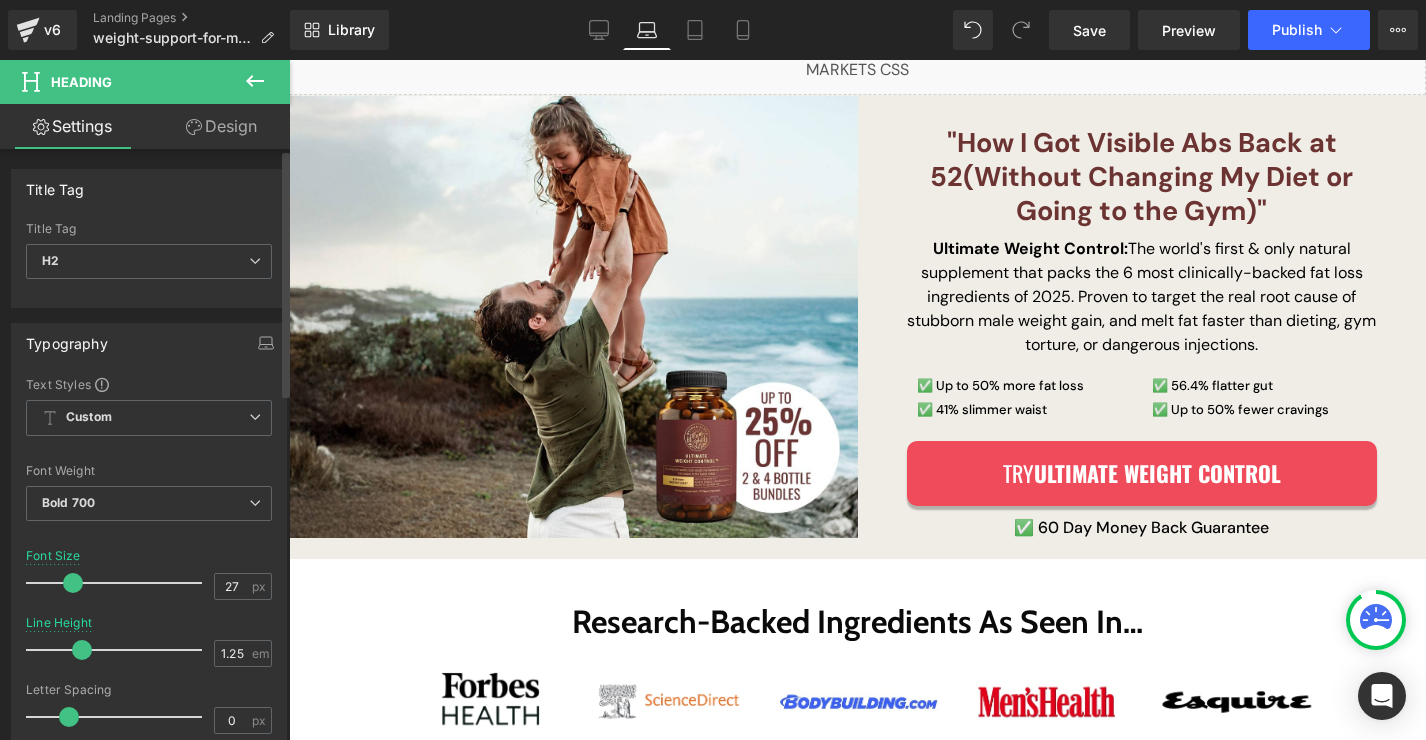 click at bounding box center (73, 583) 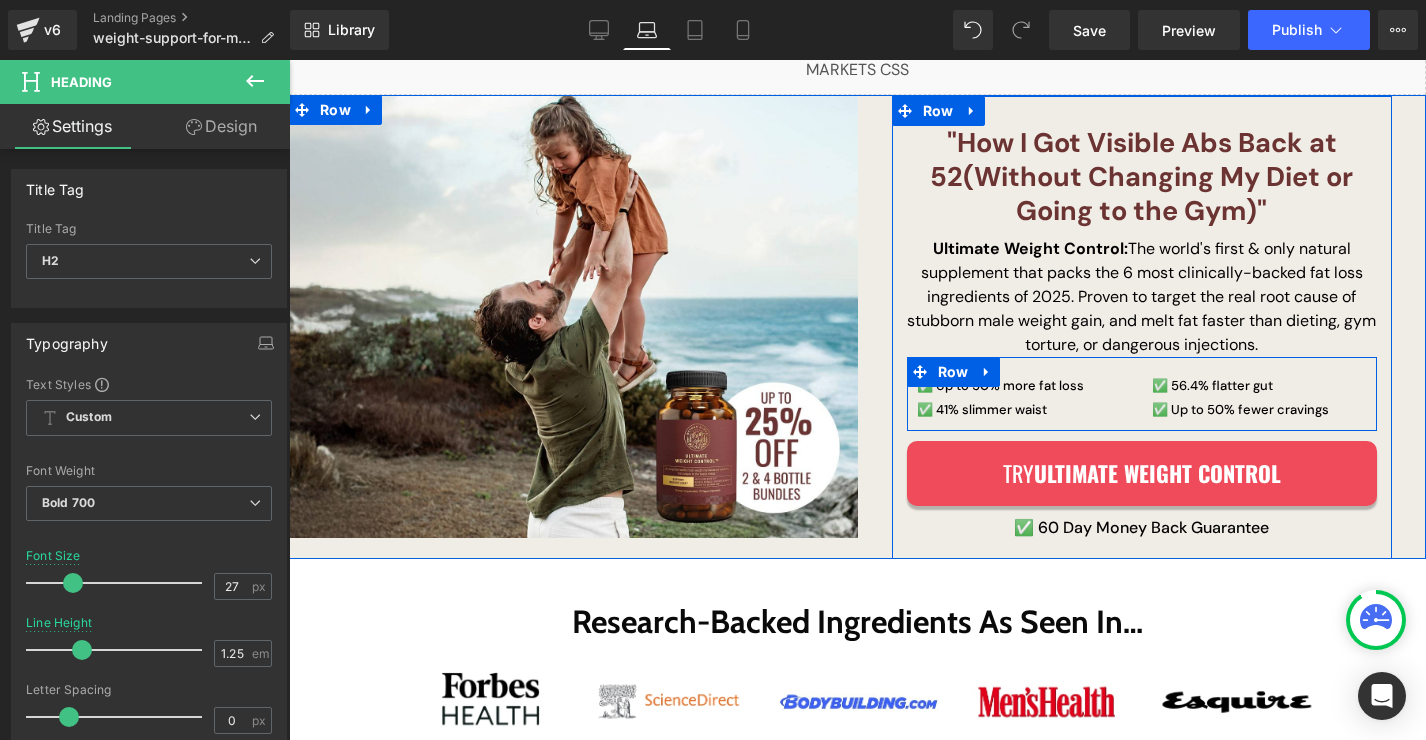 click on "✅ Up to 50% more fat loss ✅ 41% slimmer waist Text Block         ✅ 56.4% flatter gut  ✅ Up to 50% fewer cravings Text Block         Row" at bounding box center [1142, 394] 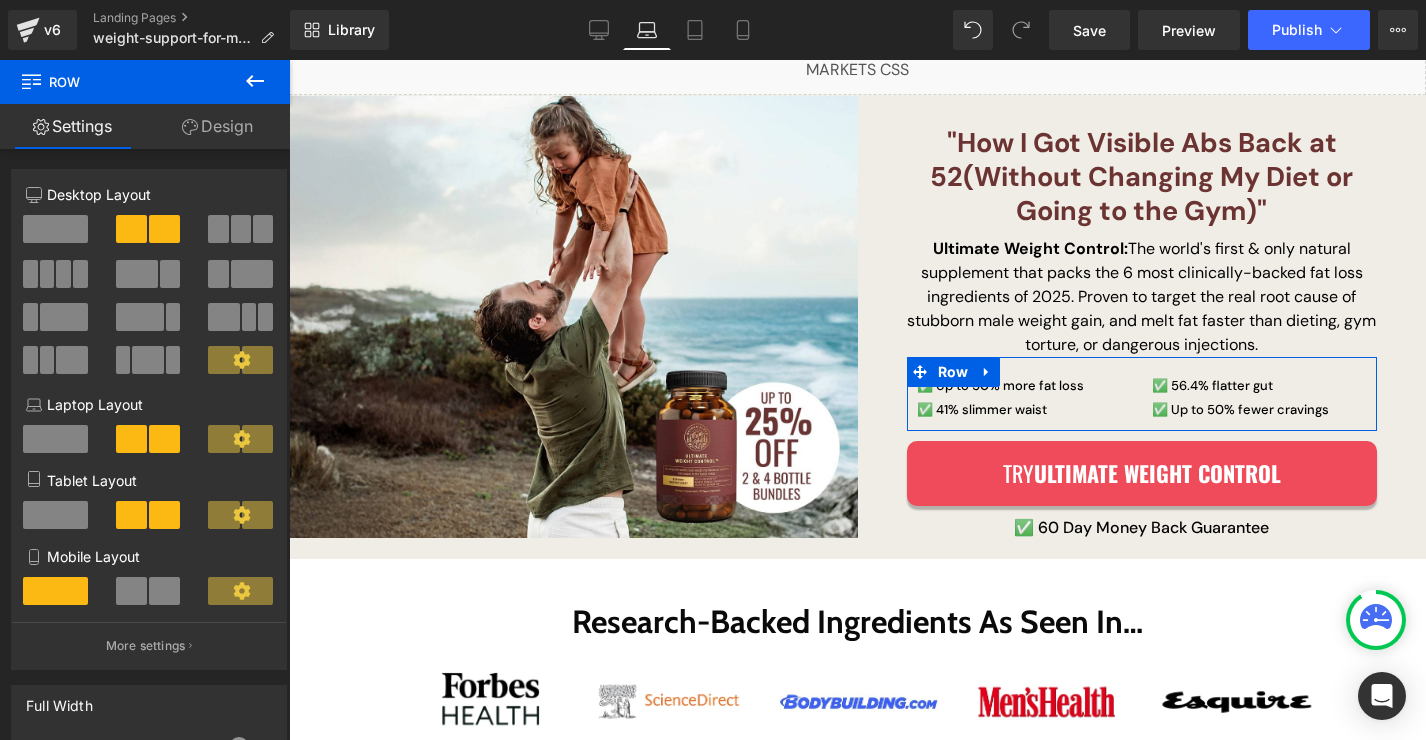 click on "Design" at bounding box center [217, 126] 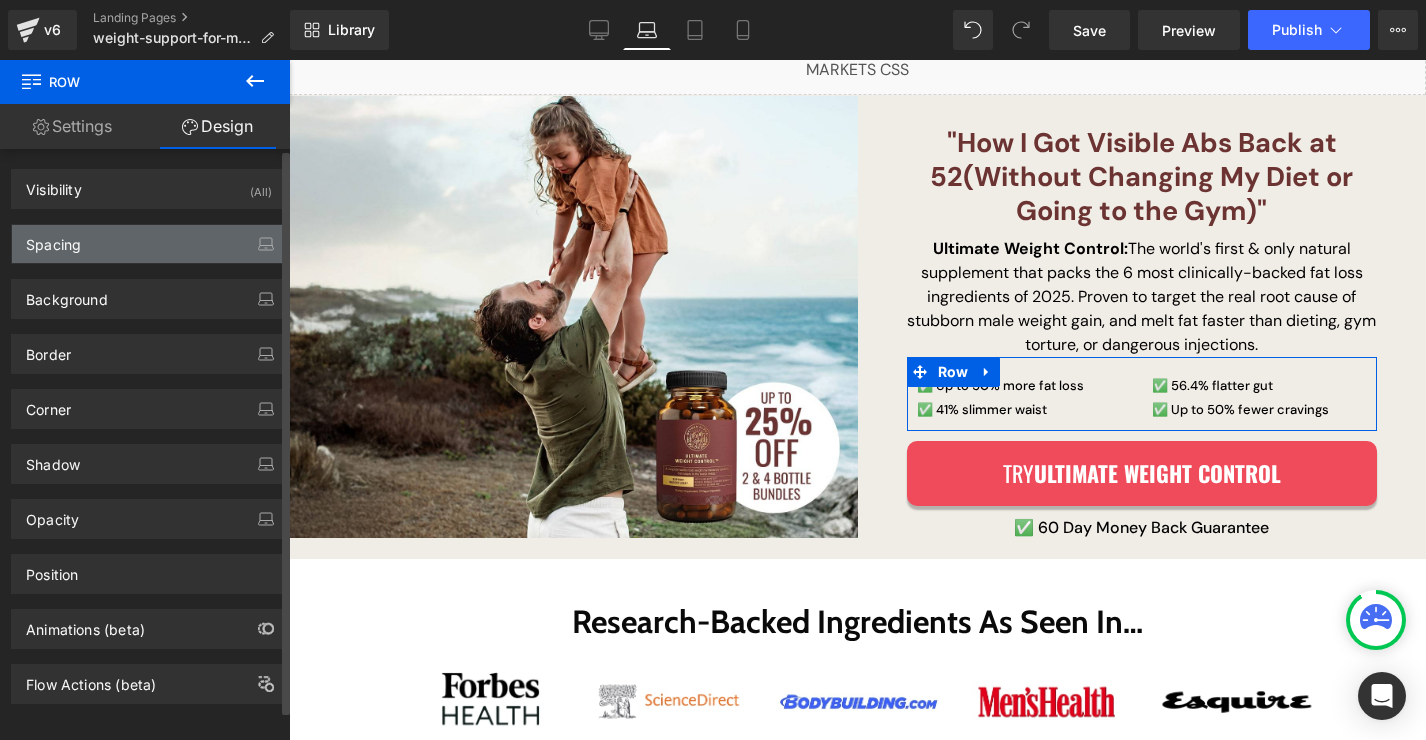 click on "Spacing" at bounding box center (149, 244) 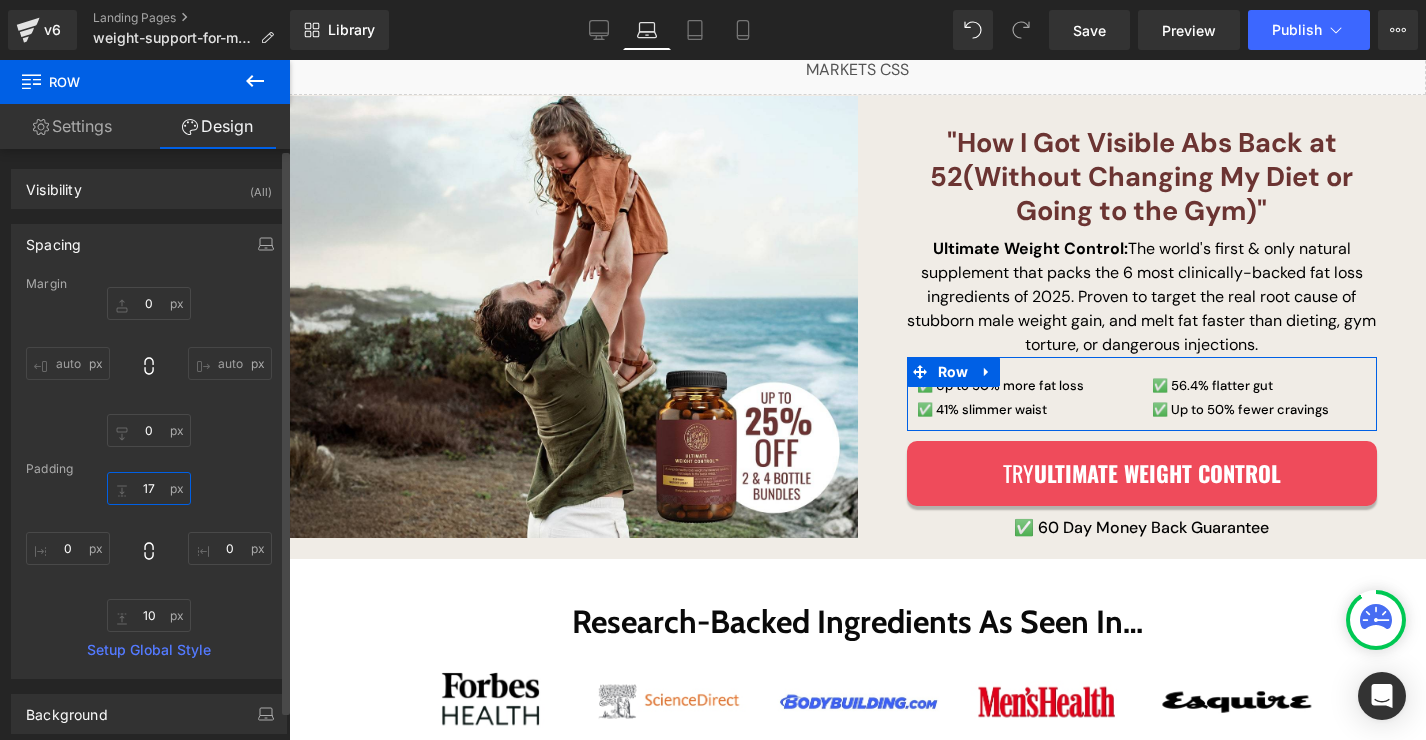 click on "17" at bounding box center (149, 488) 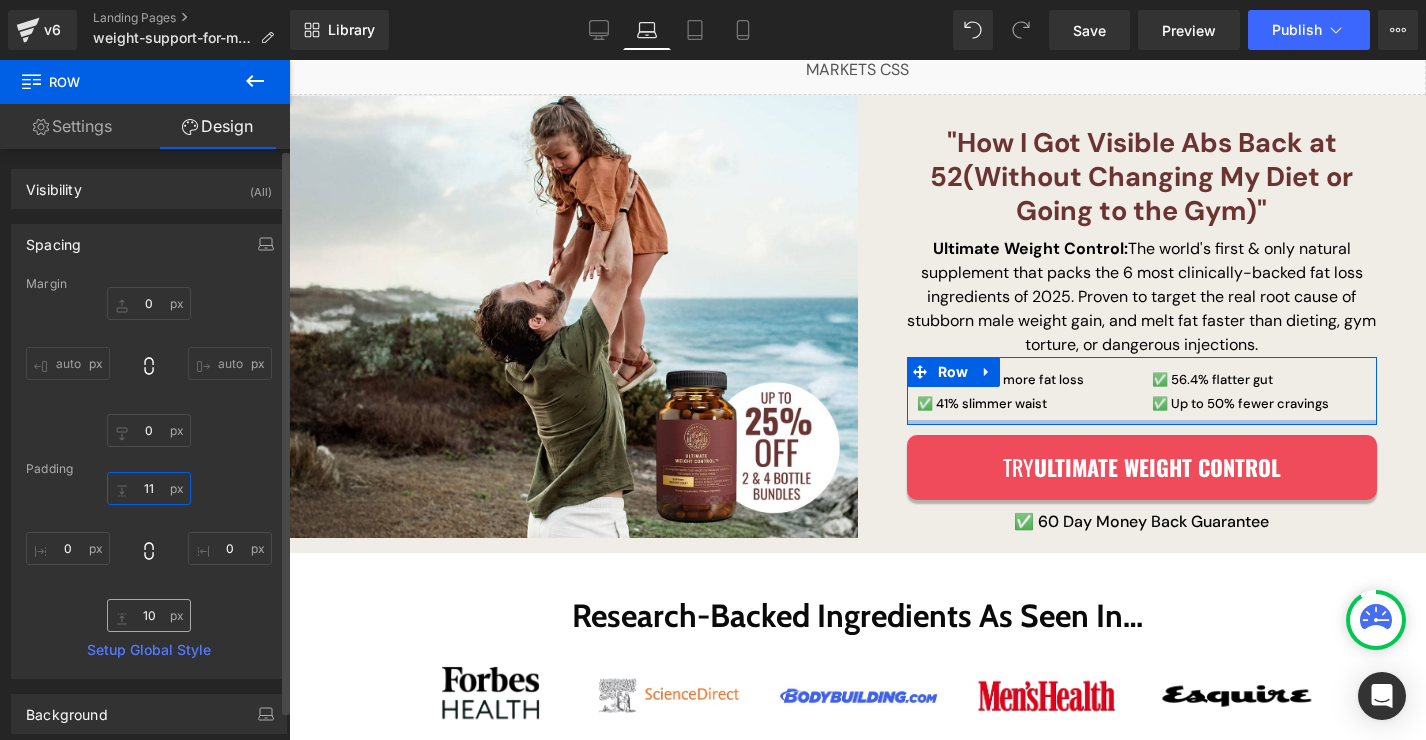 type on "10" 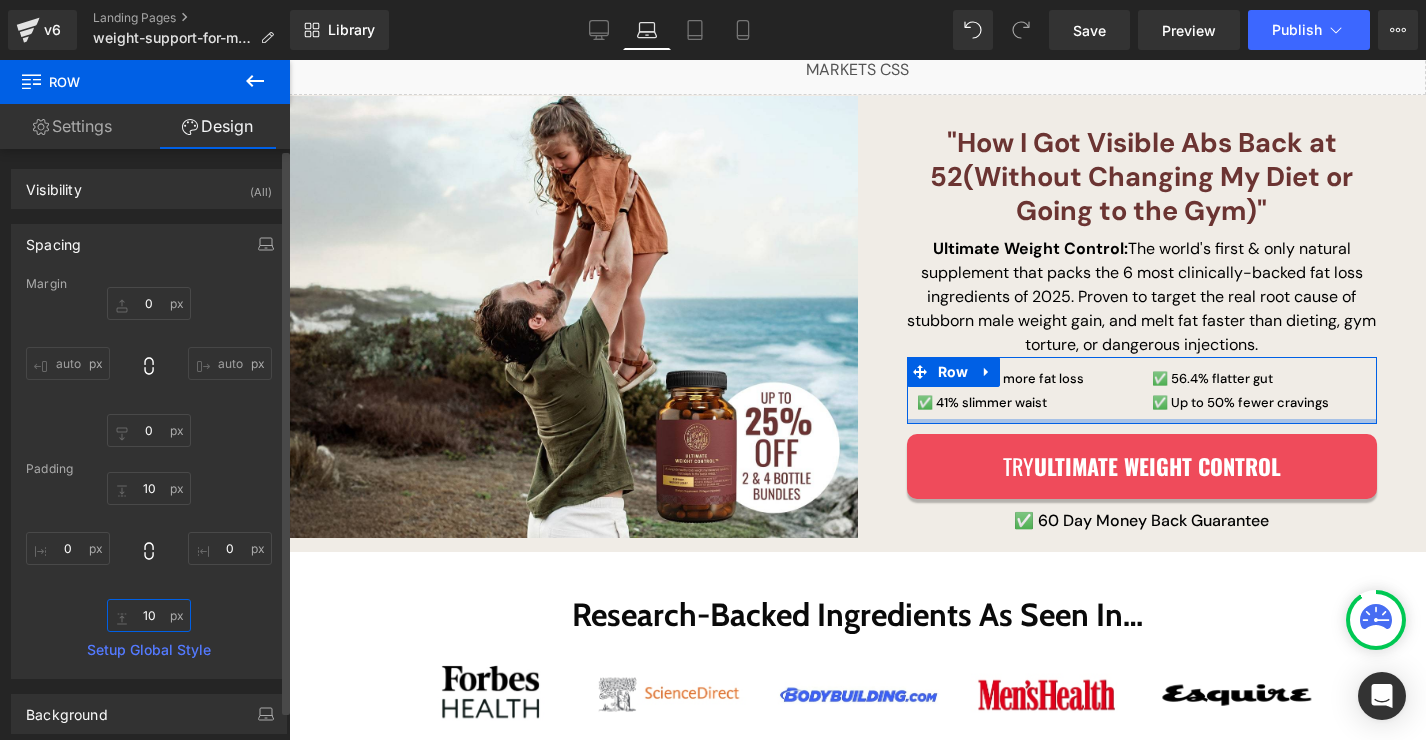 click on "10" at bounding box center [149, 615] 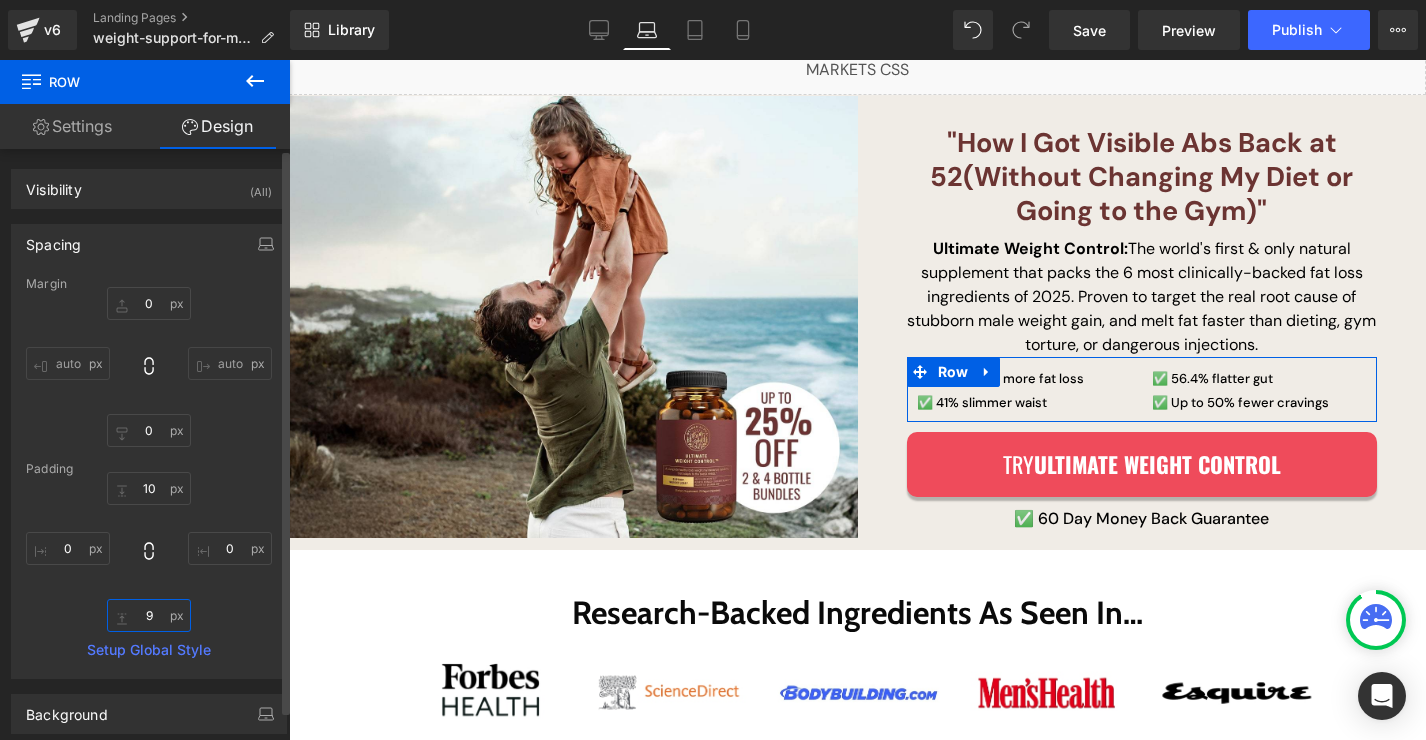 type on "10" 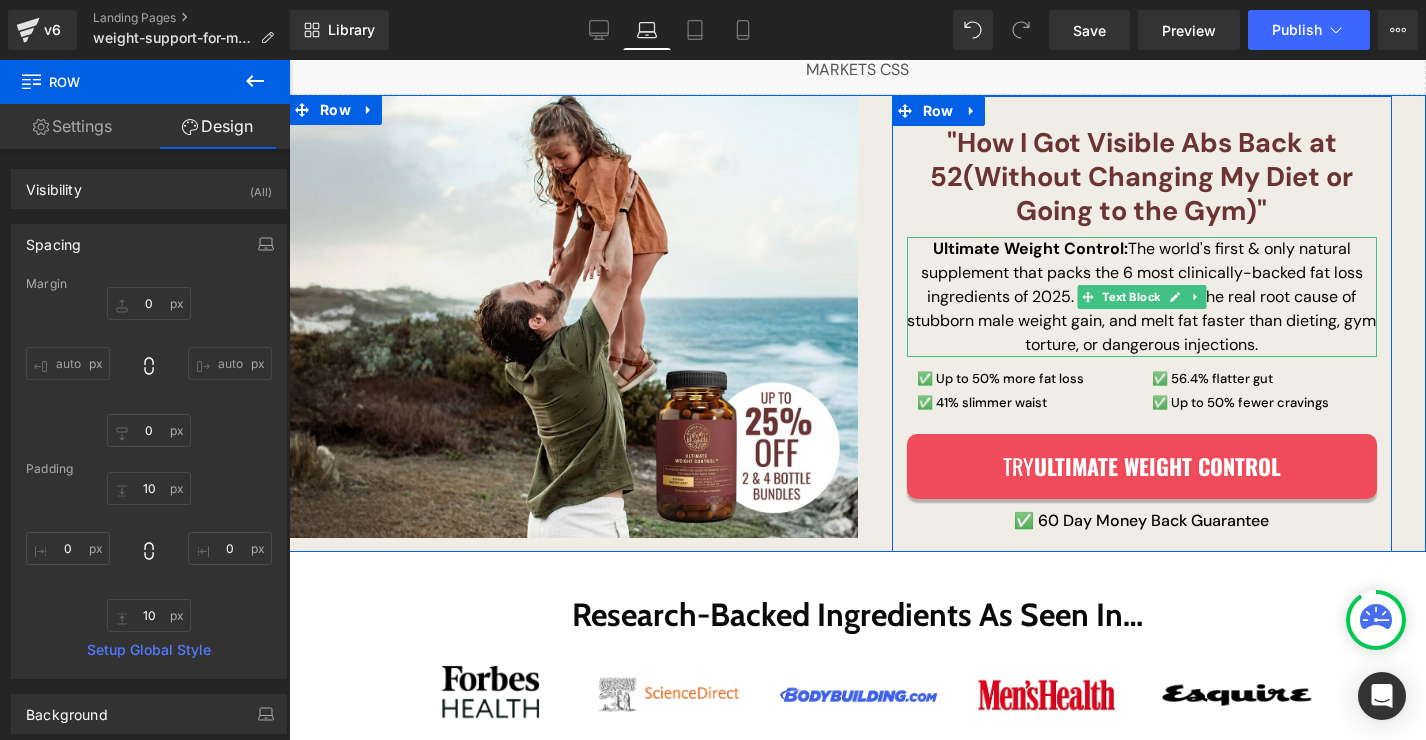 click on "Ultimate Weight Control:  The world's first & only natural supplement that packs the 6 most clinically-backed fat loss ingredients of 2025. Proven to target the real root cause of stubborn male weight gain, and melt fat faster than dieting, gym torture, or dangerous injections." at bounding box center [1142, 297] 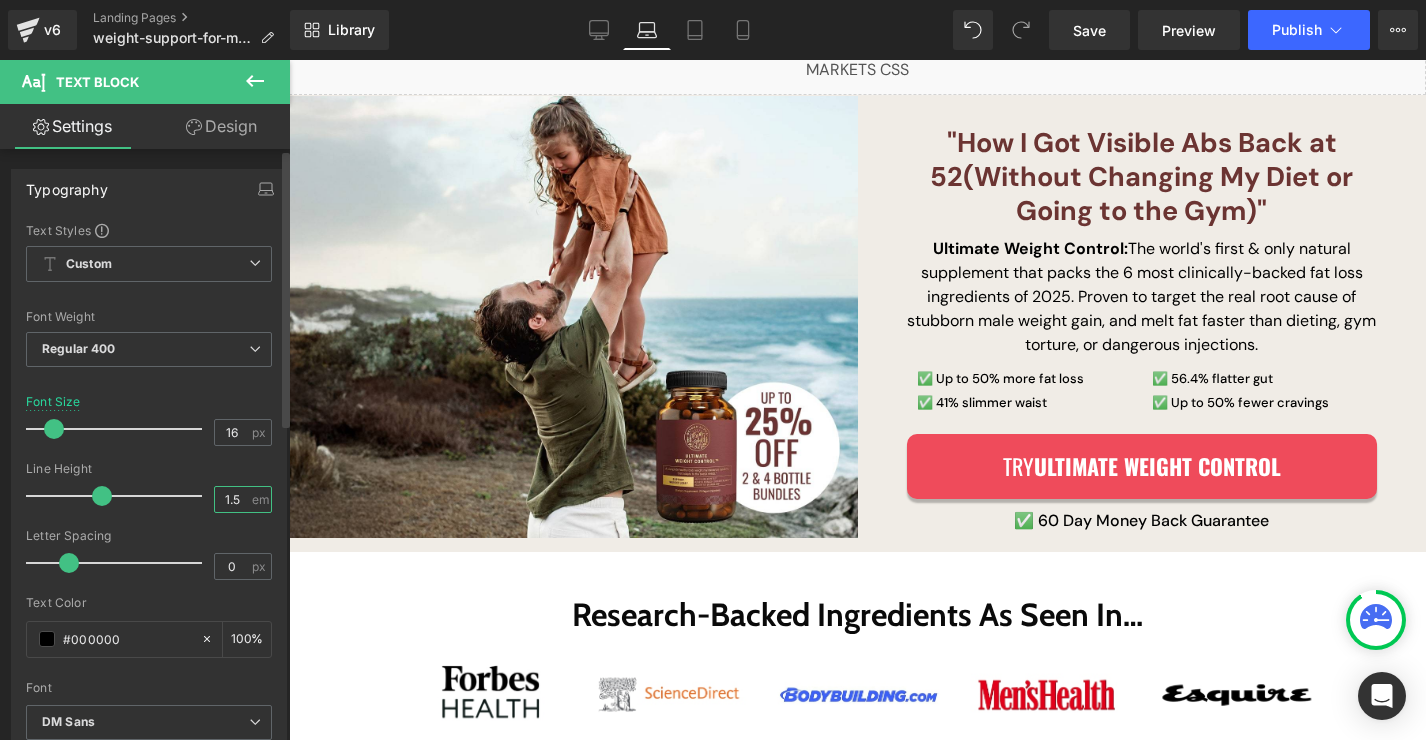 click on "1.5" at bounding box center [232, 499] 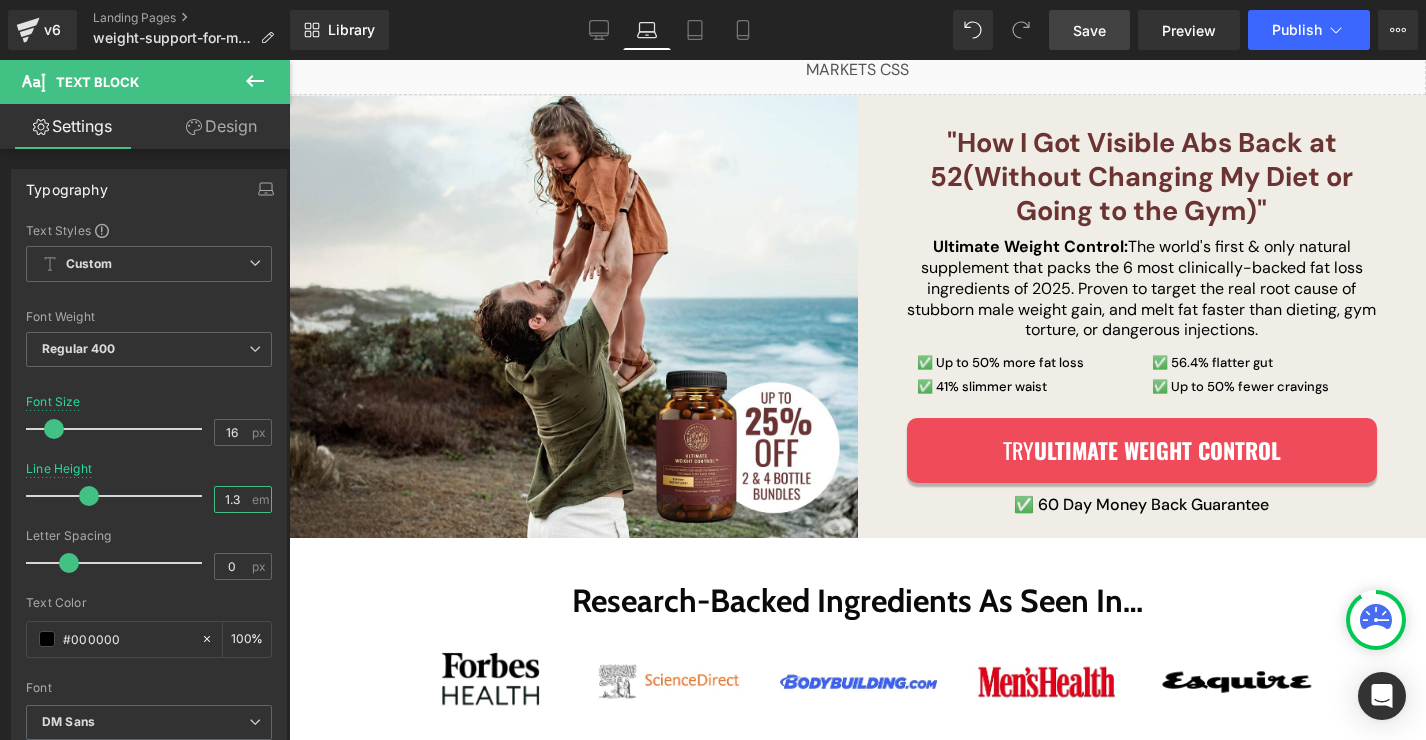 type on "1.3" 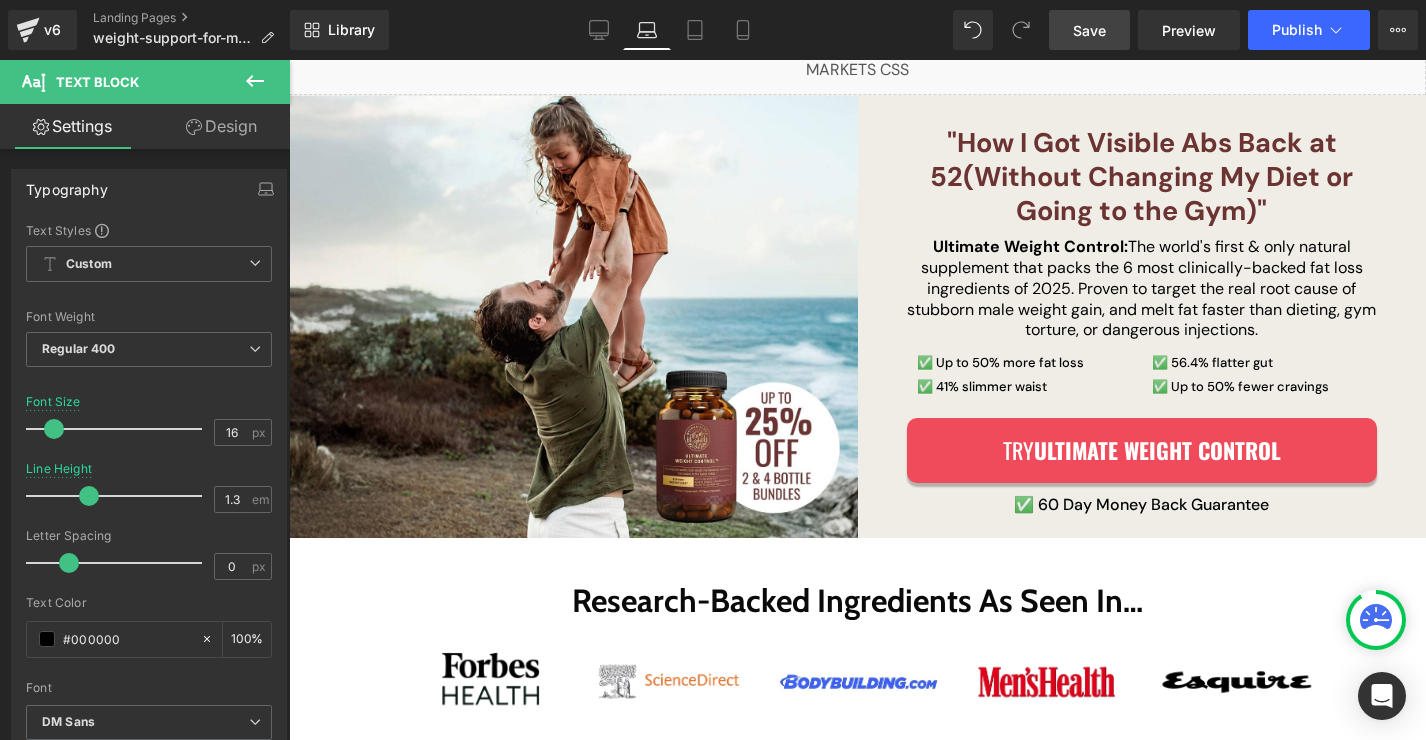 click on "Save" at bounding box center (1089, 30) 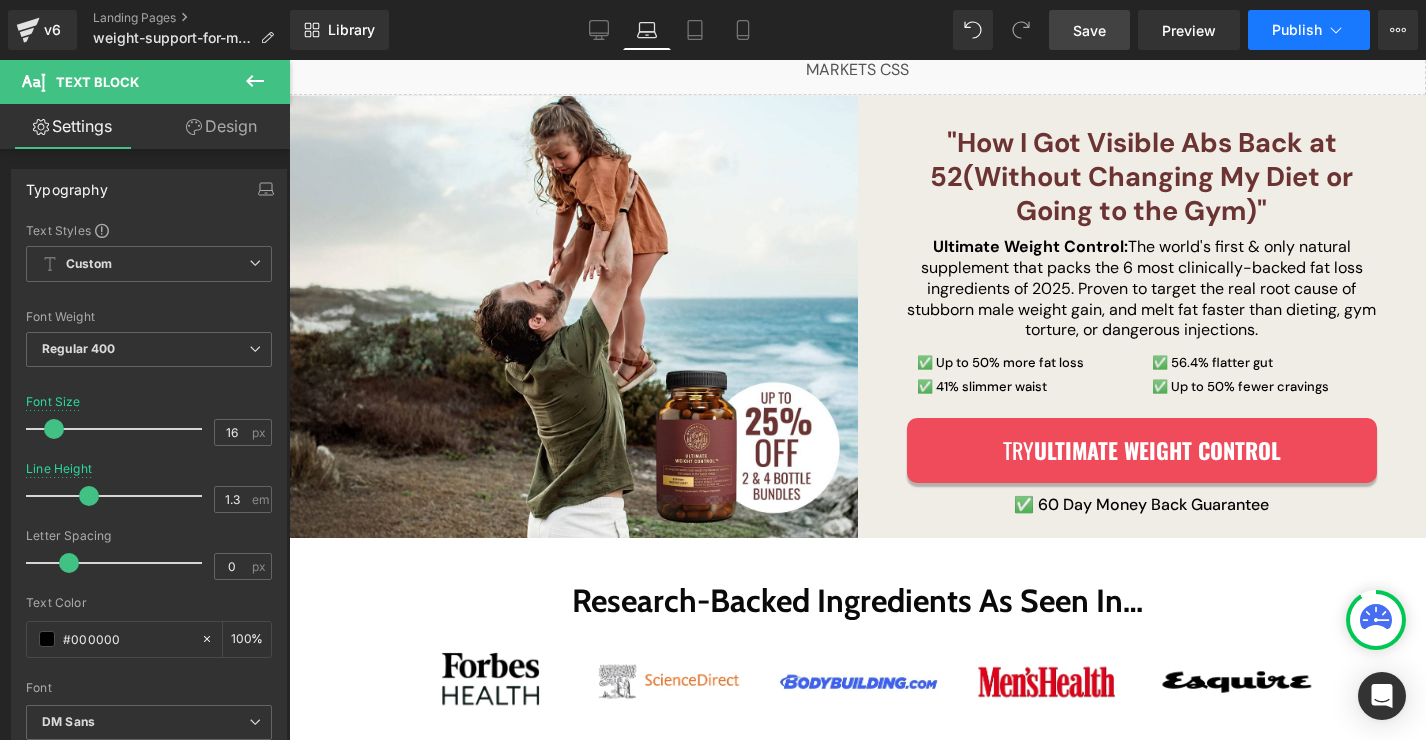 click on "Publish" at bounding box center (1297, 30) 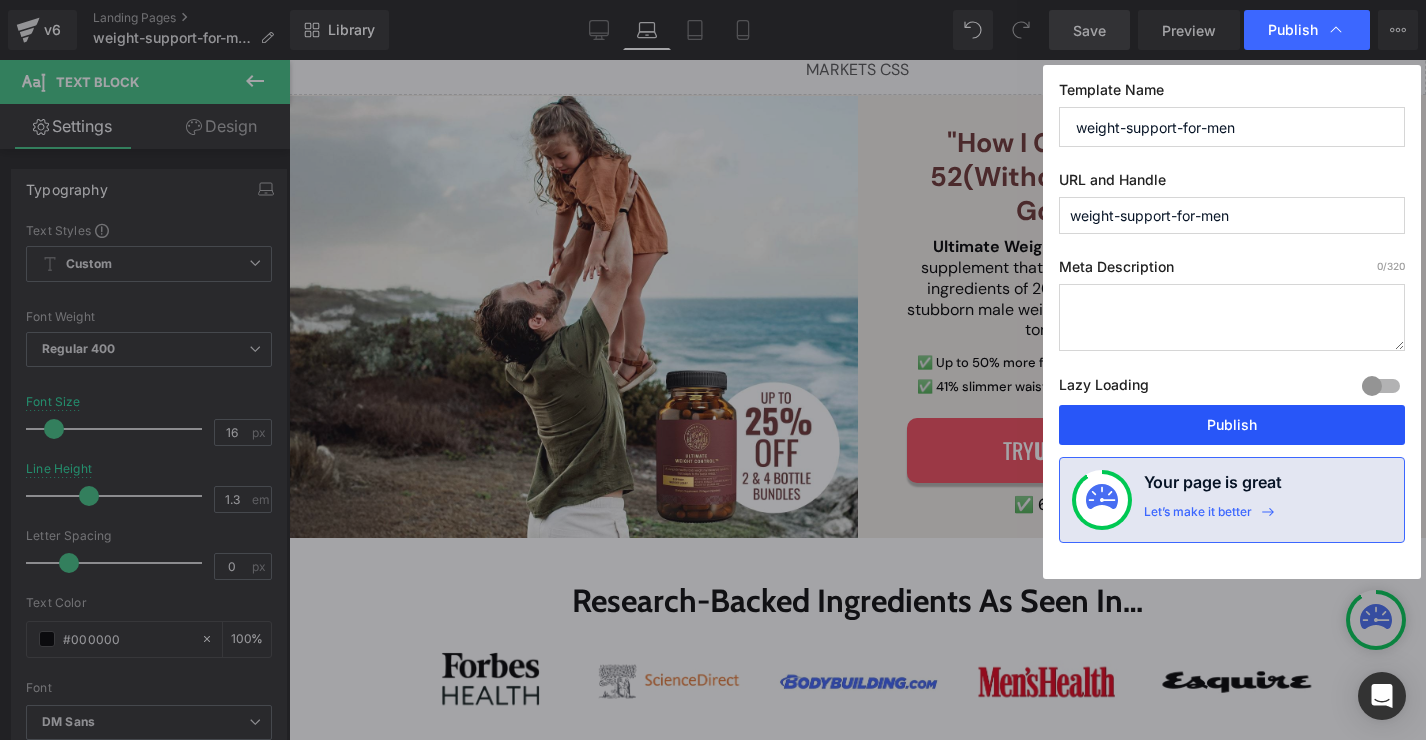 click on "Publish" at bounding box center [1232, 425] 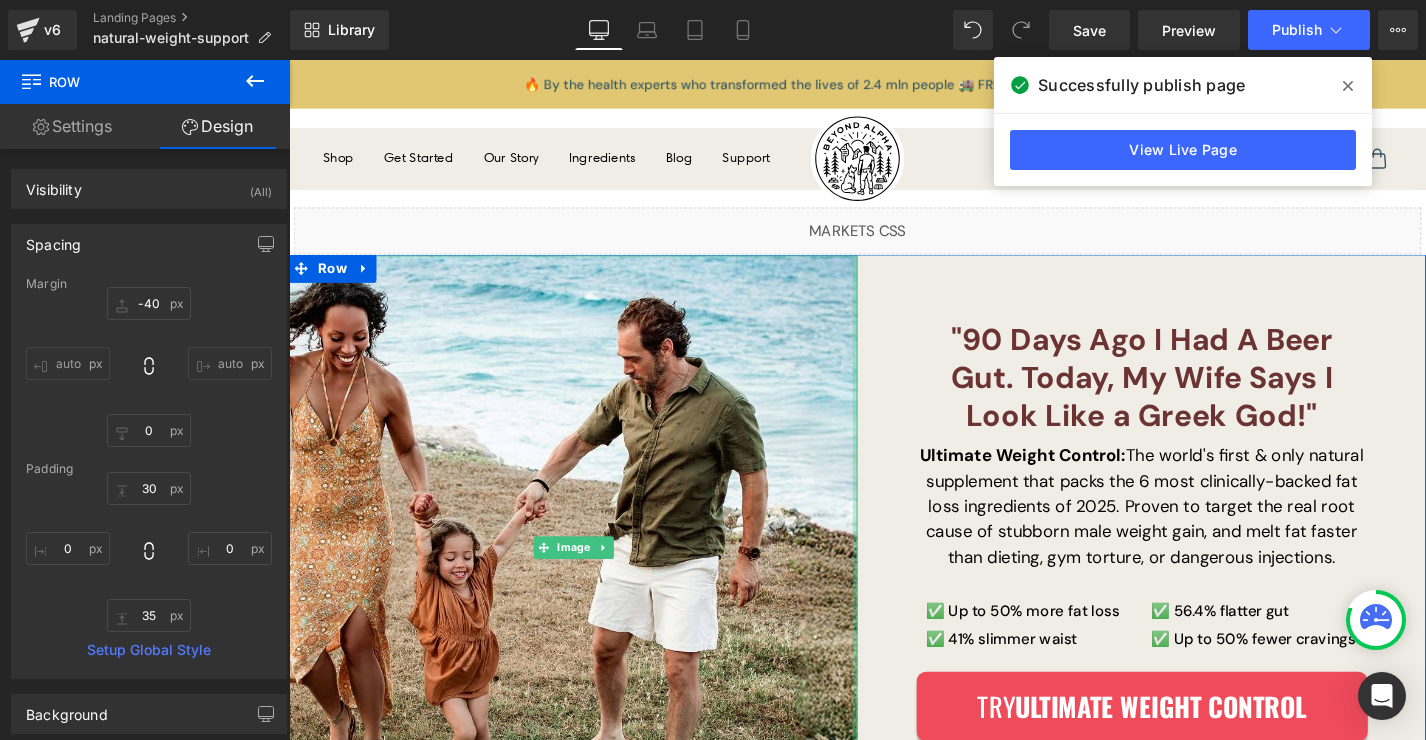 scroll, scrollTop: 118, scrollLeft: 0, axis: vertical 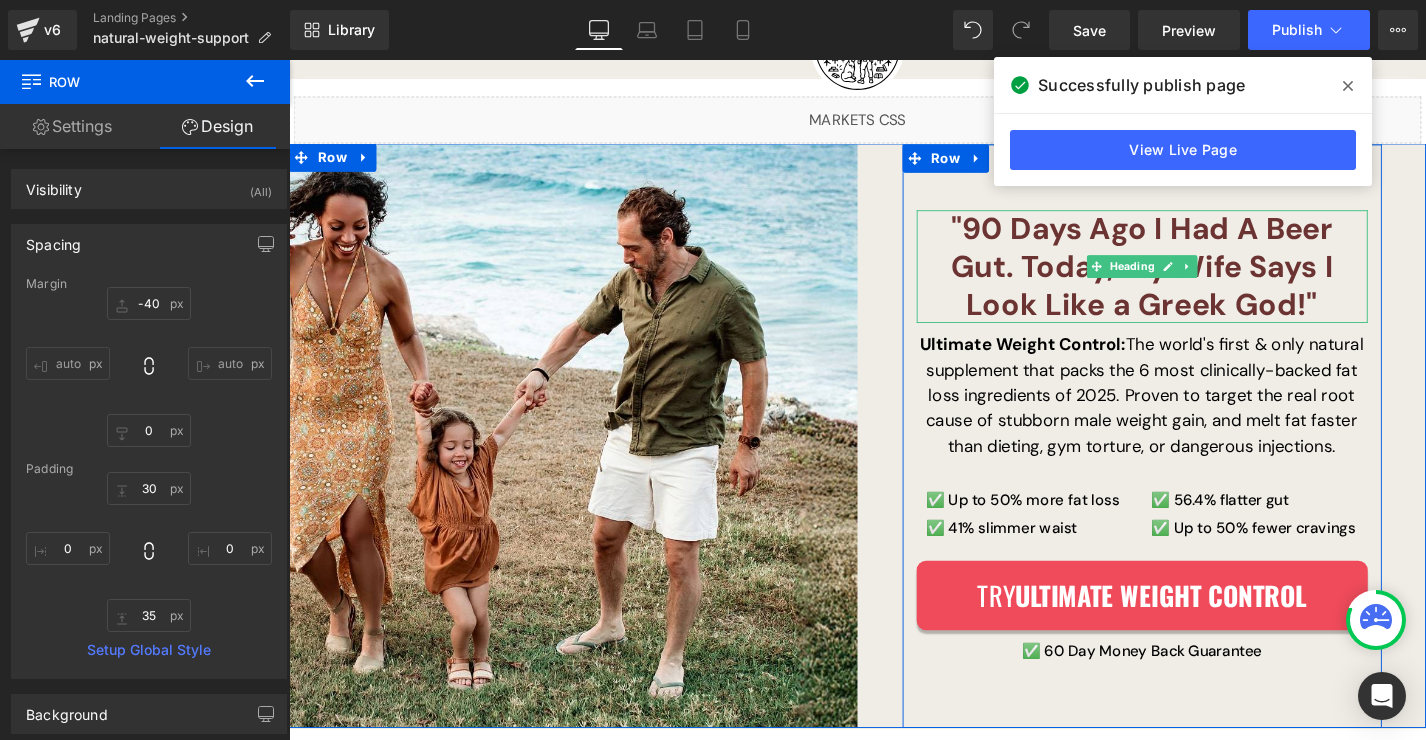 click on ""90 Days Ago I Had A Beer Gut. Today, My Wife Says I Look Like a Greek God!"" at bounding box center [1197, 280] 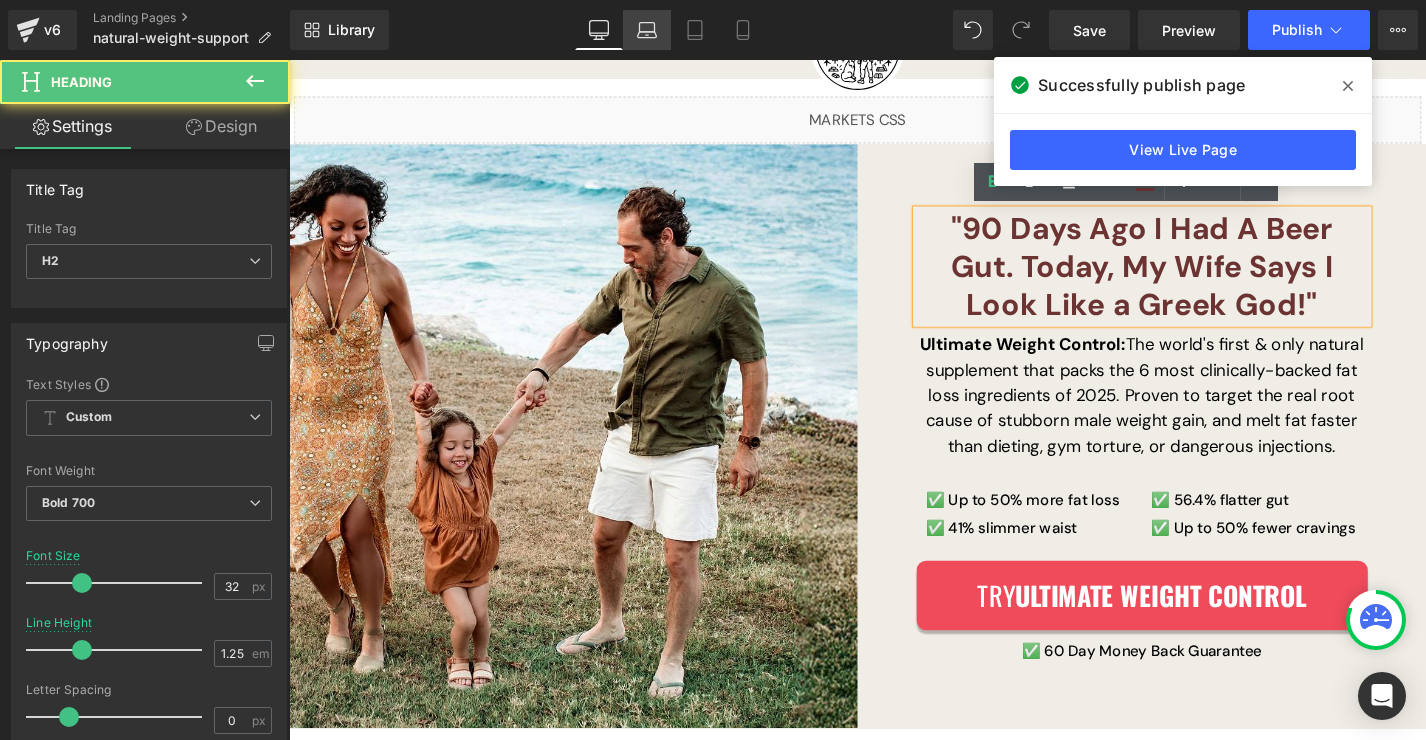 click on "Laptop" at bounding box center [647, 30] 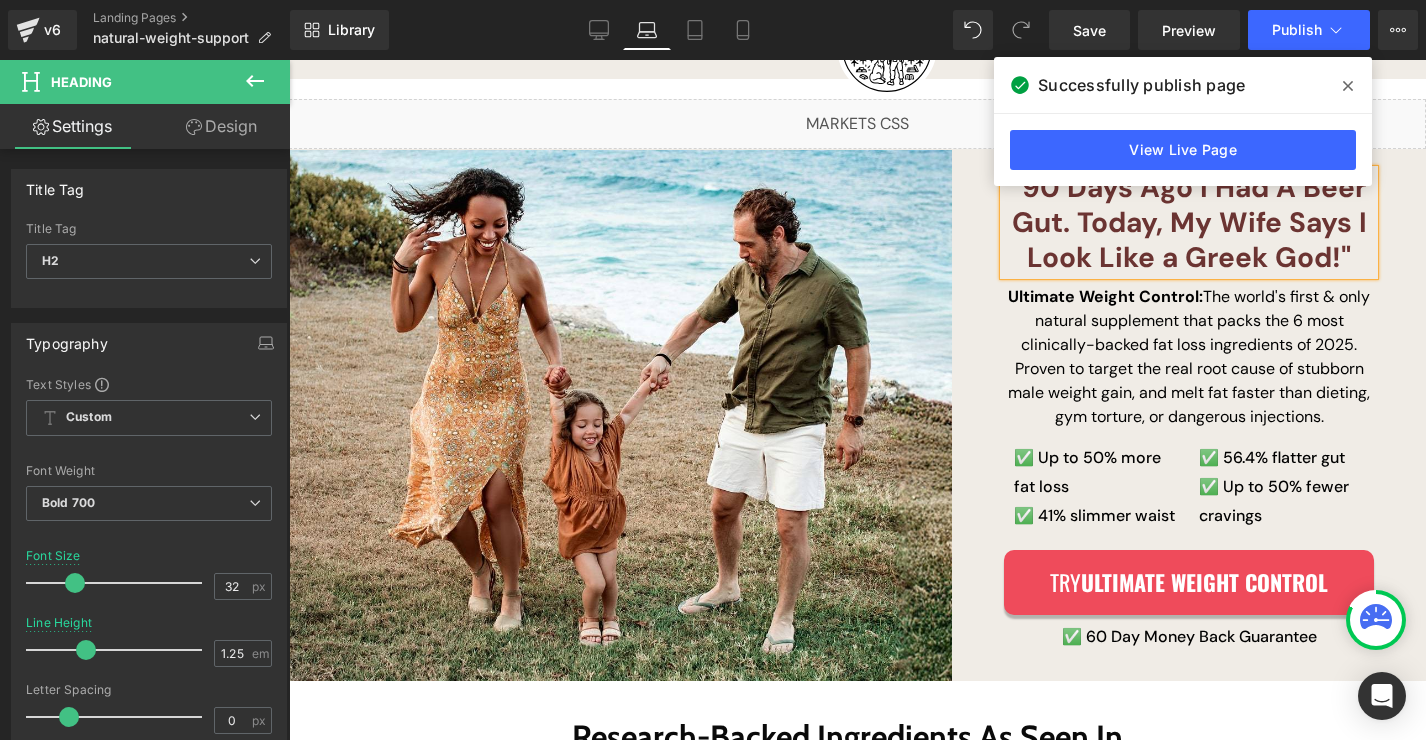 type on "28" 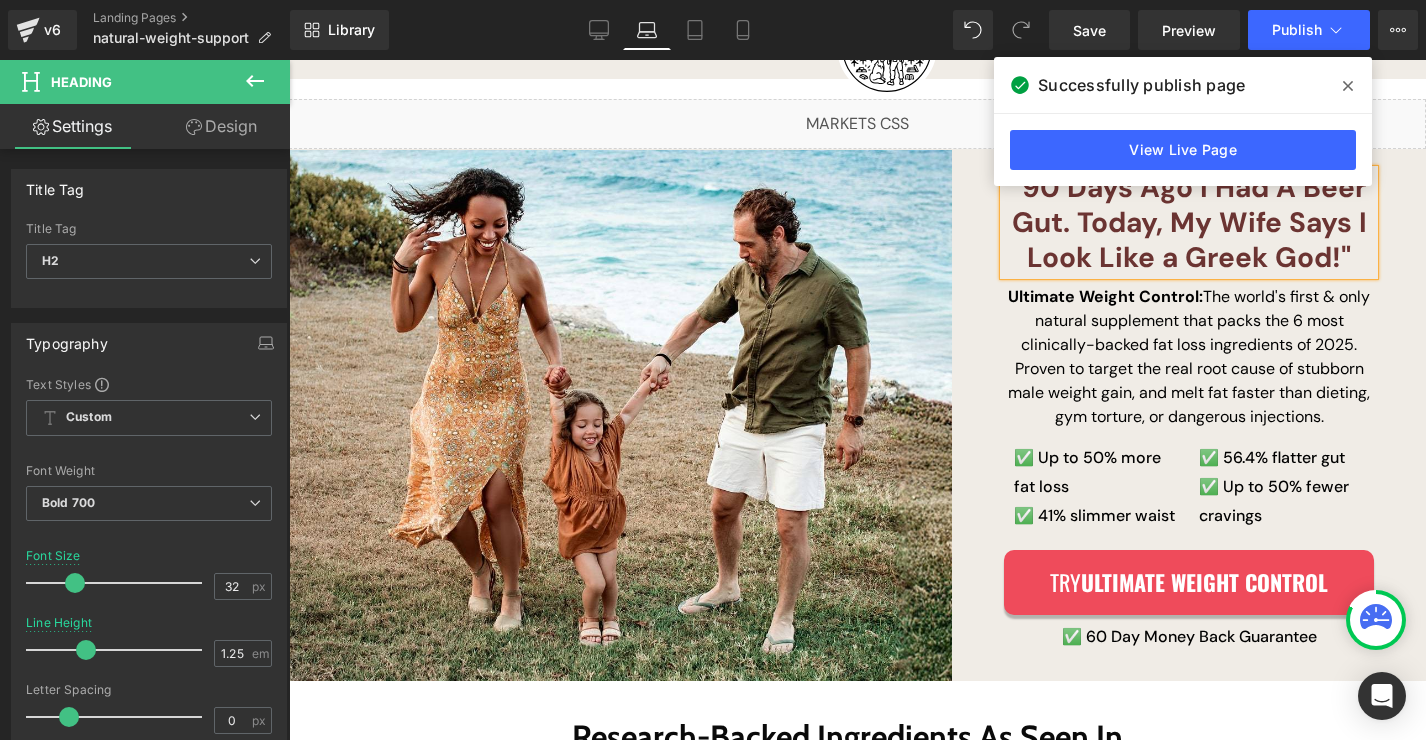 type on "100" 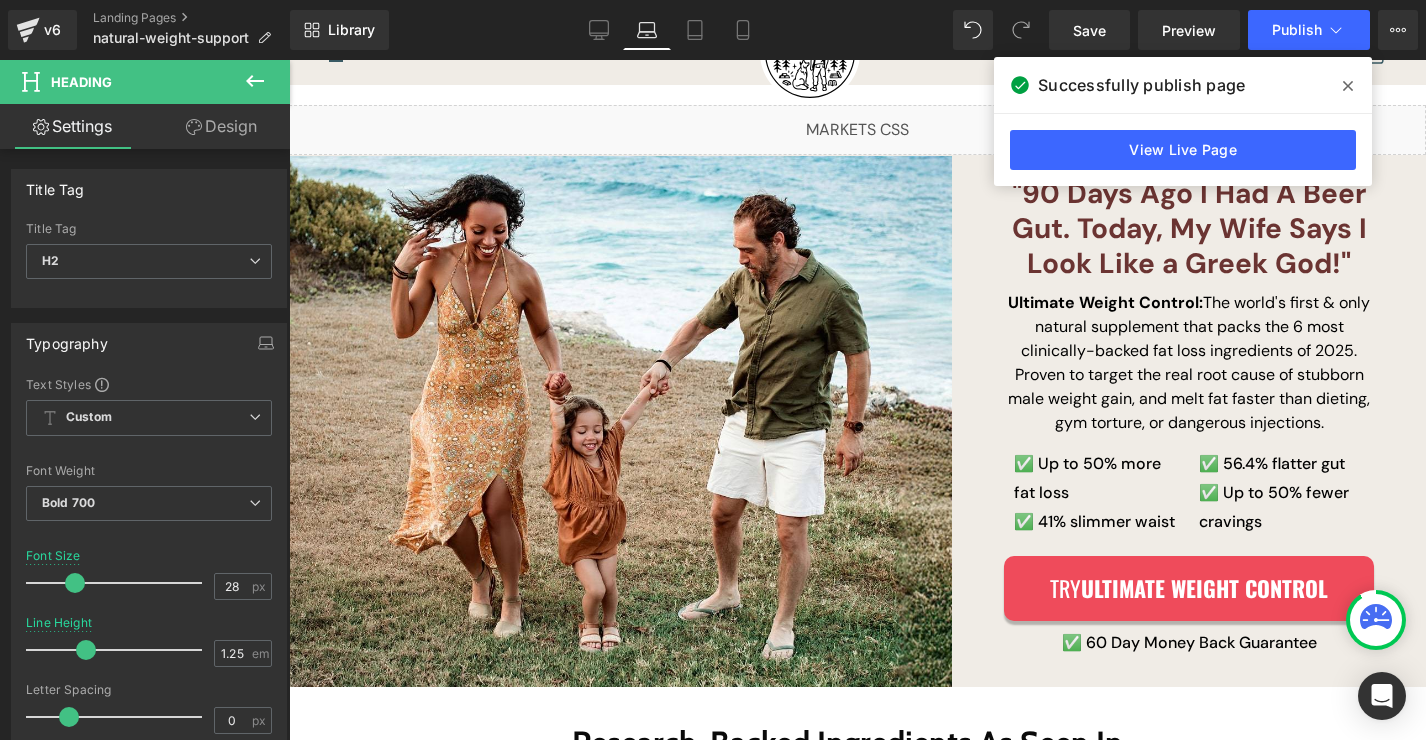 scroll, scrollTop: 71, scrollLeft: 0, axis: vertical 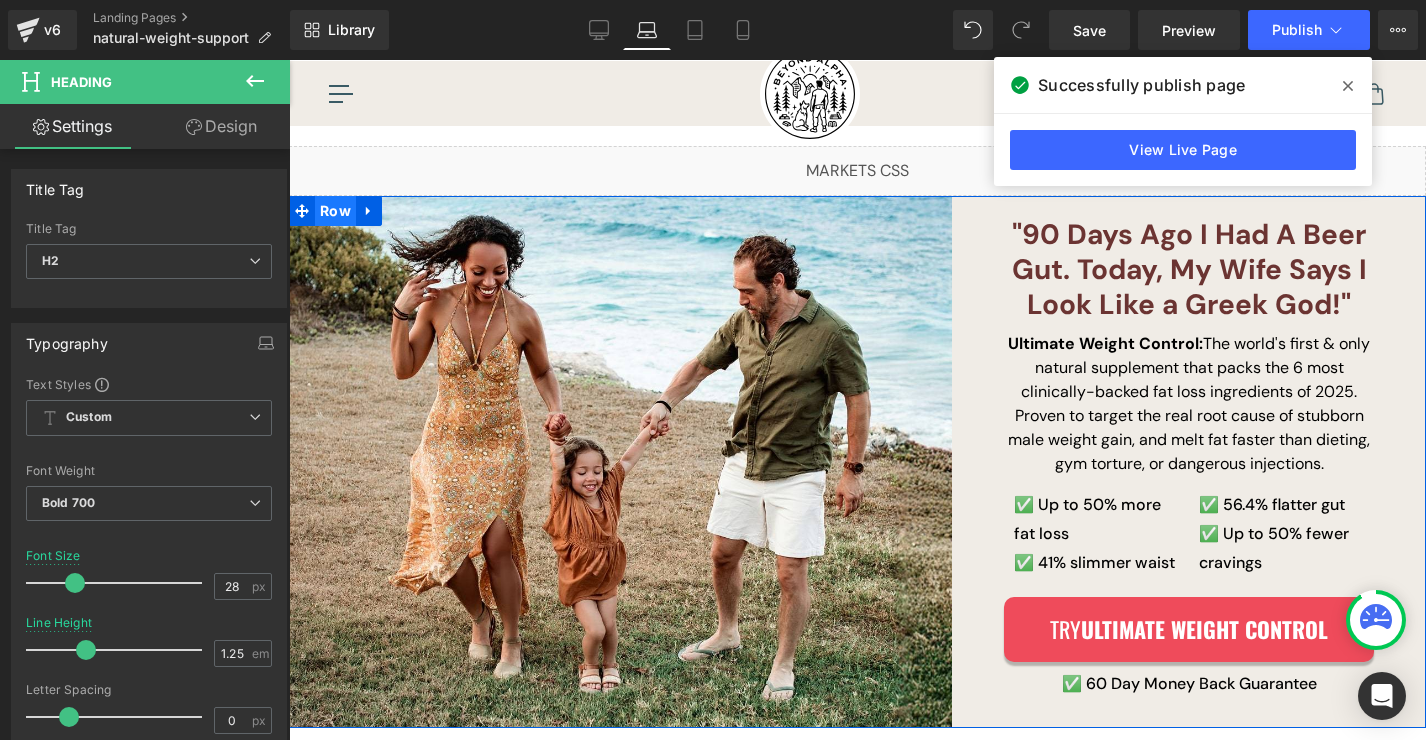 click on "Row" at bounding box center [335, 211] 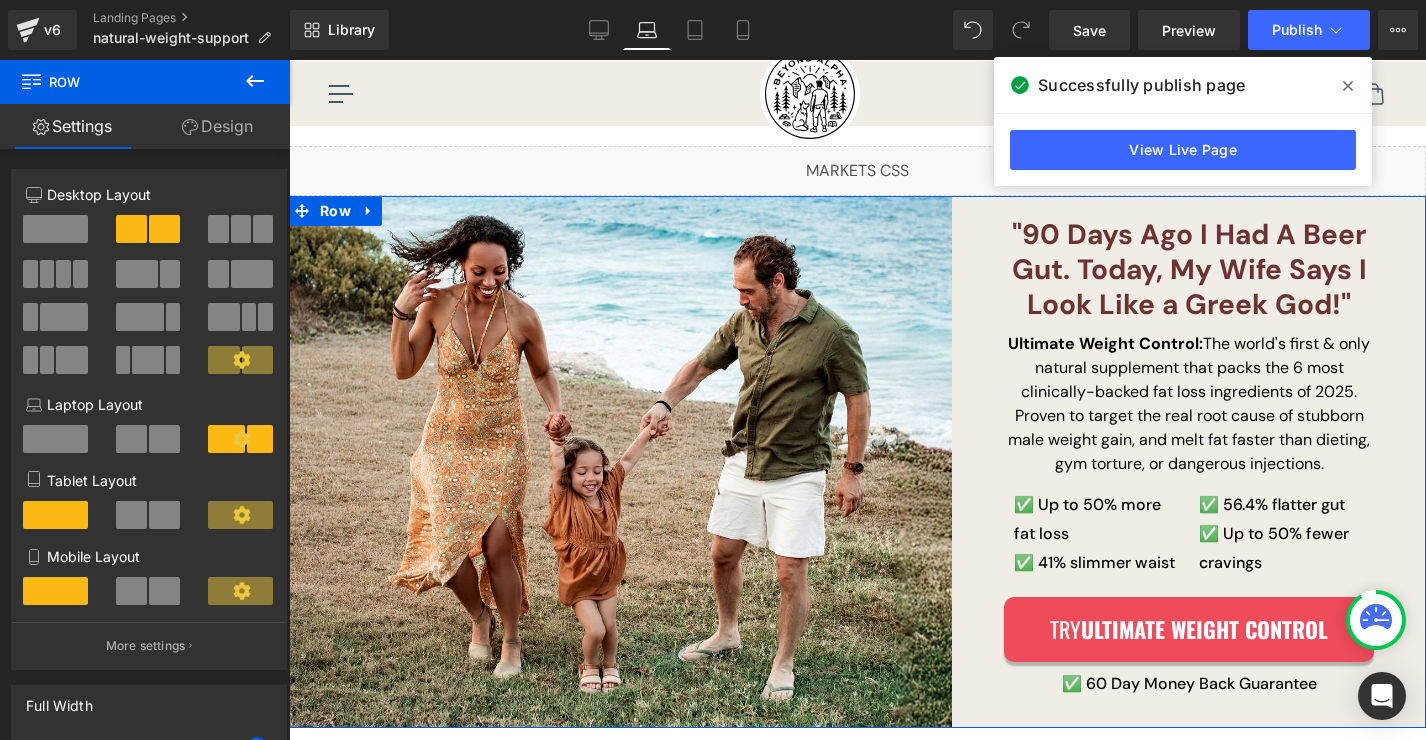 click at bounding box center [164, 439] 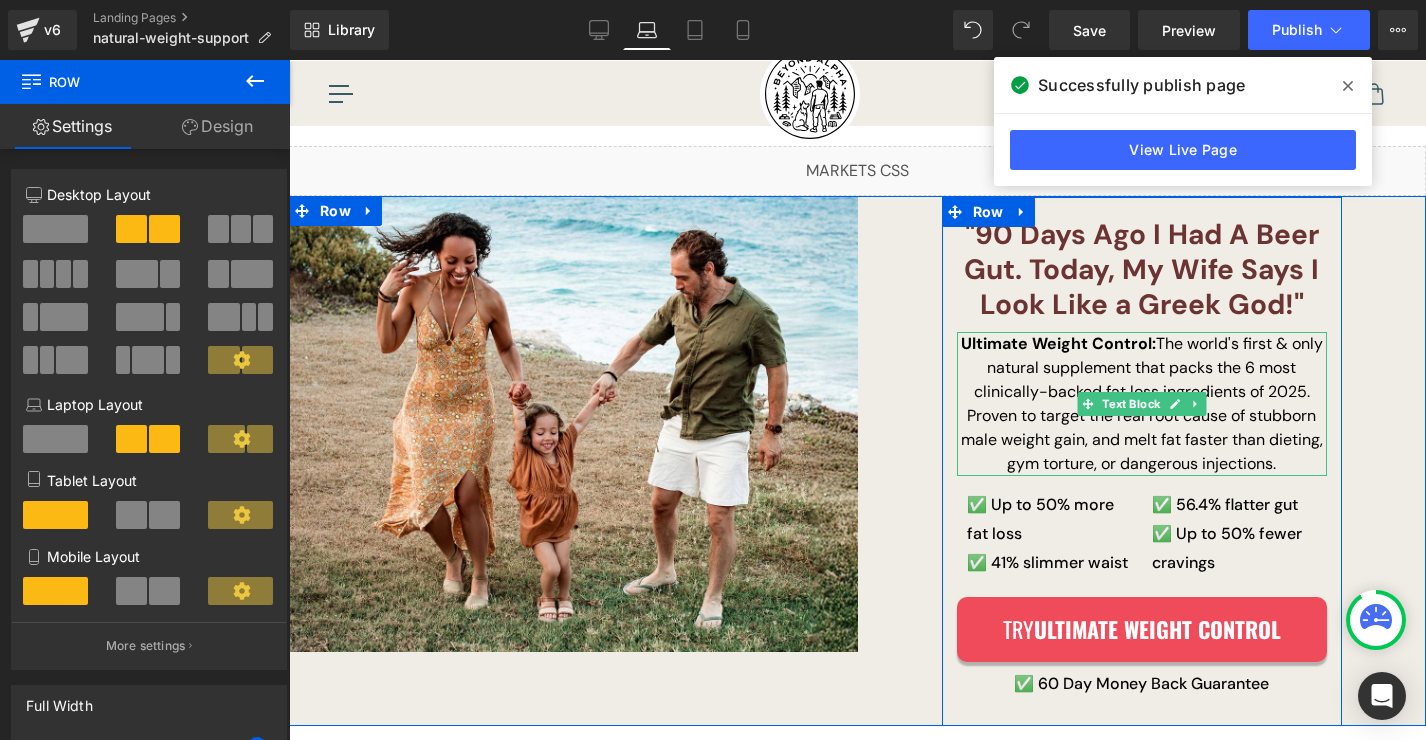 click on "Ultimate Weight Control:  The world's first & only natural supplement that packs the 6 most clinically-backed fat loss ingredients of 2025. Proven to target the real root cause of stubborn male weight gain, and melt fat faster than dieting, gym torture, or dangerous injections." at bounding box center (1142, 404) 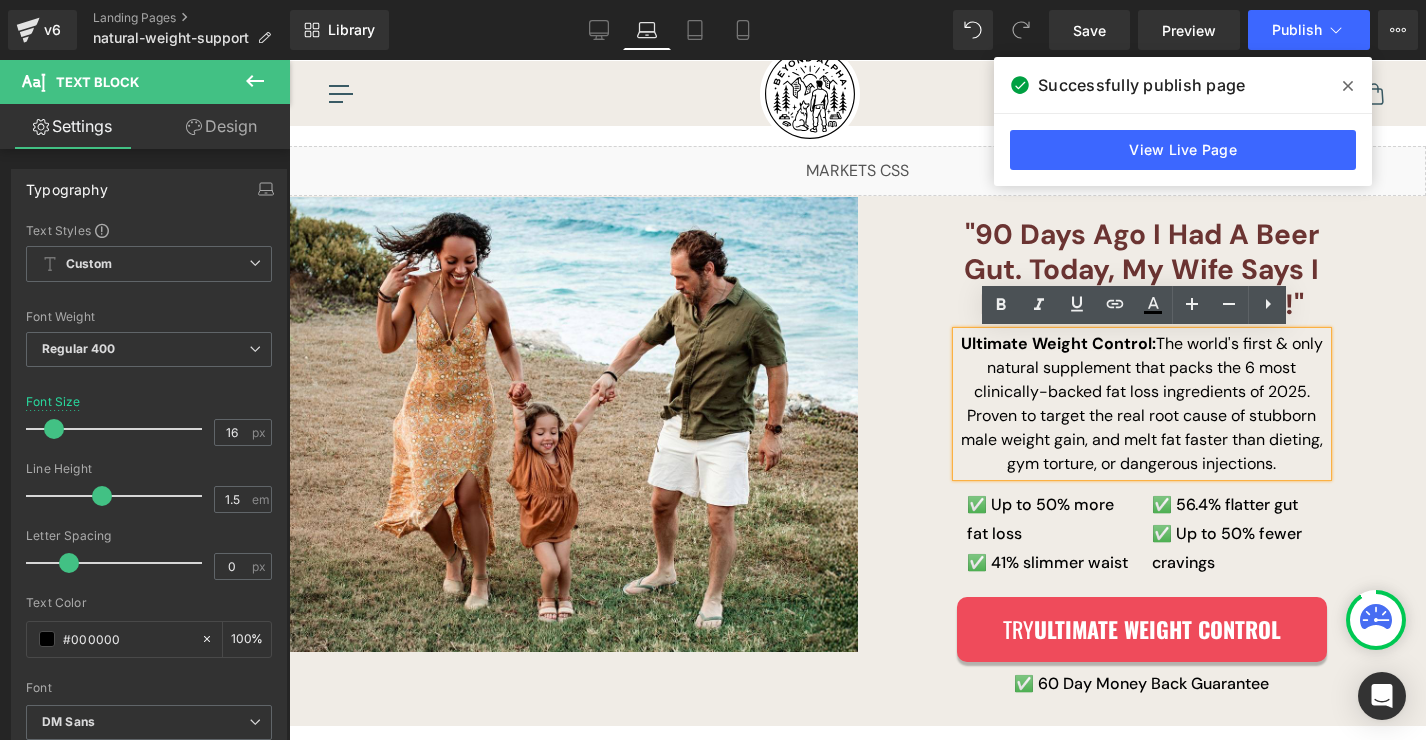 click on ""90 Days Ago I Had A Beer Gut. Today, My Wife Says I Look Like a Greek God!" Heading         Ultimate Weight Control:  The world's first & only natural supplement that packs the 6 most clinically-backed fat loss ingredients of 2025. Proven to target the real root cause of stubborn male weight gain, and melt fat faster than dieting, gym torture, or dangerous injections. Text Block         ✅ Up to 50% more fat loss ✅ 41% slimmer waist Text Block         ✅ 56.4% flatter gut  ✅ Up to 50% fewer cravings Text Block         Row         Try   ULTIMATE WEIGHT CONTROL Button          ✅ 60 Day Money Back Guarantee Text Block" at bounding box center [1142, 456] 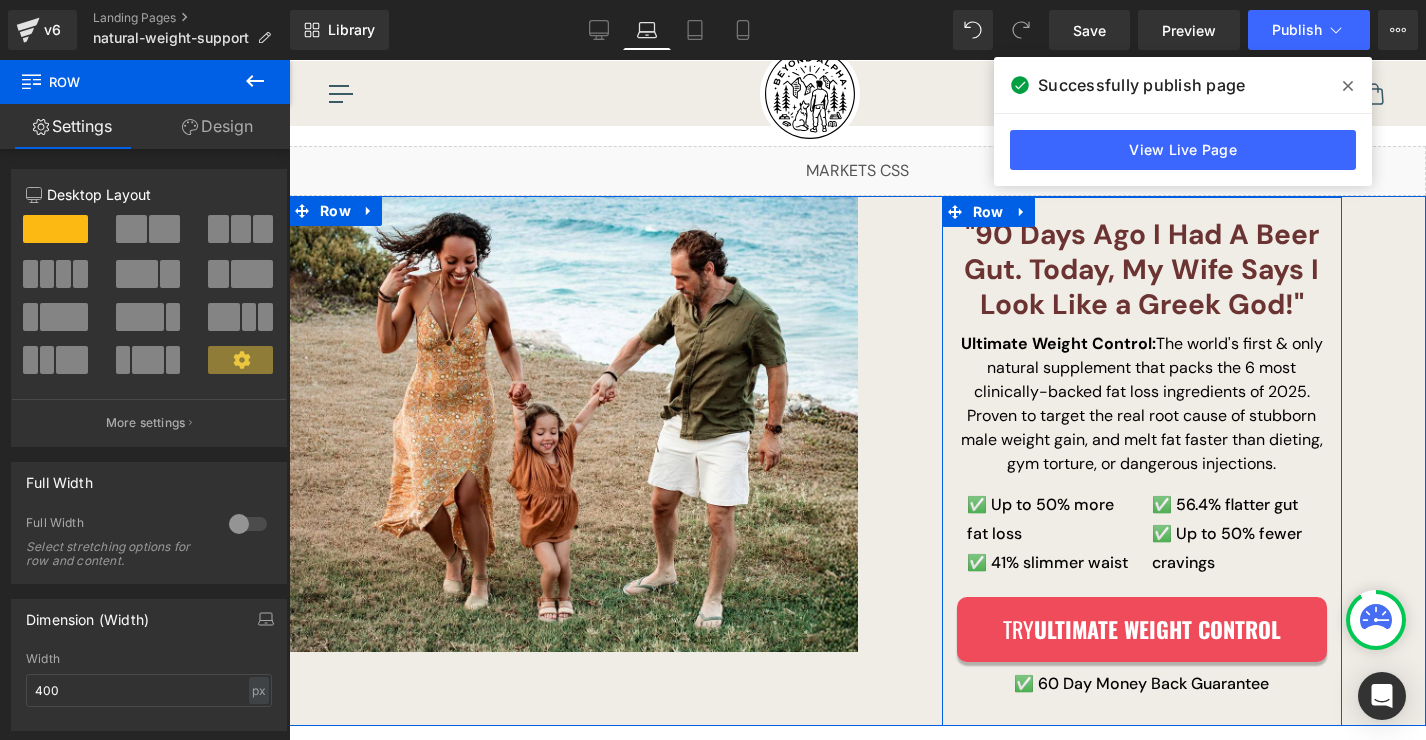 click on ""90 Days Ago I Had A Beer Gut. Today, My Wife Says I Look Like a Greek God!" Heading         Ultimate Weight Control:  The world's first & only natural supplement that packs the 6 most clinically-backed fat loss ingredients of 2025. Proven to target the real root cause of stubborn male weight gain, and melt fat faster than dieting, gym torture, or dangerous injections. Text Block         ✅ Up to 50% more fat loss ✅ 41% slimmer waist Text Block         ✅ 56.4% flatter gut  ✅ Up to 50% fewer cravings Text Block         Row         Try   ULTIMATE WEIGHT CONTROL Button          ✅ 60 Day Money Back Guarantee Text Block" at bounding box center (1142, 456) 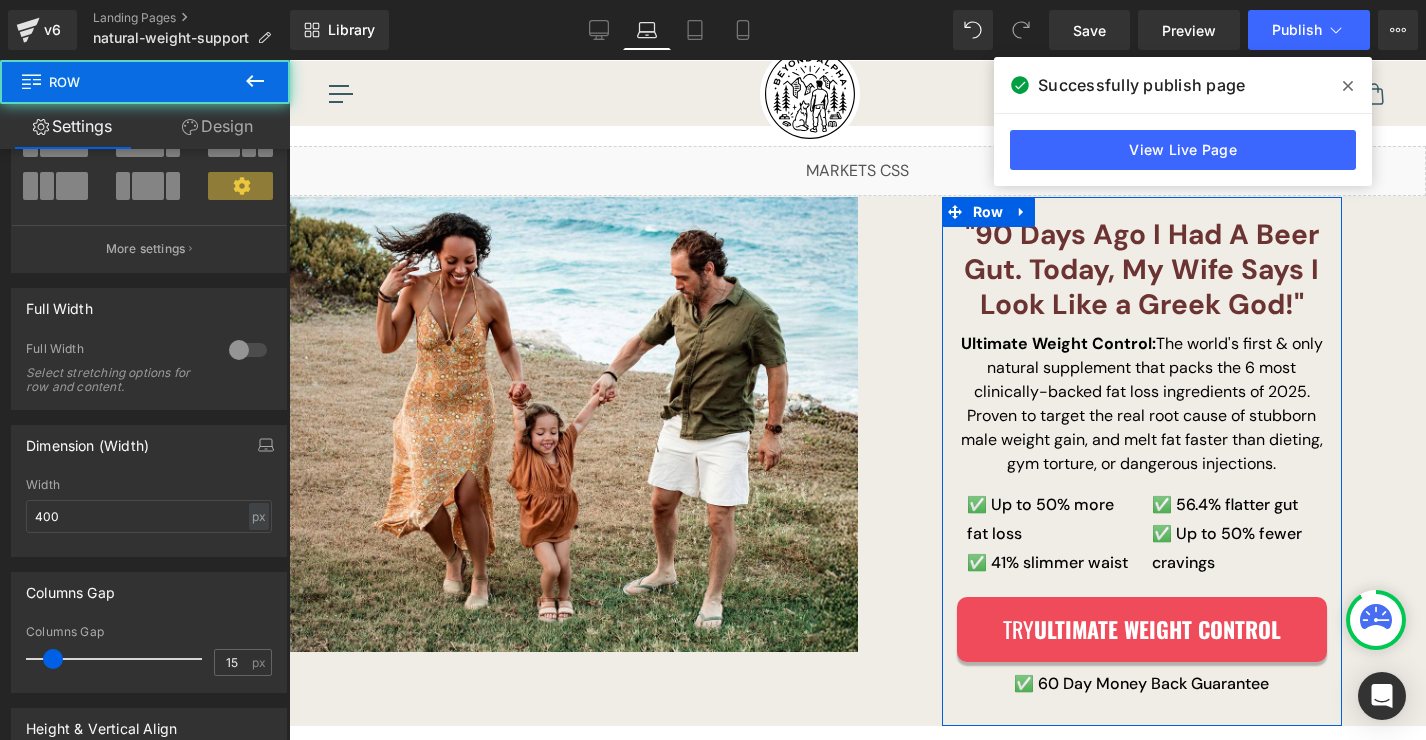 scroll, scrollTop: 198, scrollLeft: 0, axis: vertical 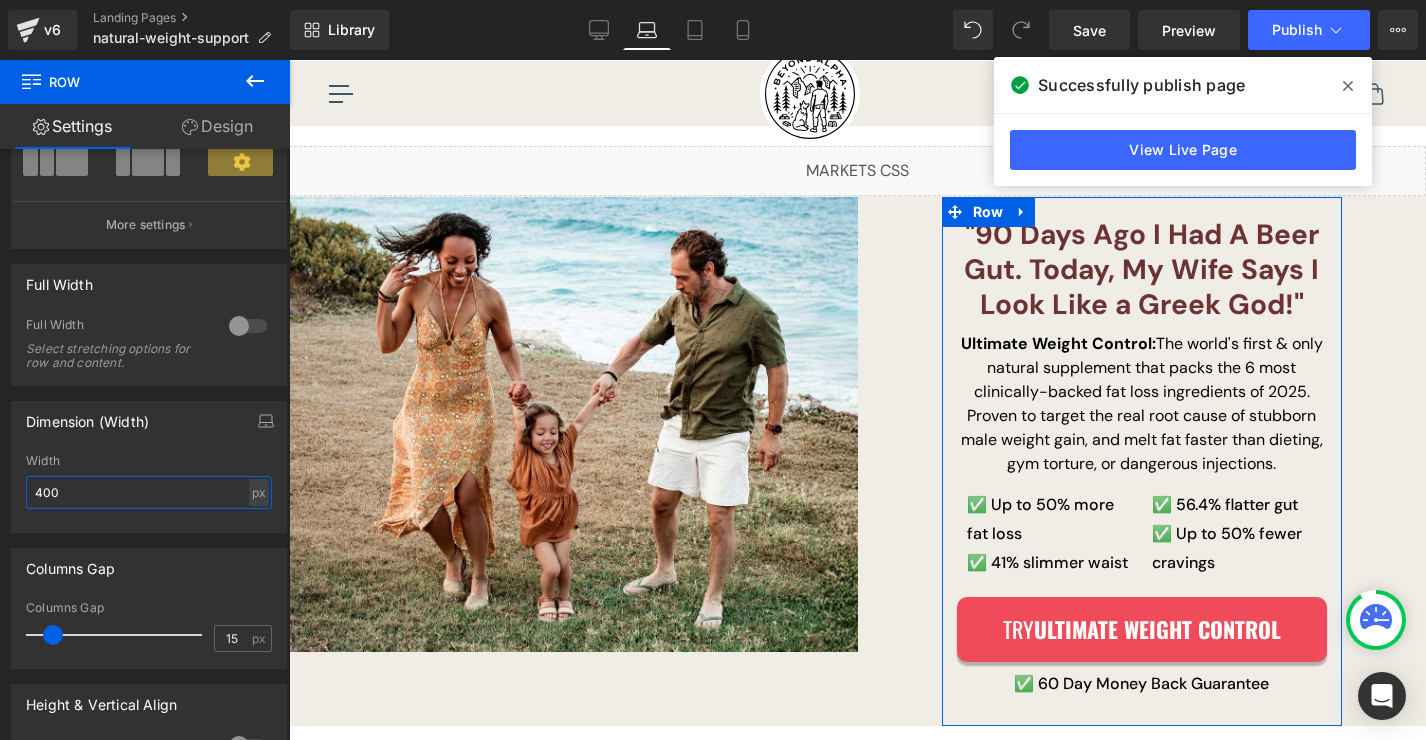 click on "400" at bounding box center [149, 492] 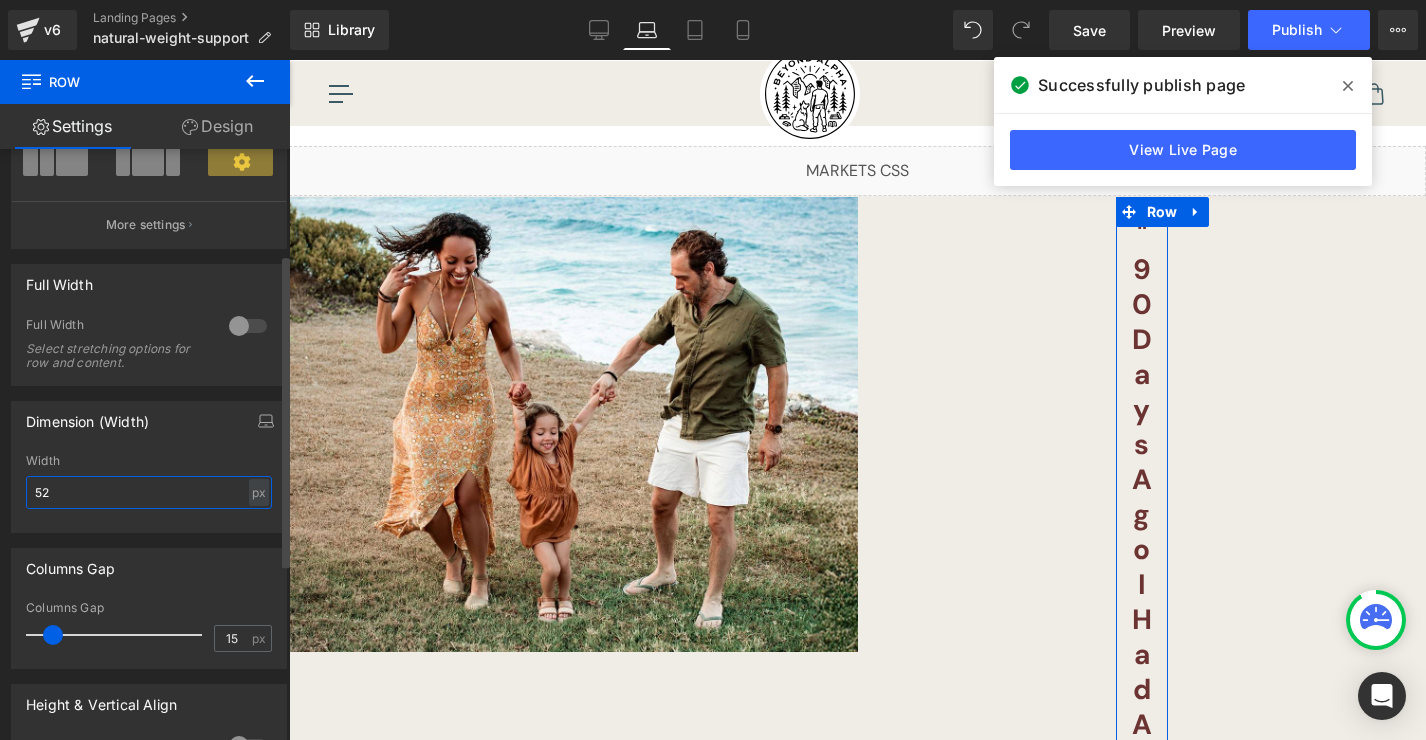 type on "520" 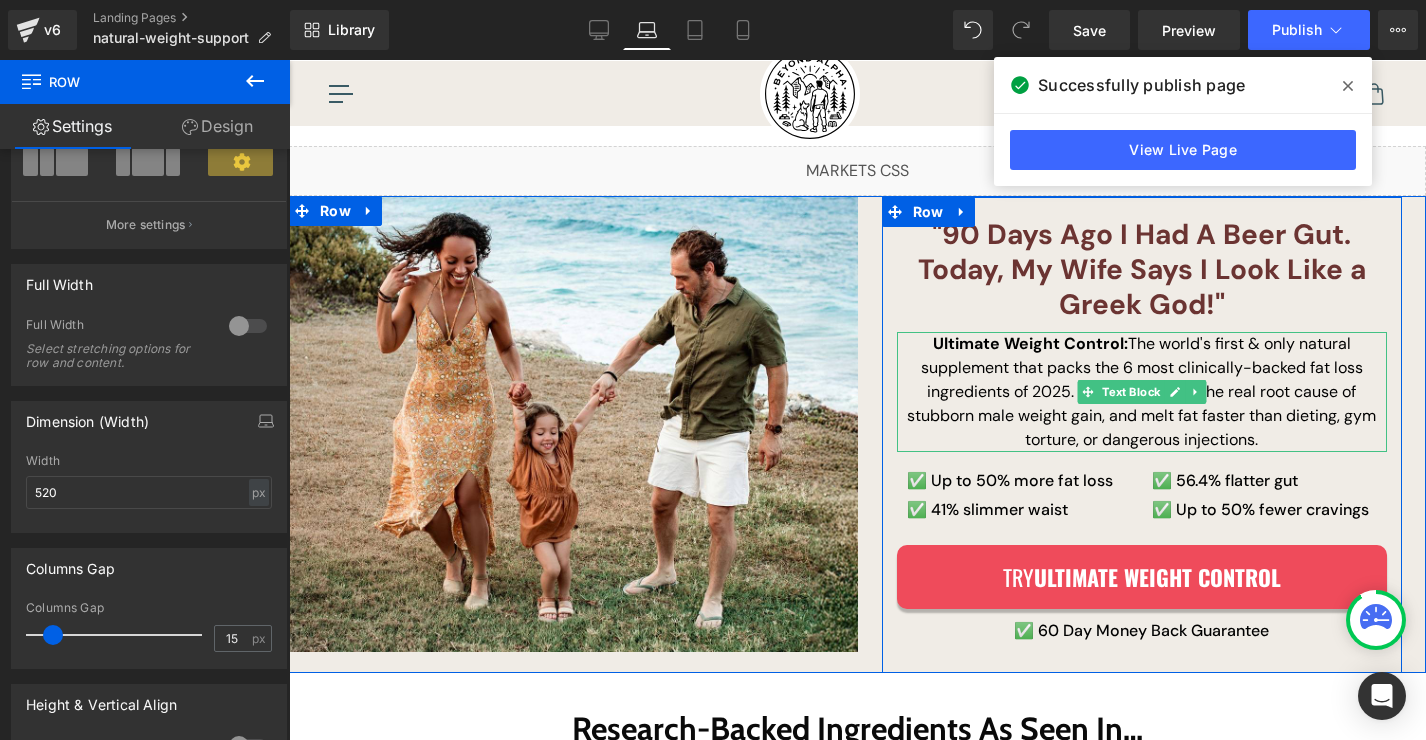 click on "Ultimate Weight Control:  The world's first & only natural supplement that packs the 6 most clinically-backed fat loss ingredients of 2025. Proven to target the real root cause of stubborn male weight gain, and melt fat faster than dieting, gym torture, or dangerous injections. Text Block" at bounding box center [1142, 392] 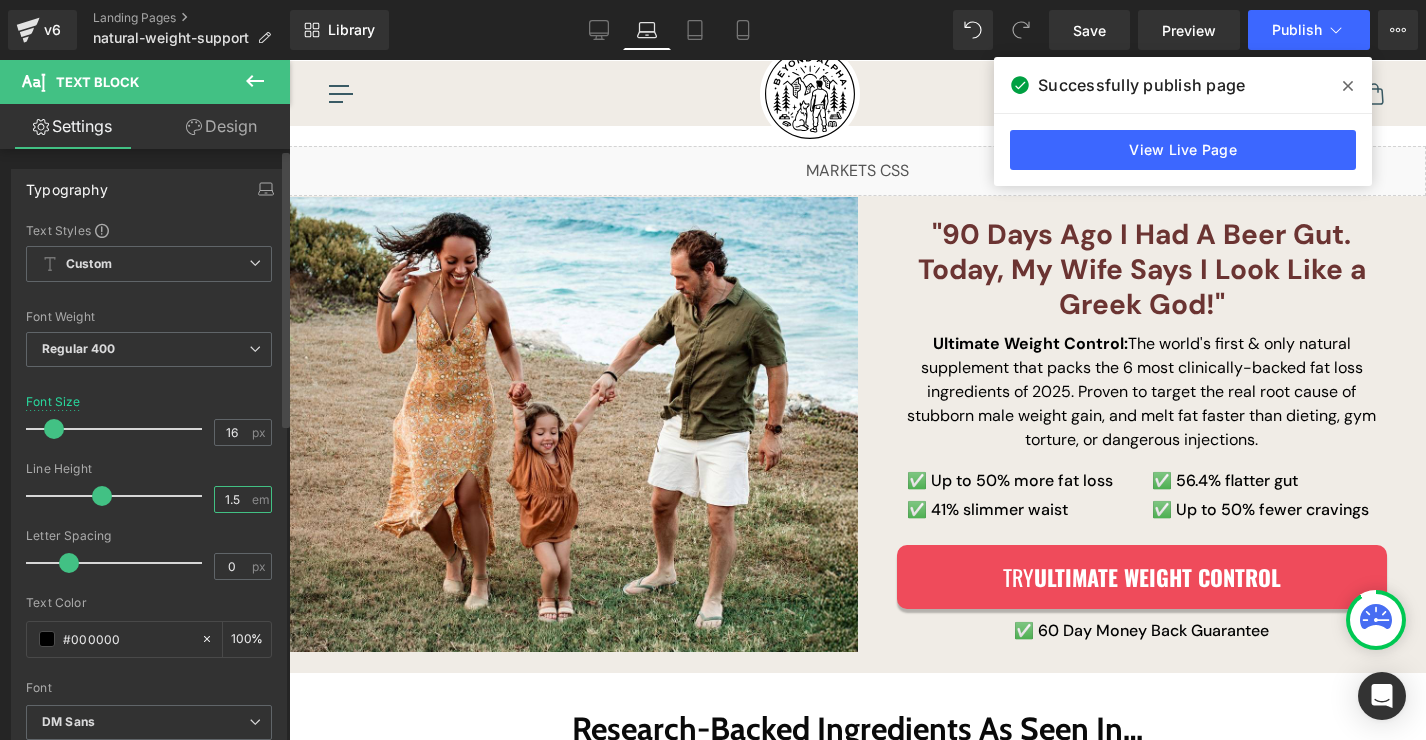click on "1.5" at bounding box center [232, 499] 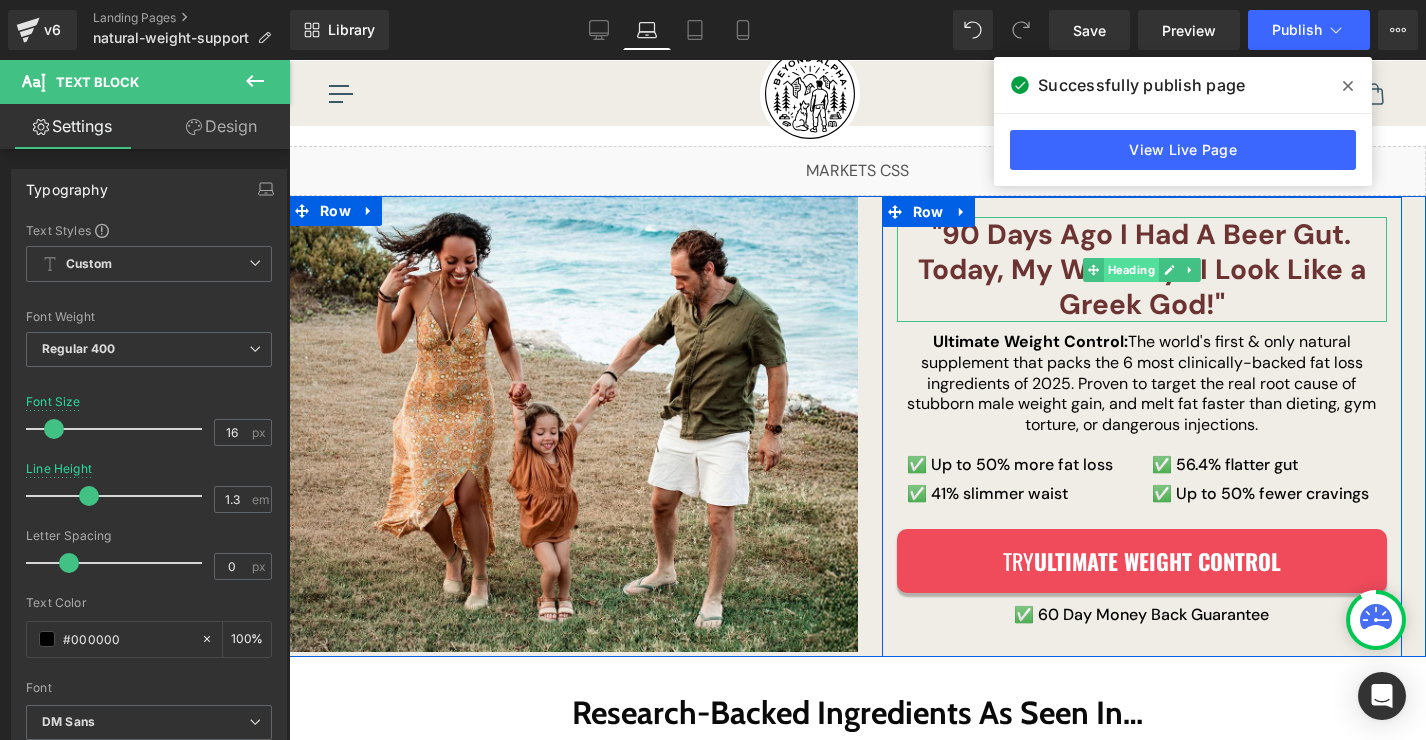 click on ""90 Days Ago I Had A Beer Gut. Today, My Wife Says I Look Like a Greek God!" Heading" at bounding box center (1142, 269) 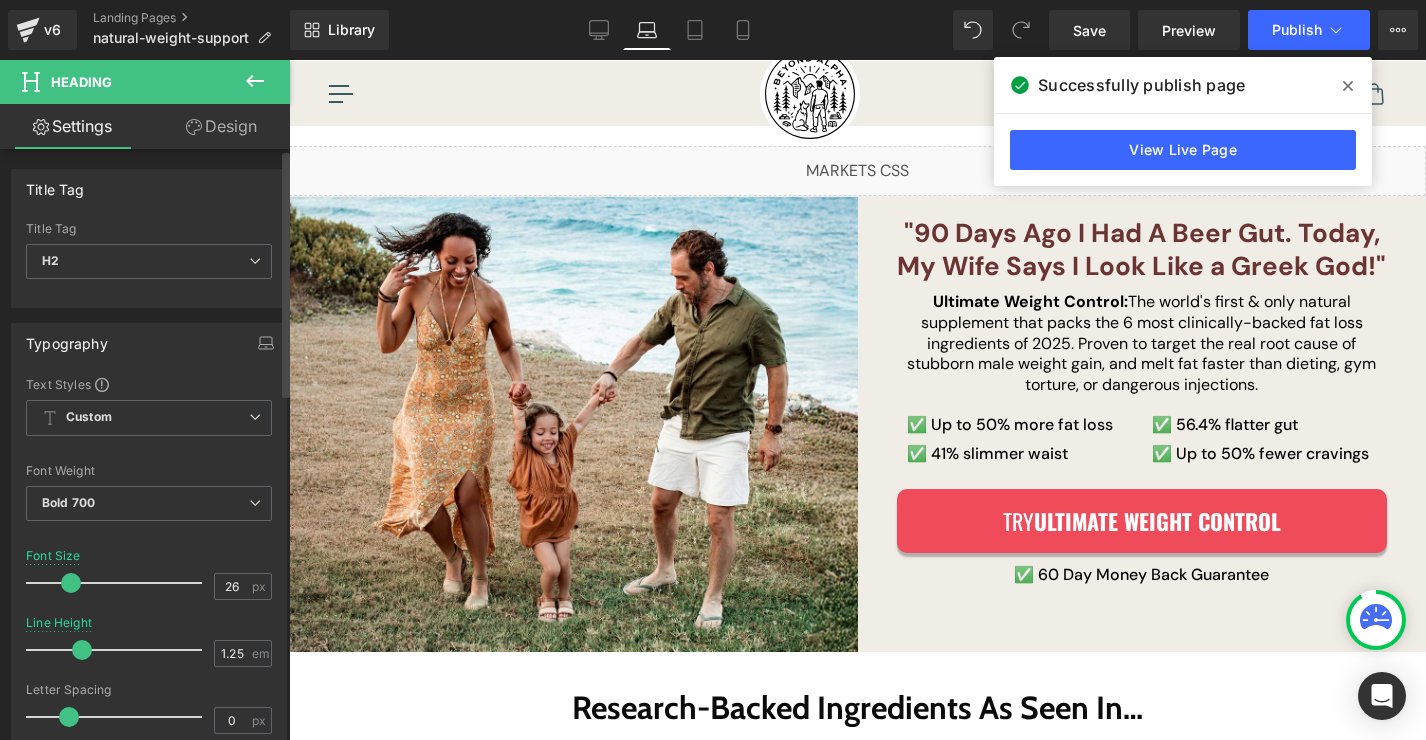 type on "27" 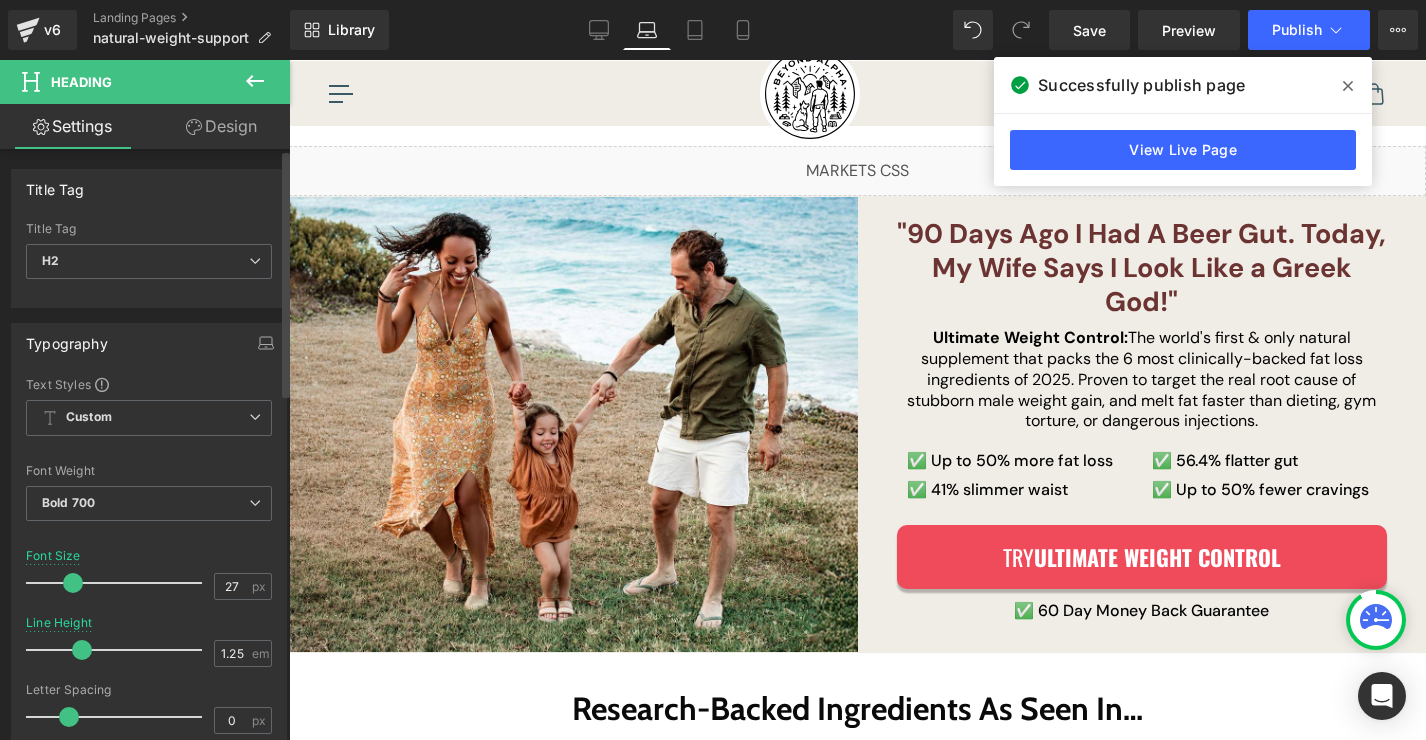 click at bounding box center [73, 583] 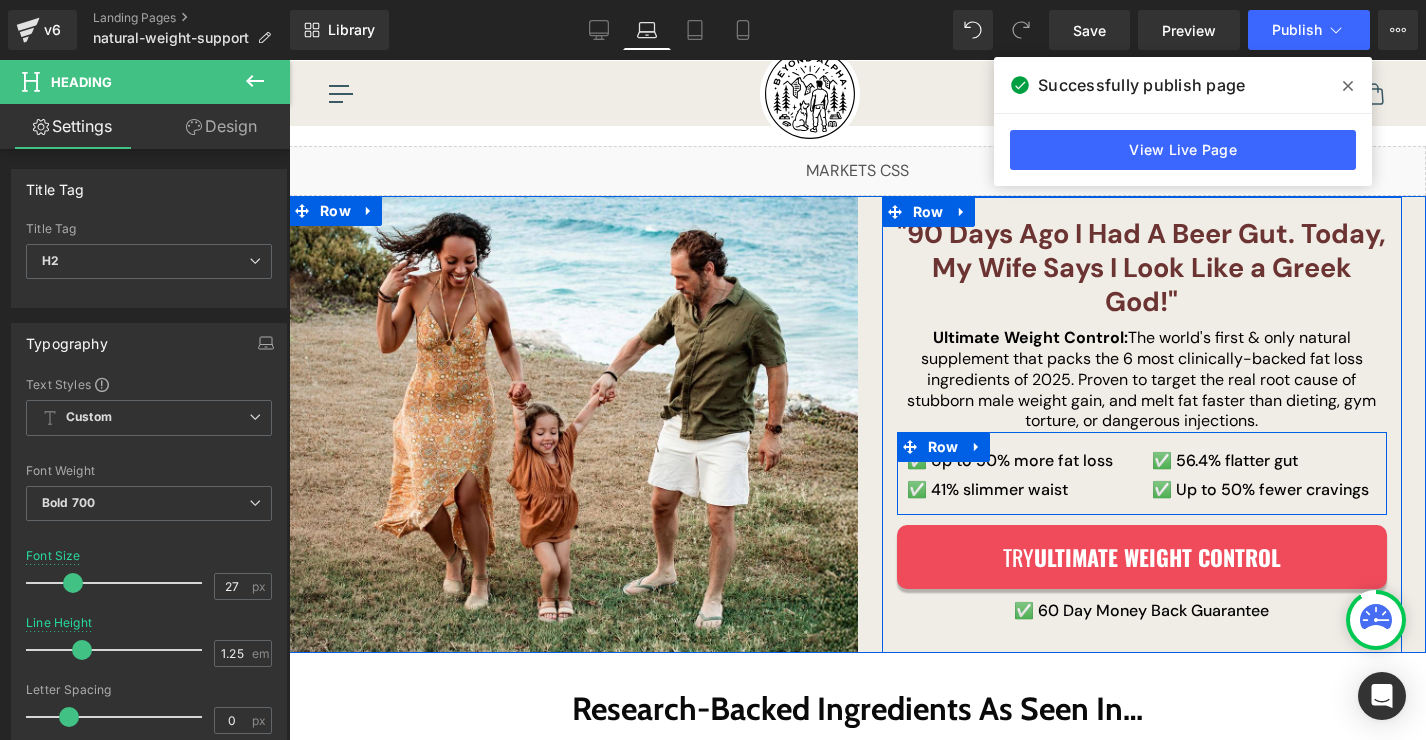 click on "✅ Up to 50% more fat loss ✅ 41% slimmer waist Text Block         ✅ 56.4% flatter gut  ✅ Up to 50% fewer cravings Text Block         Row" at bounding box center (1142, 473) 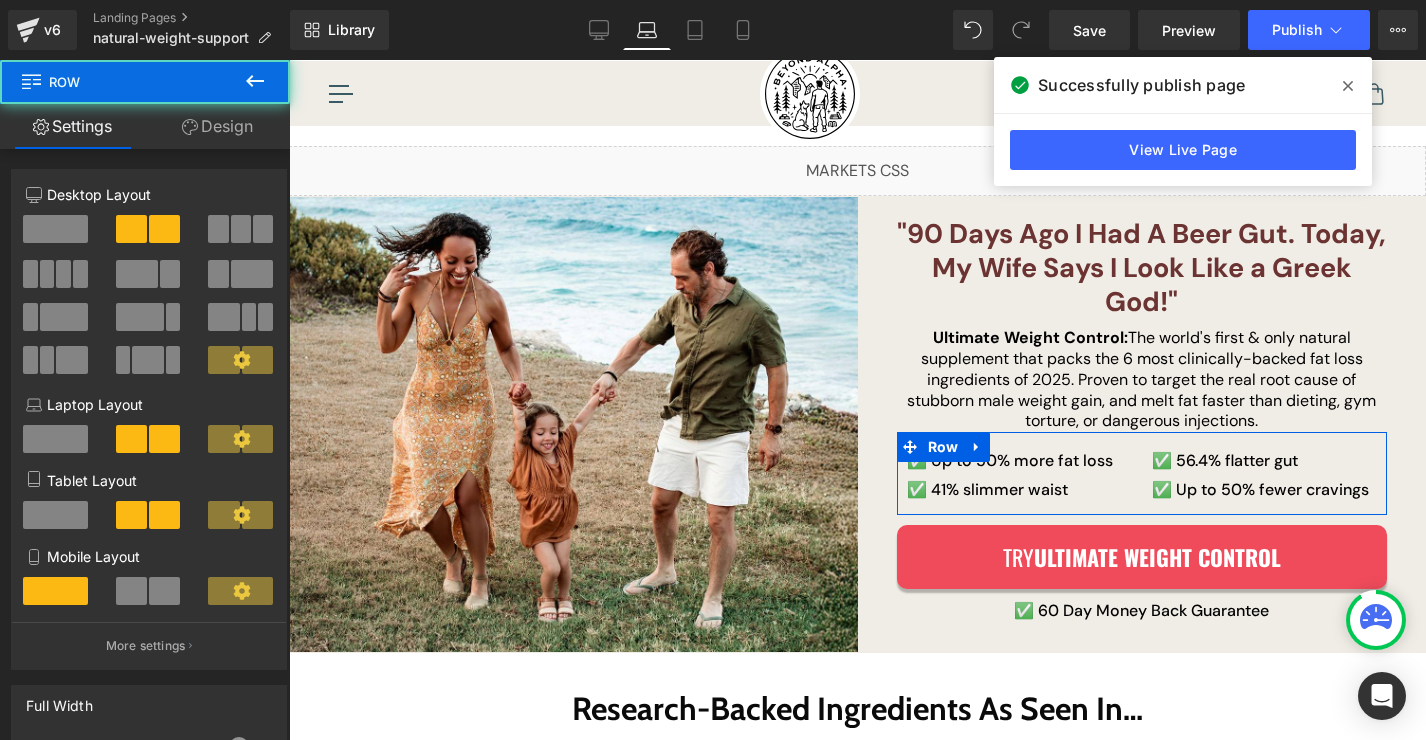 drag, startPoint x: 195, startPoint y: 129, endPoint x: 157, endPoint y: 220, distance: 98.61542 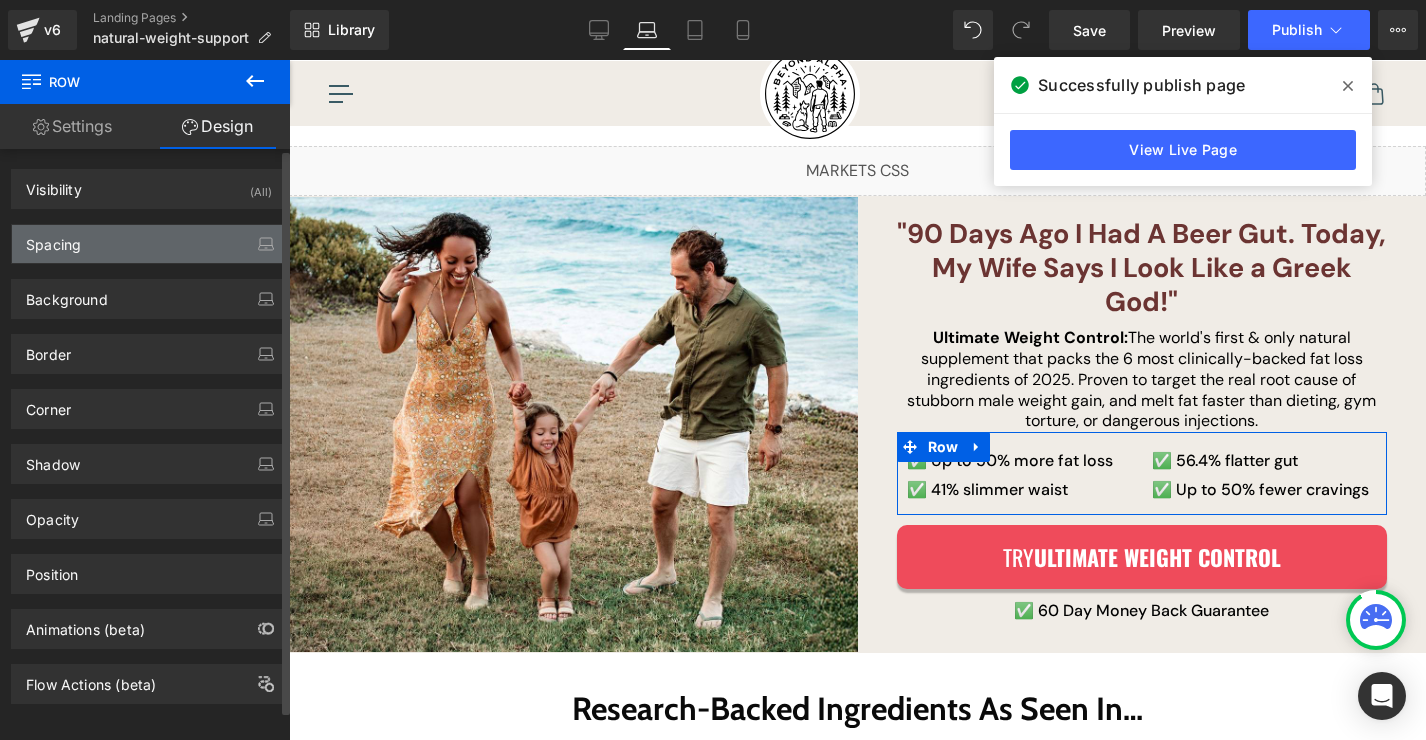 click on "Spacing" at bounding box center (149, 244) 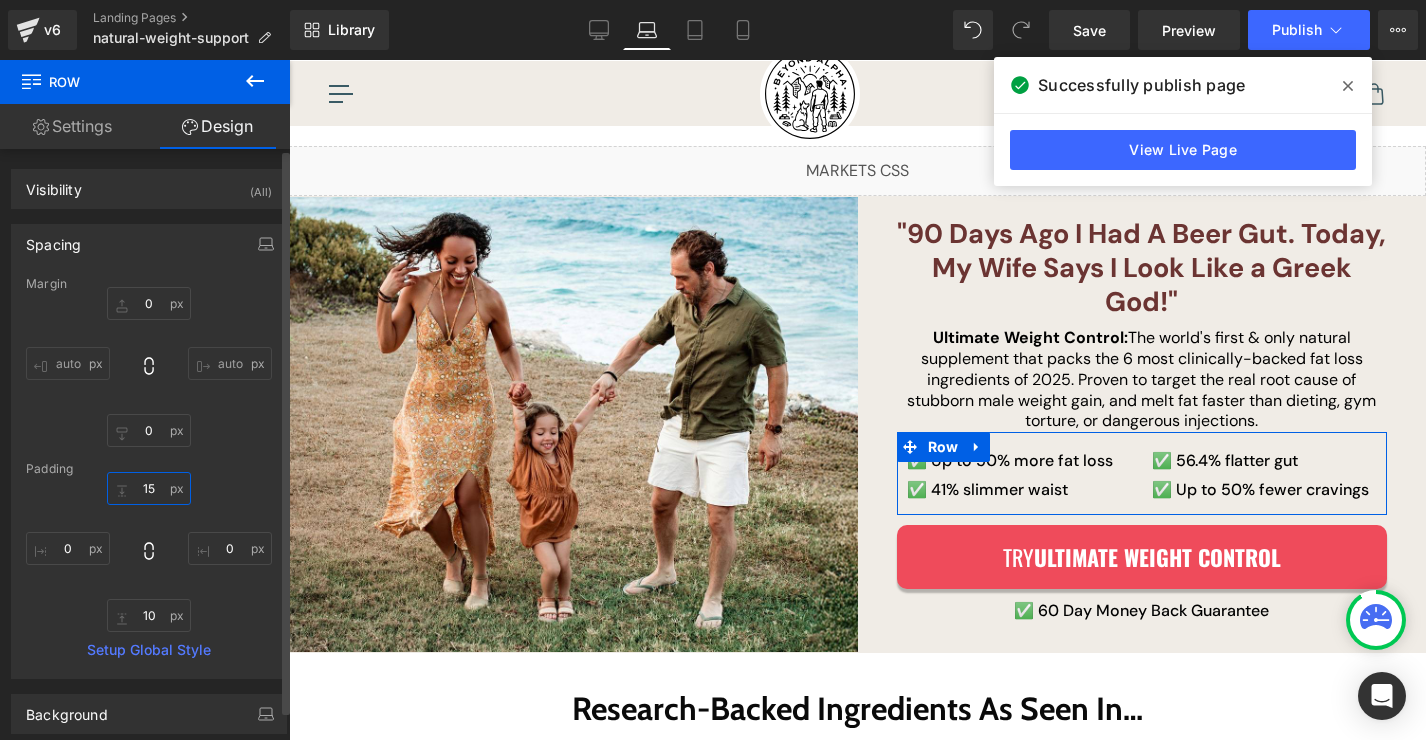 click on "15" at bounding box center [149, 488] 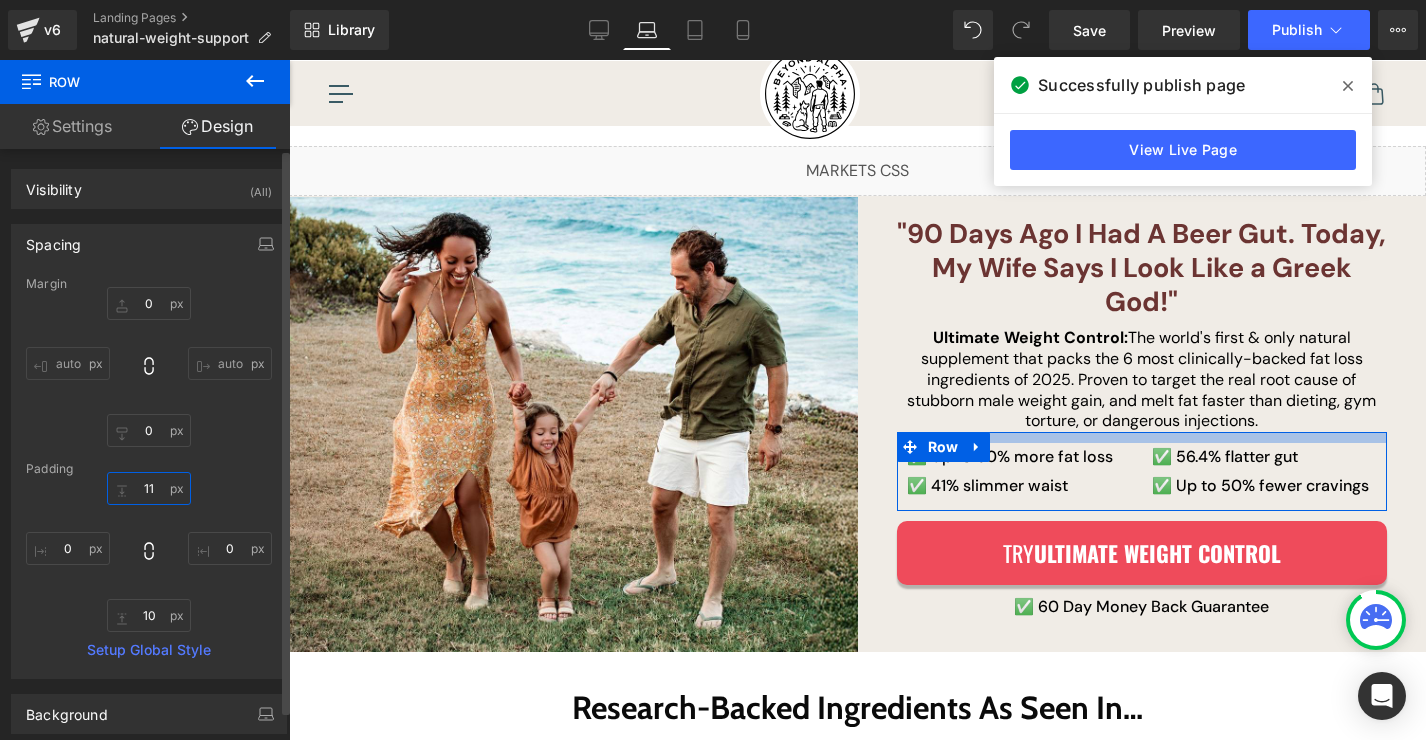 type on "10" 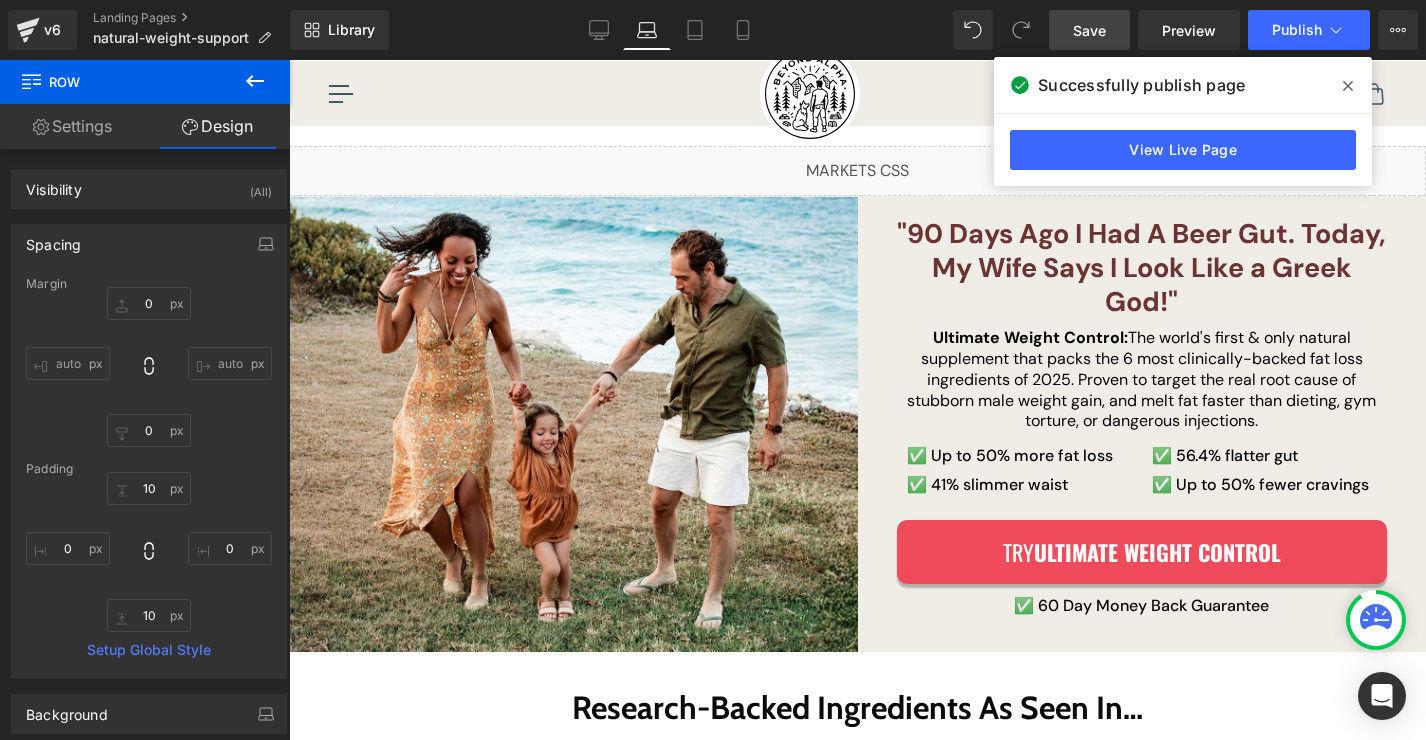 click on "Save" at bounding box center (1089, 30) 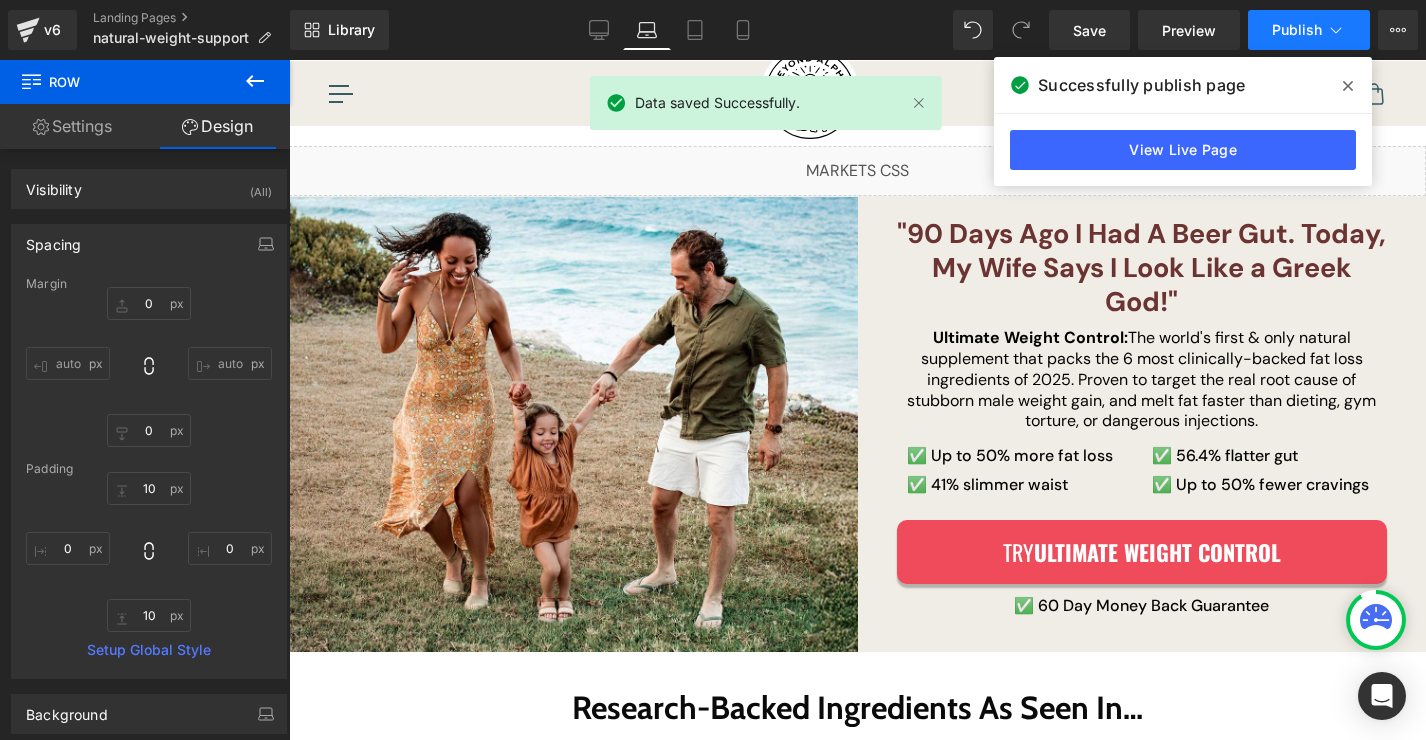 click on "Publish" at bounding box center [1297, 30] 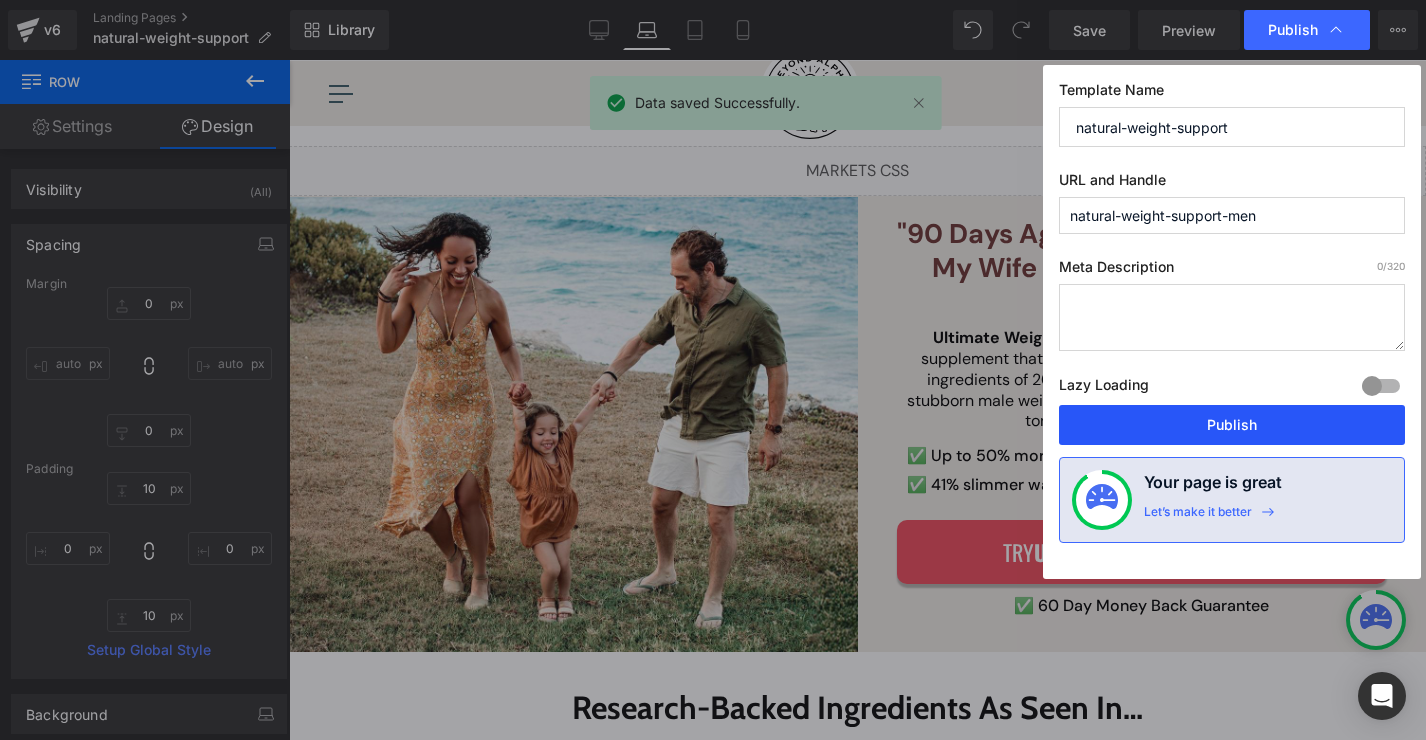click on "Publish" at bounding box center (1232, 425) 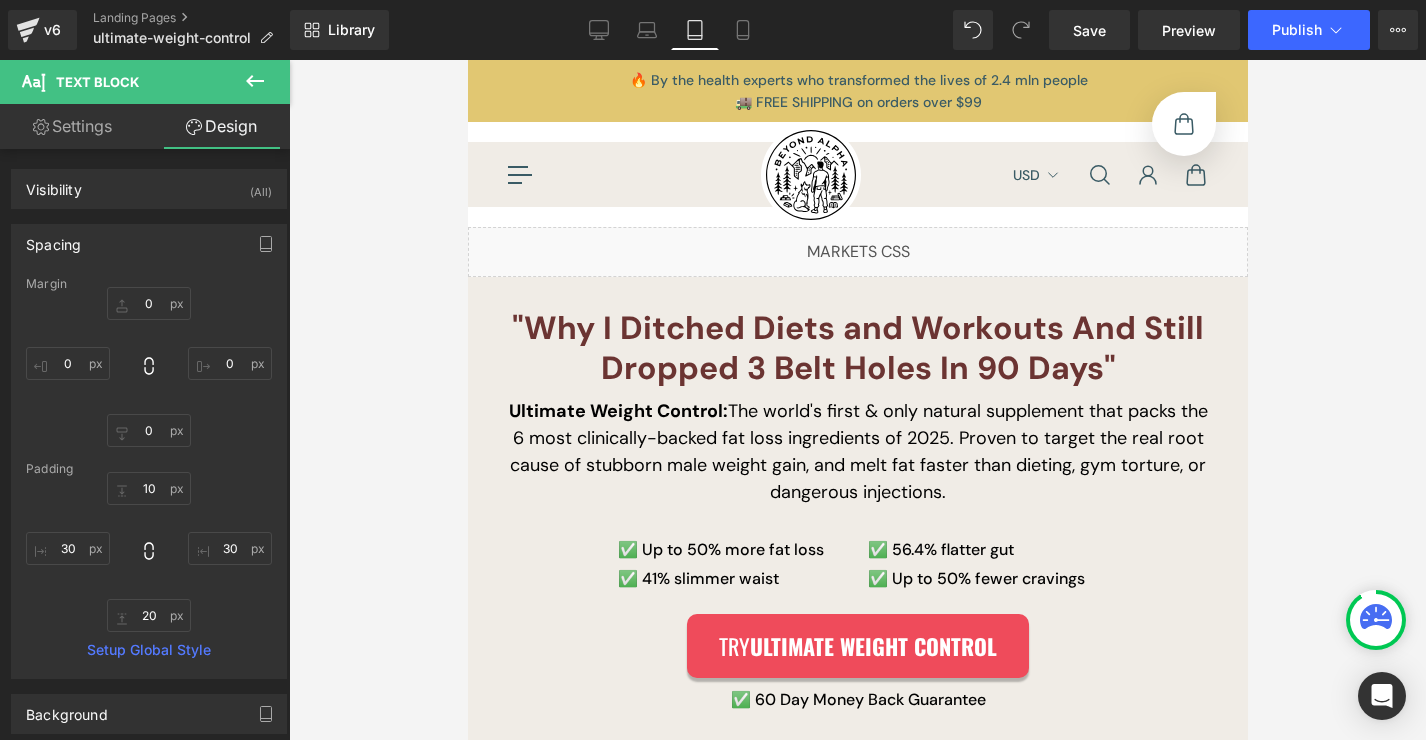scroll, scrollTop: 14599, scrollLeft: 0, axis: vertical 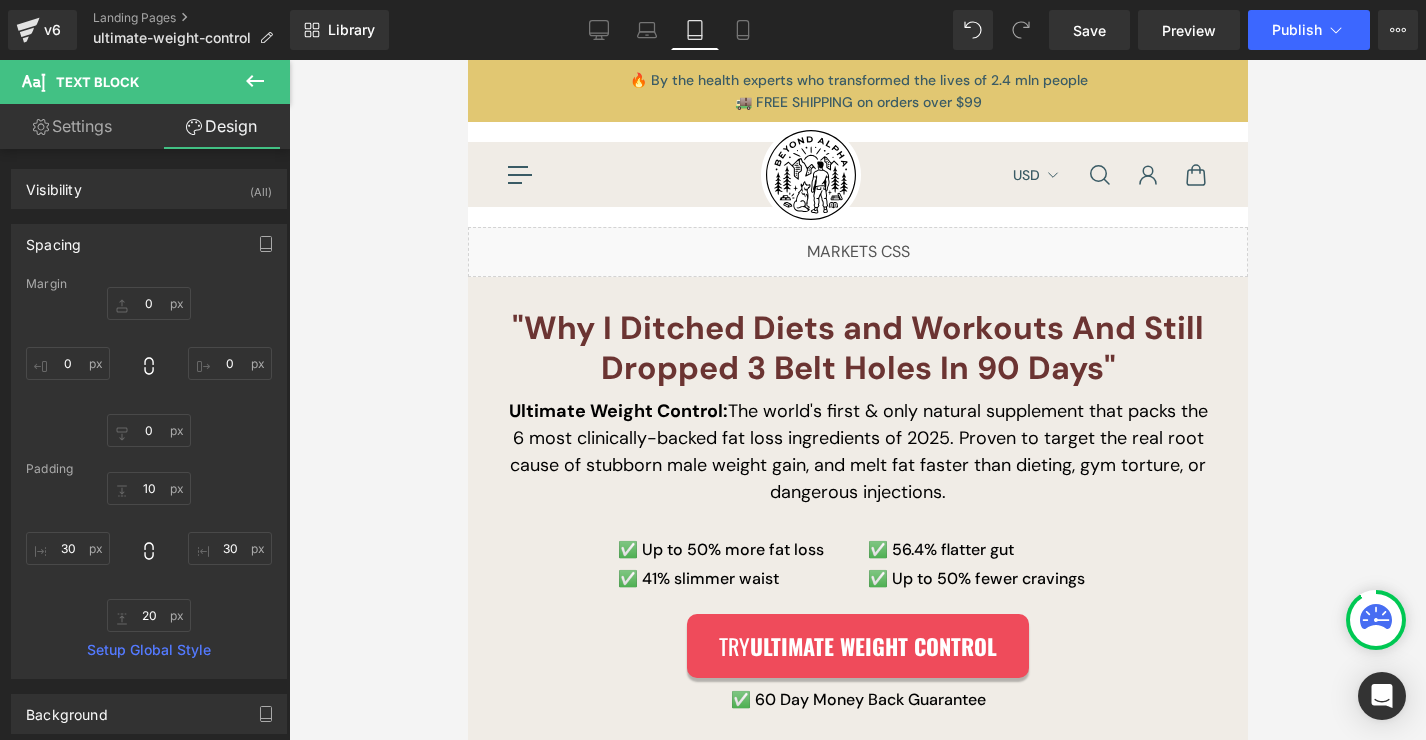 drag, startPoint x: 1235, startPoint y: 520, endPoint x: 1673, endPoint y: 116, distance: 595.86914 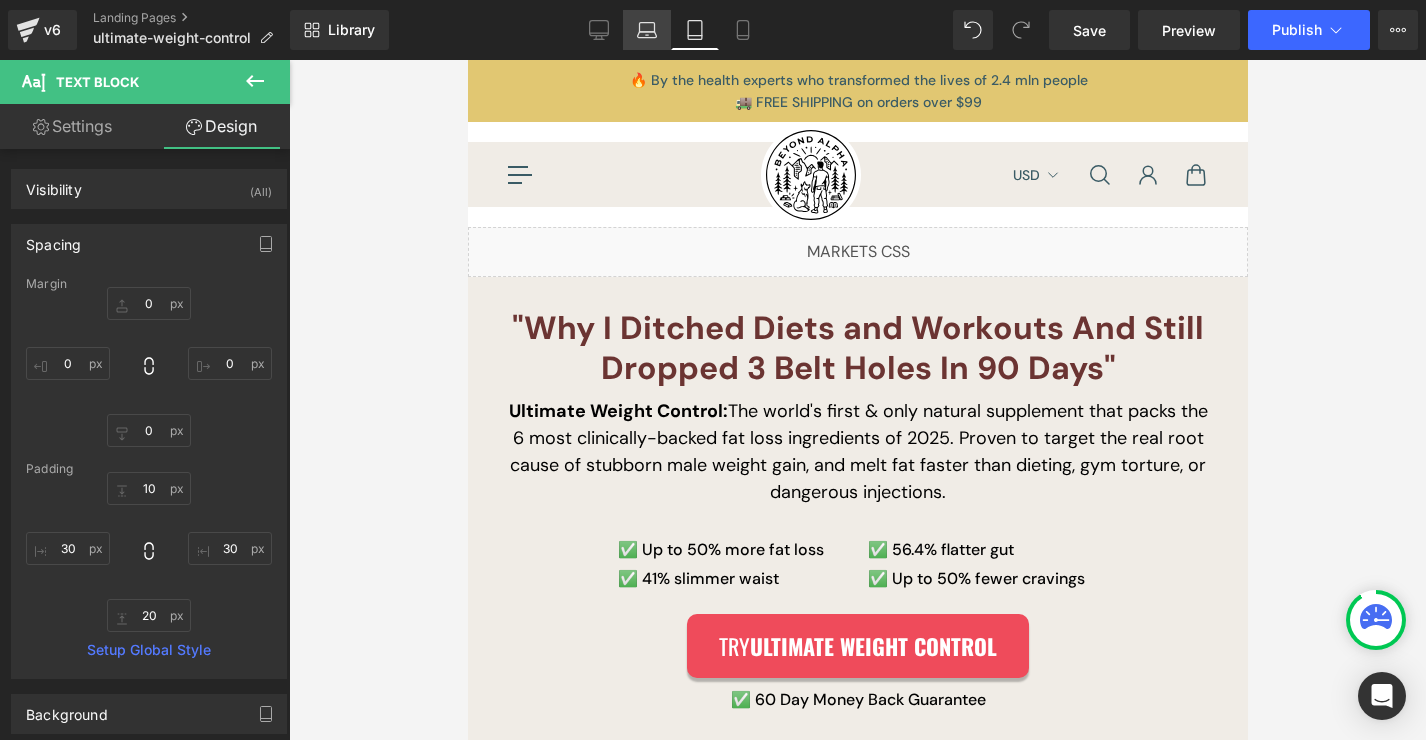 click on "Laptop" at bounding box center [647, 30] 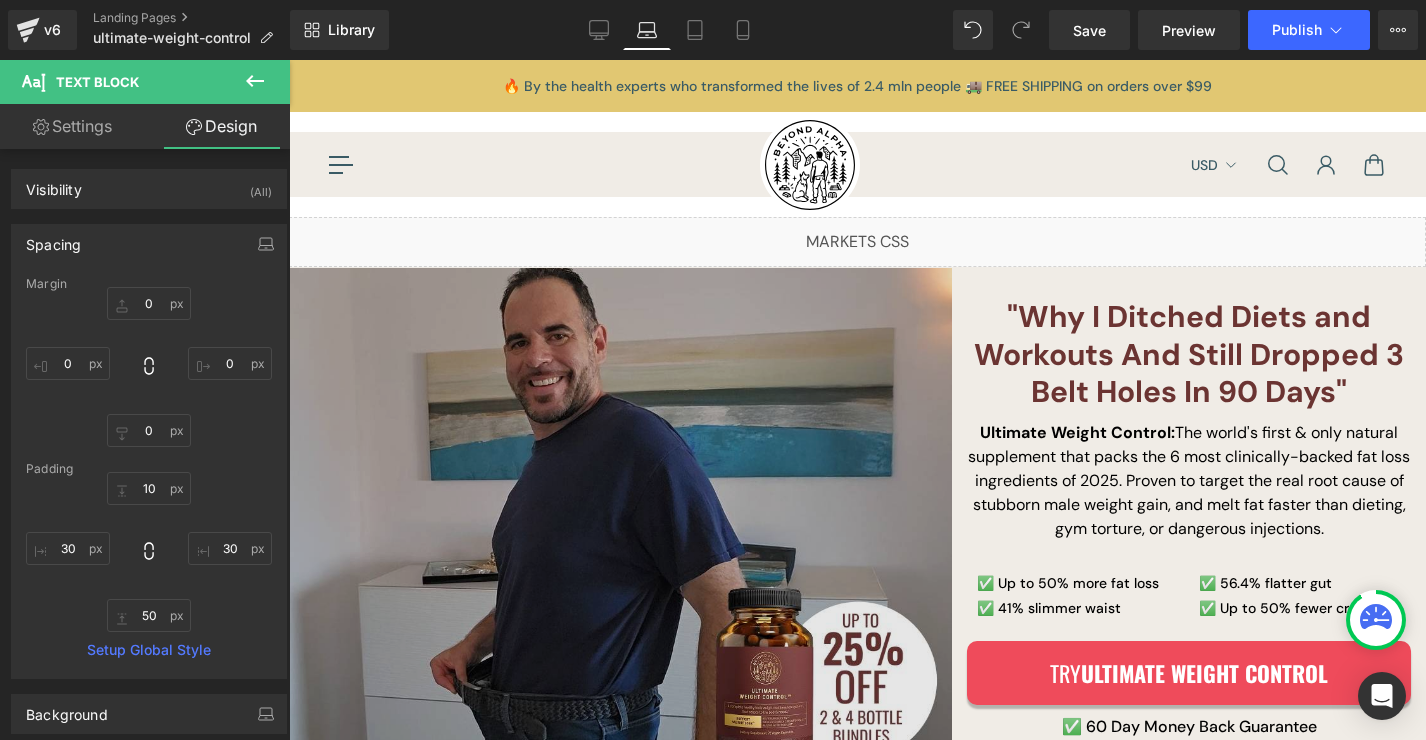 type on "0" 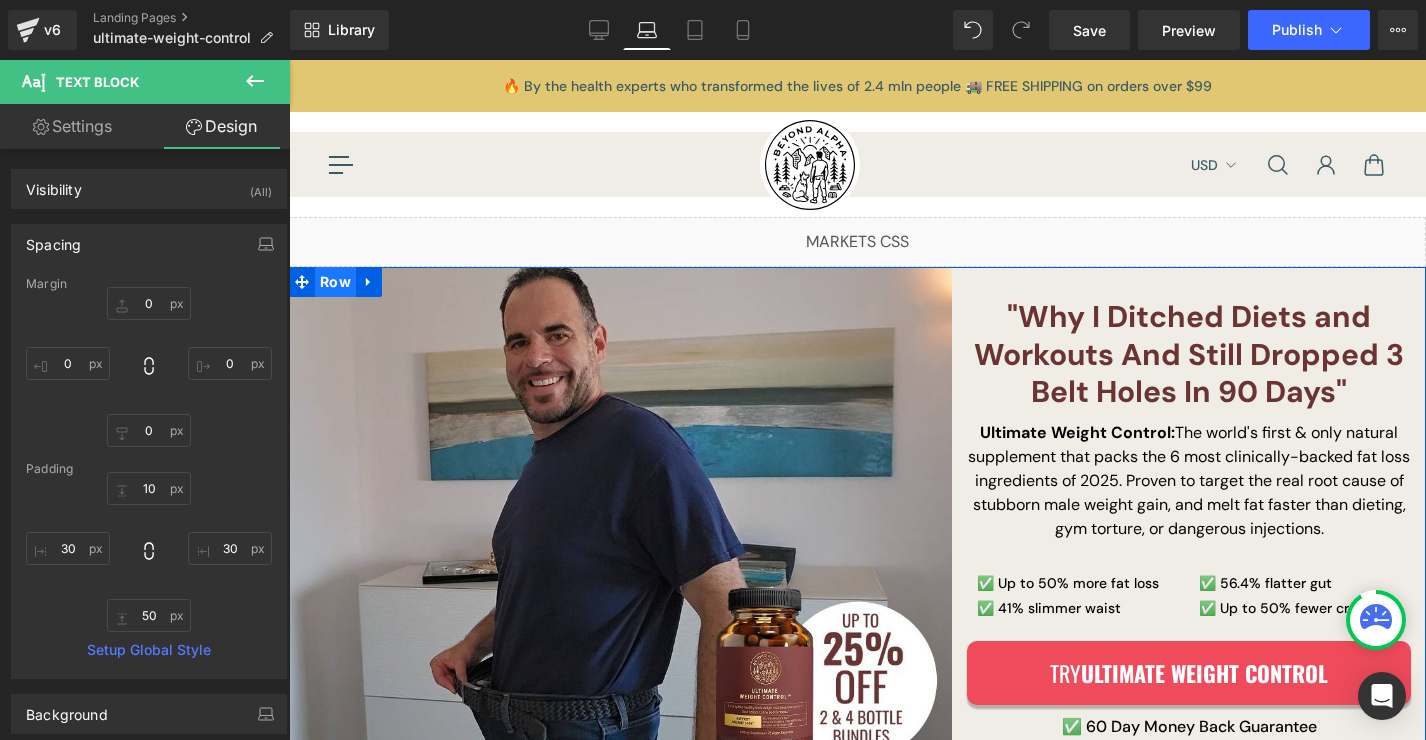 click on "Row" at bounding box center [335, 282] 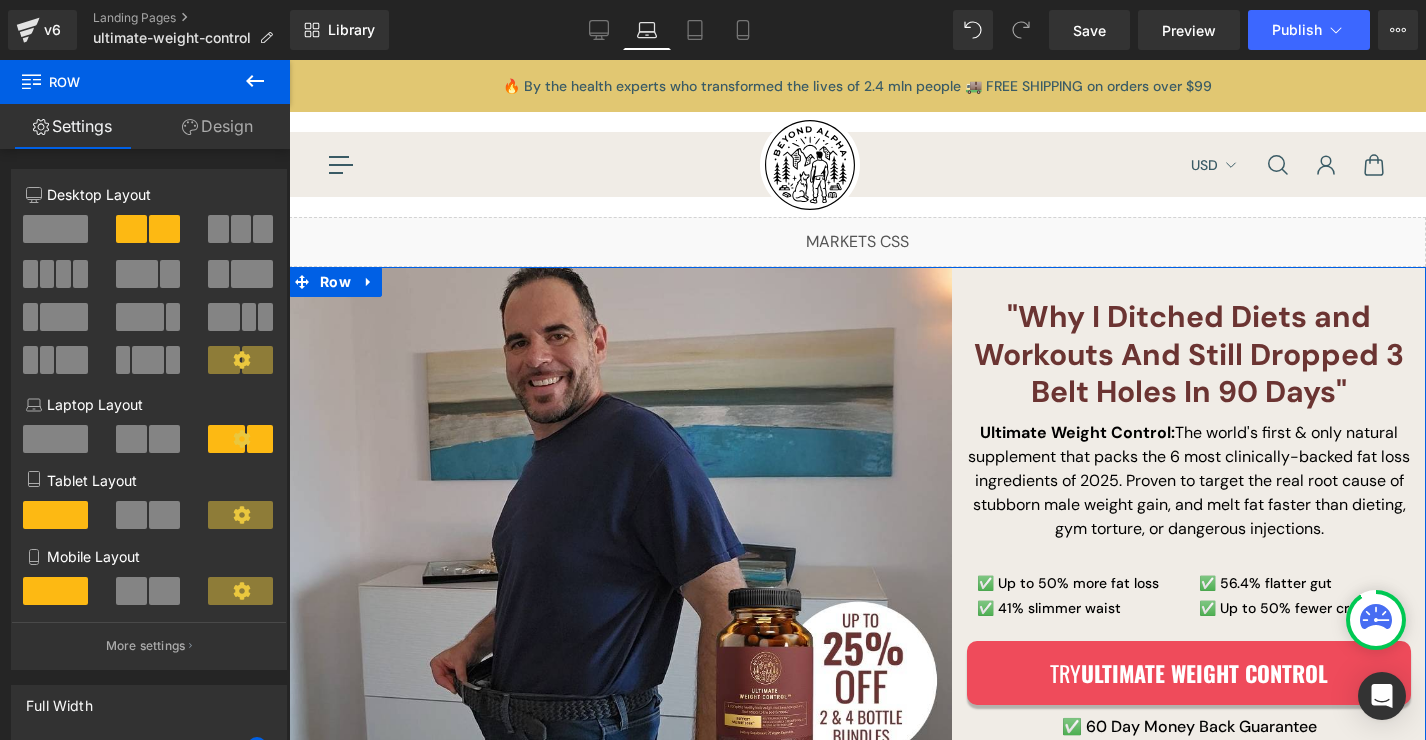 click at bounding box center [164, 439] 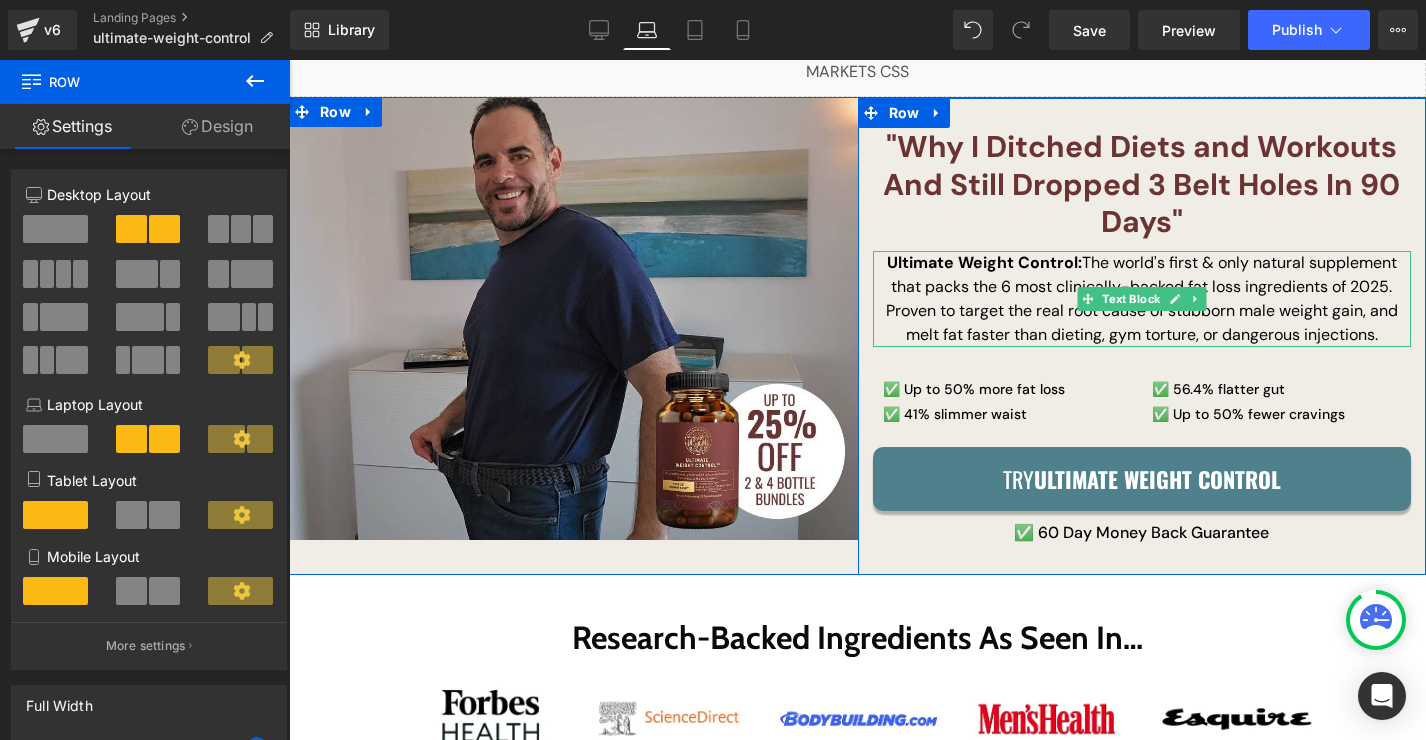 scroll, scrollTop: 206, scrollLeft: 0, axis: vertical 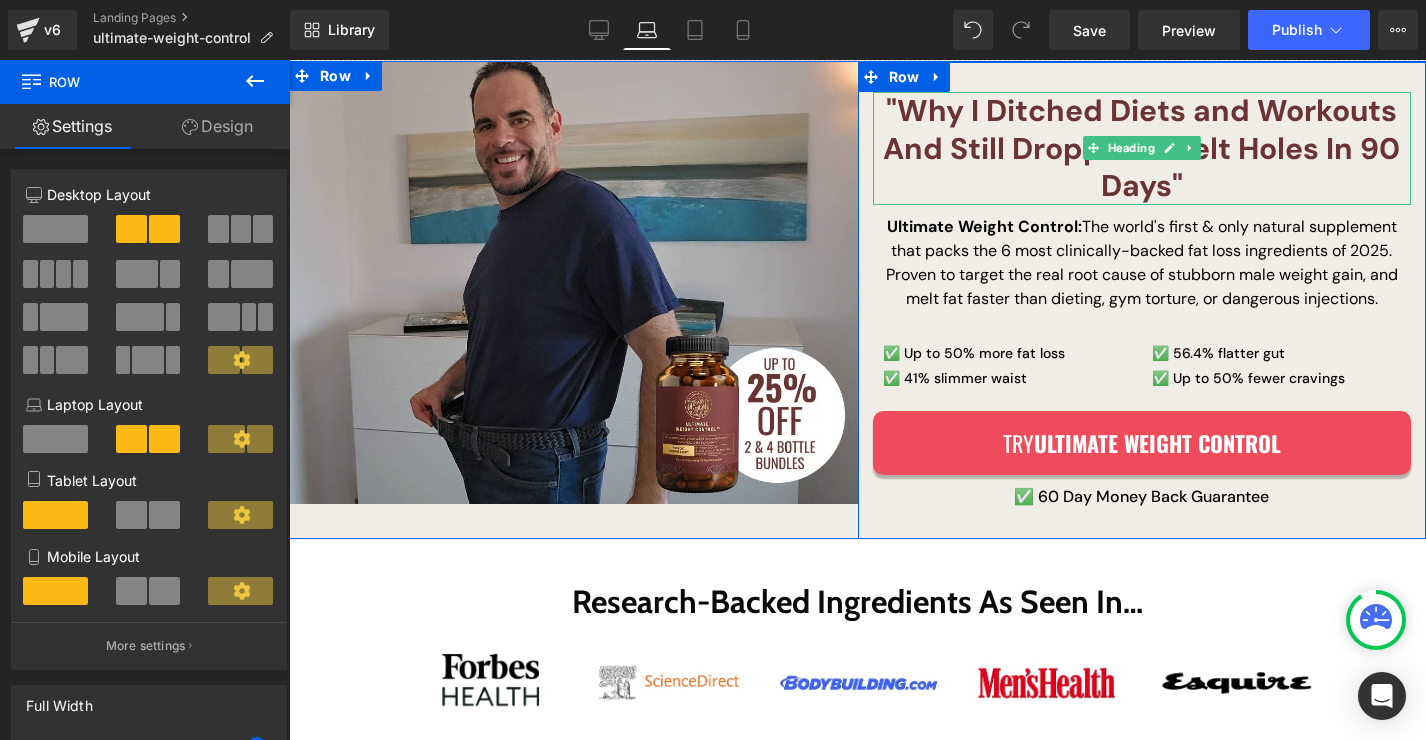 click on ""Why I Ditched Diets and Workouts And Still Dropped 3 Belt Holes In 90 Days "" at bounding box center (1142, 148) 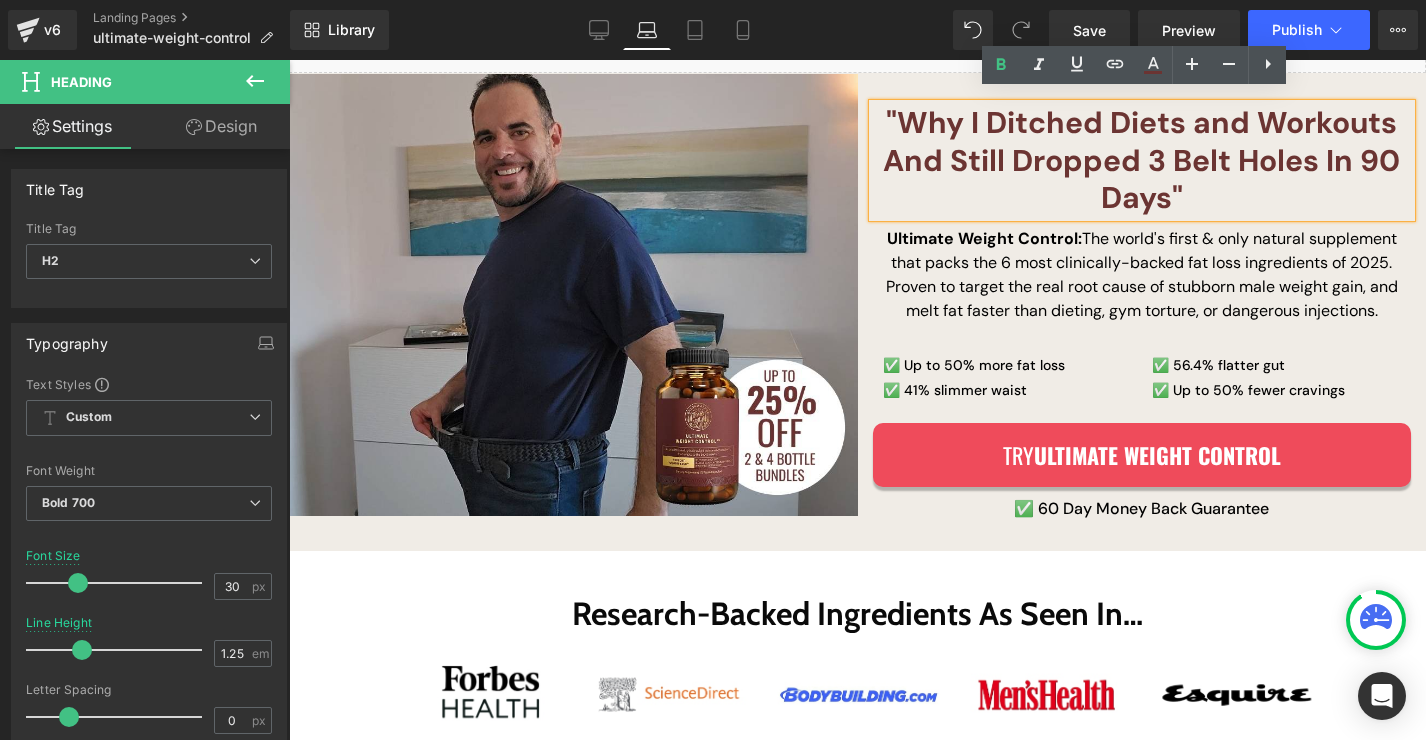 scroll, scrollTop: 0, scrollLeft: 0, axis: both 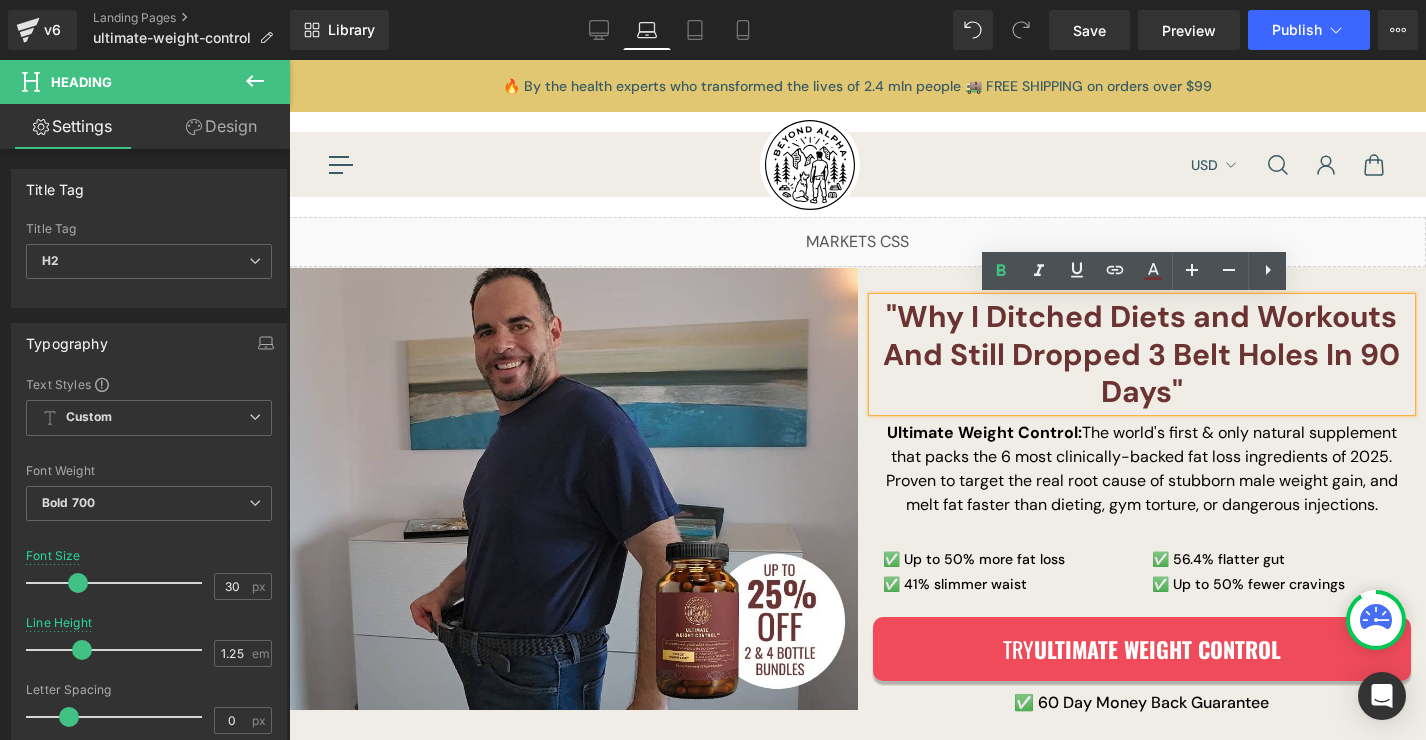 click on ""Why I Ditched Diets and Workouts And Still Dropped 3 Belt Holes In 90 Days "" at bounding box center (1142, 354) 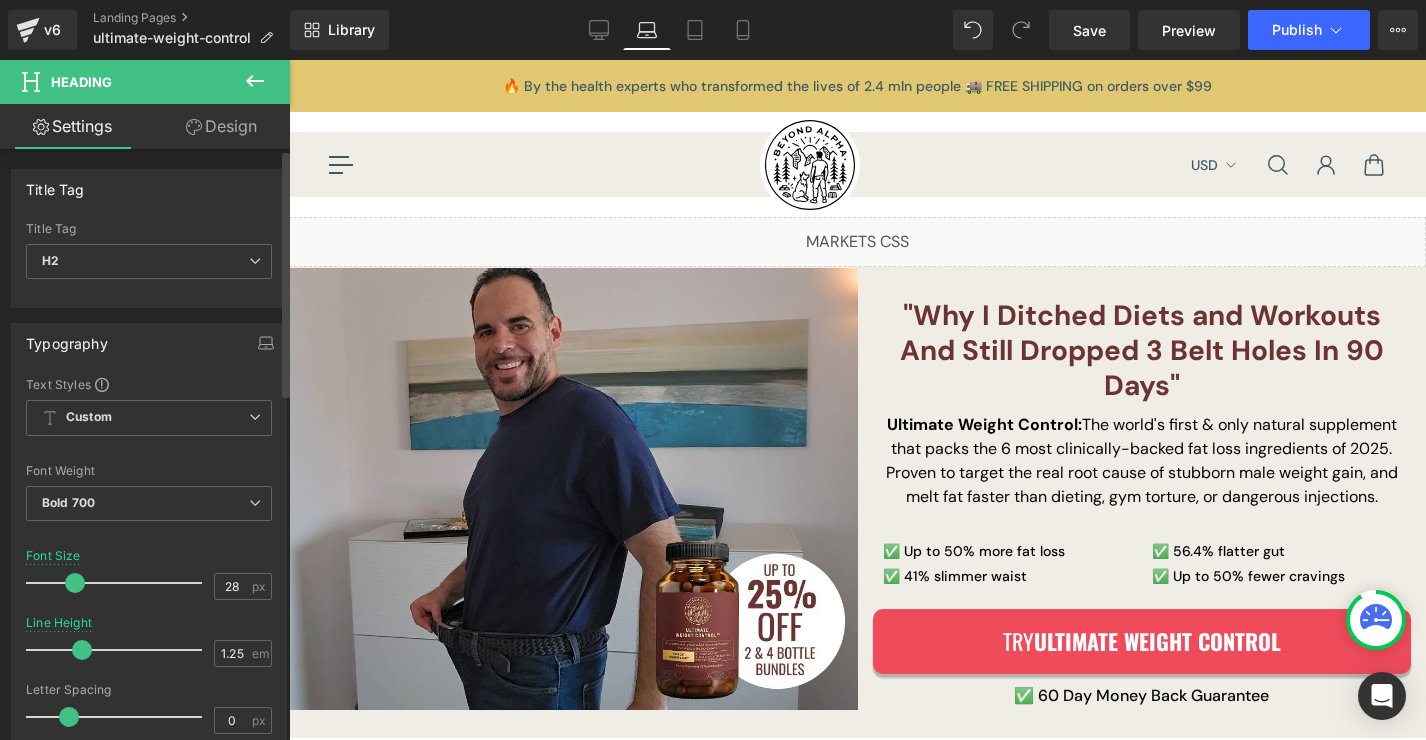 type on "27" 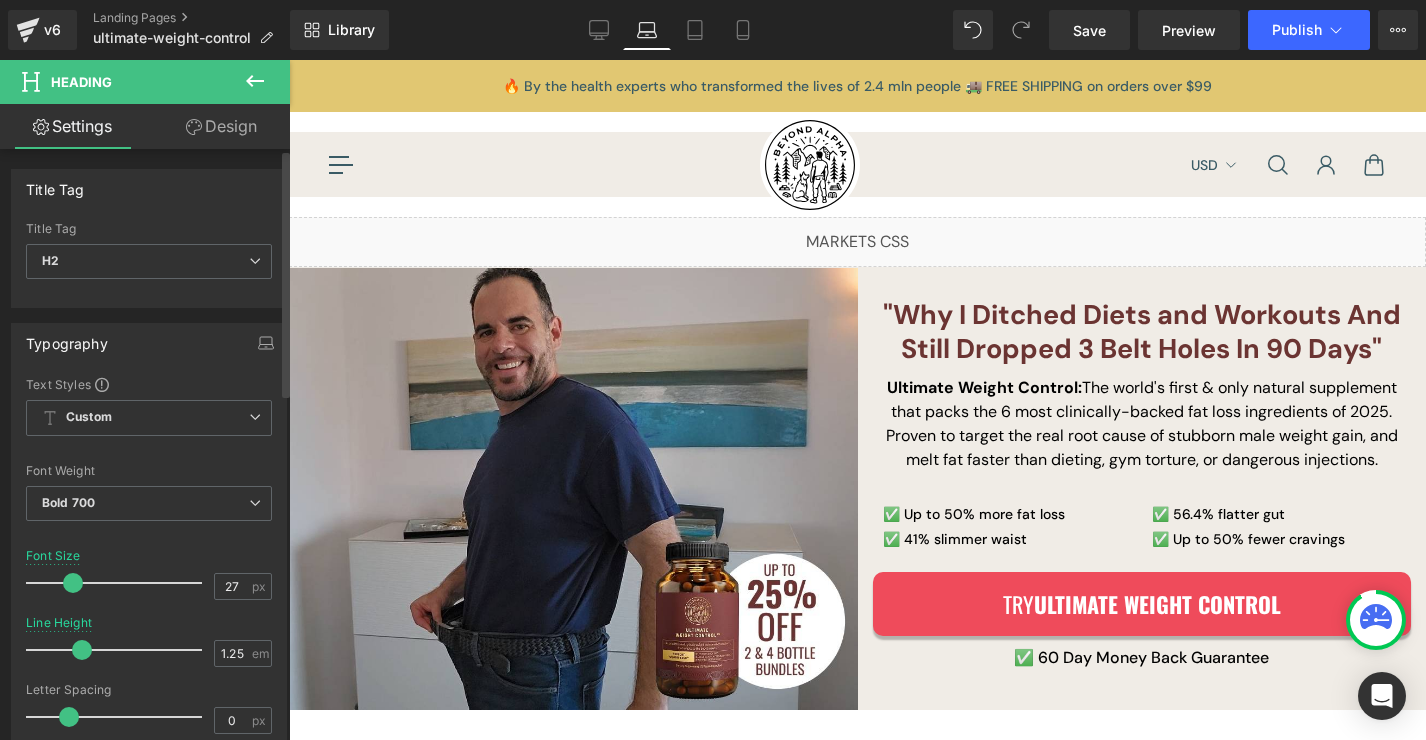 click at bounding box center (73, 583) 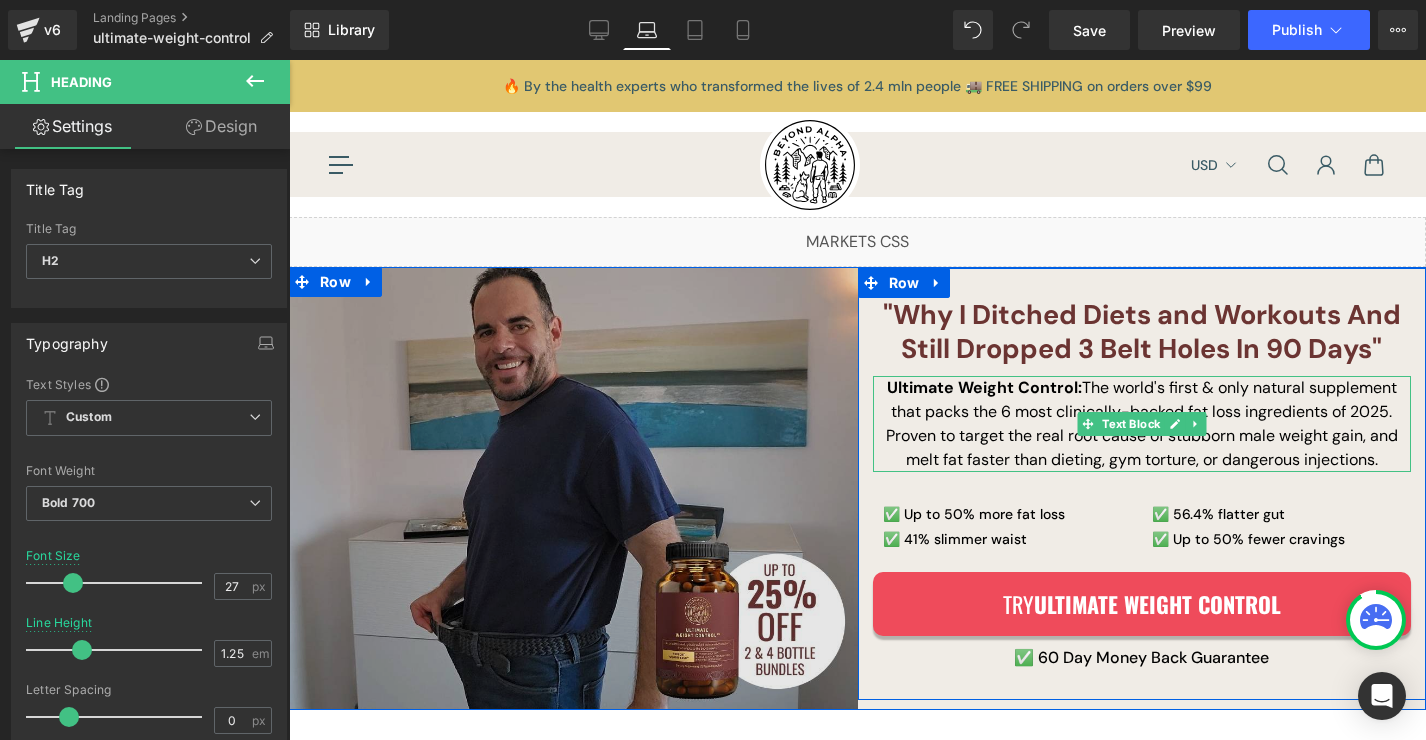 click on "Text Block" at bounding box center [1120, 424] 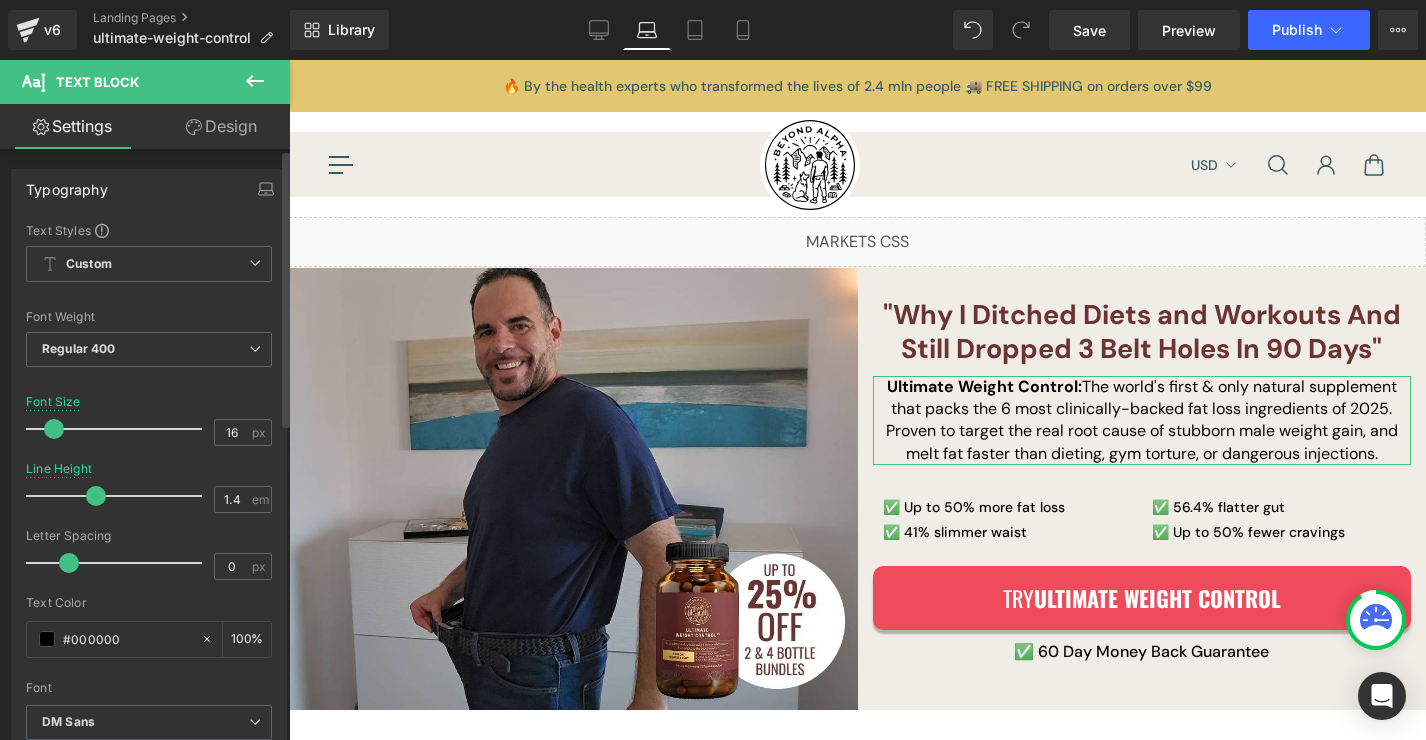 type on "1.3" 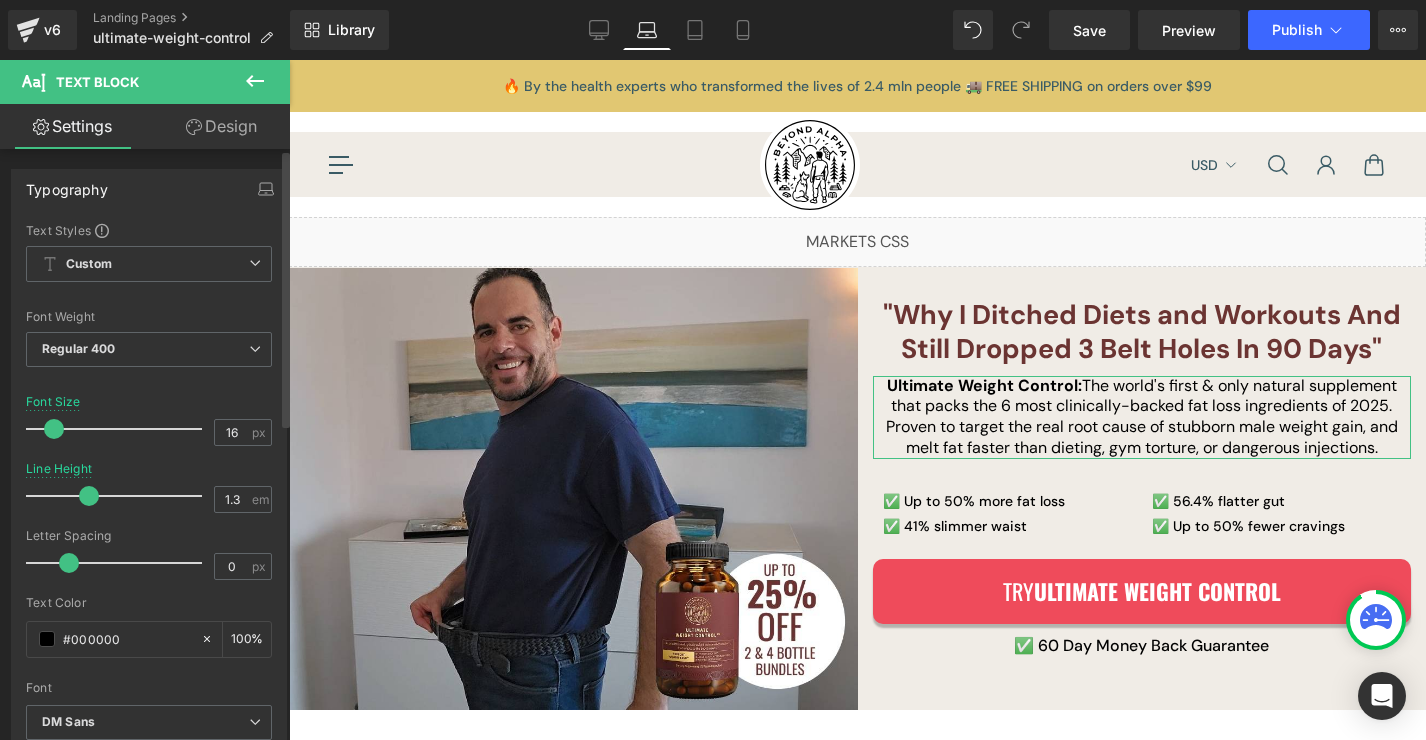 drag, startPoint x: 95, startPoint y: 493, endPoint x: 84, endPoint y: 499, distance: 12.529964 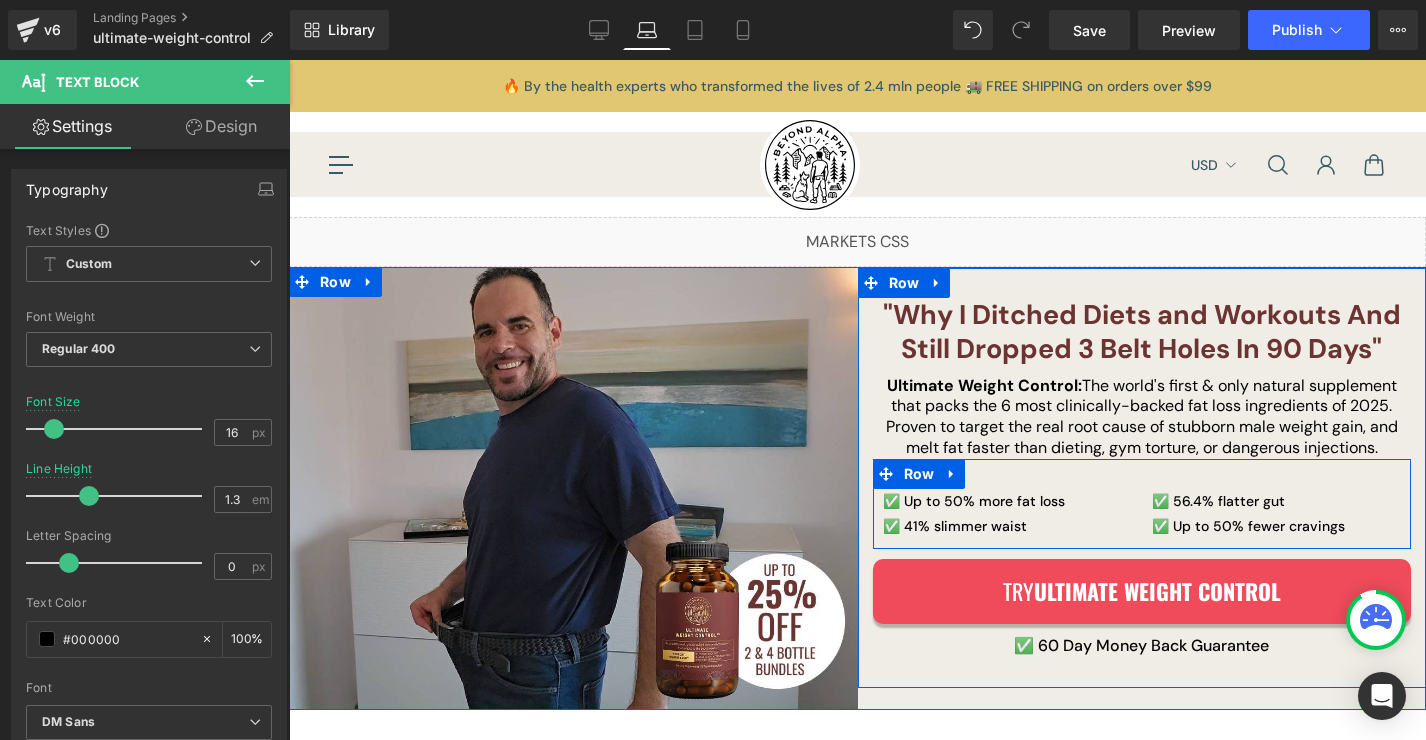 click on "✅ Up to 50% more fat loss ✅ 41% slimmer waist Text Block         ✅ 56.4% flatter gut  ✅ Up to 50% fewer cravings Text Block         Row" at bounding box center [1142, 504] 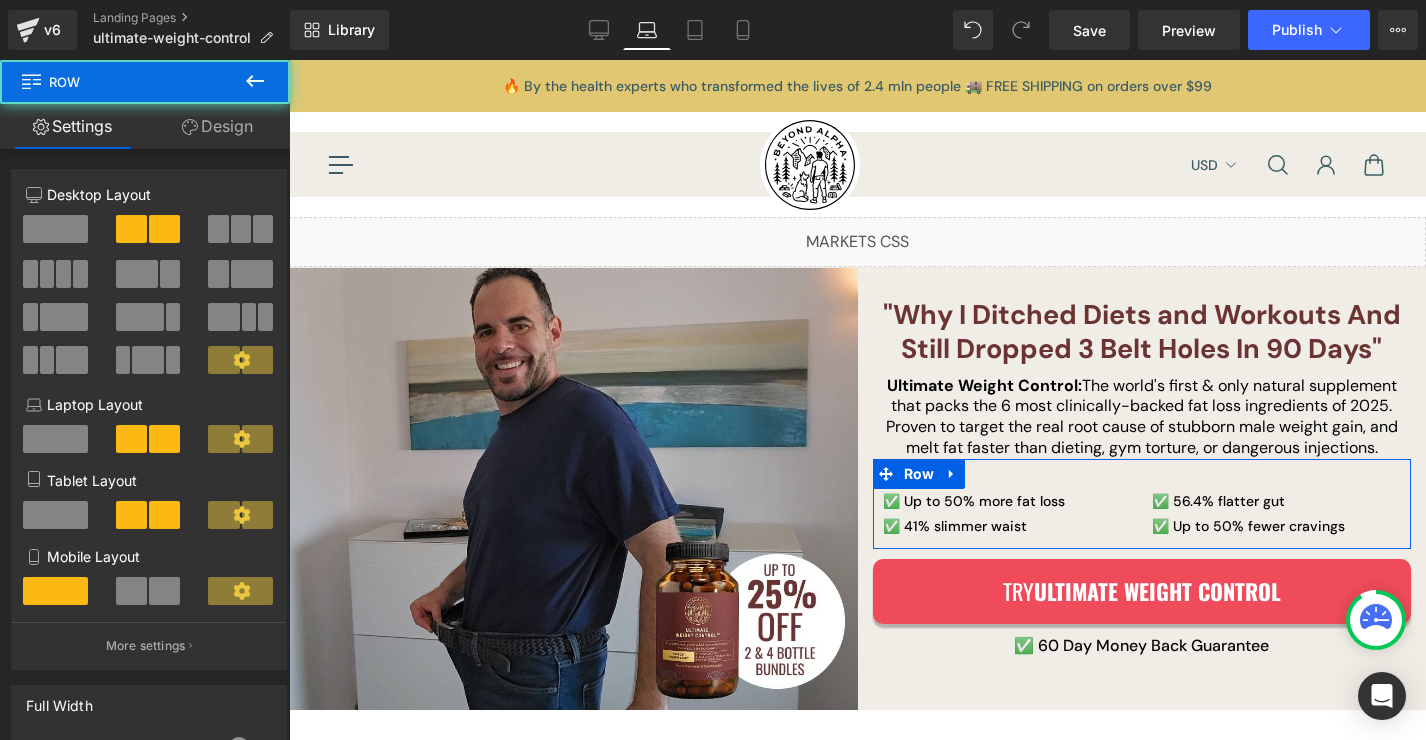 click on "Design" at bounding box center (217, 126) 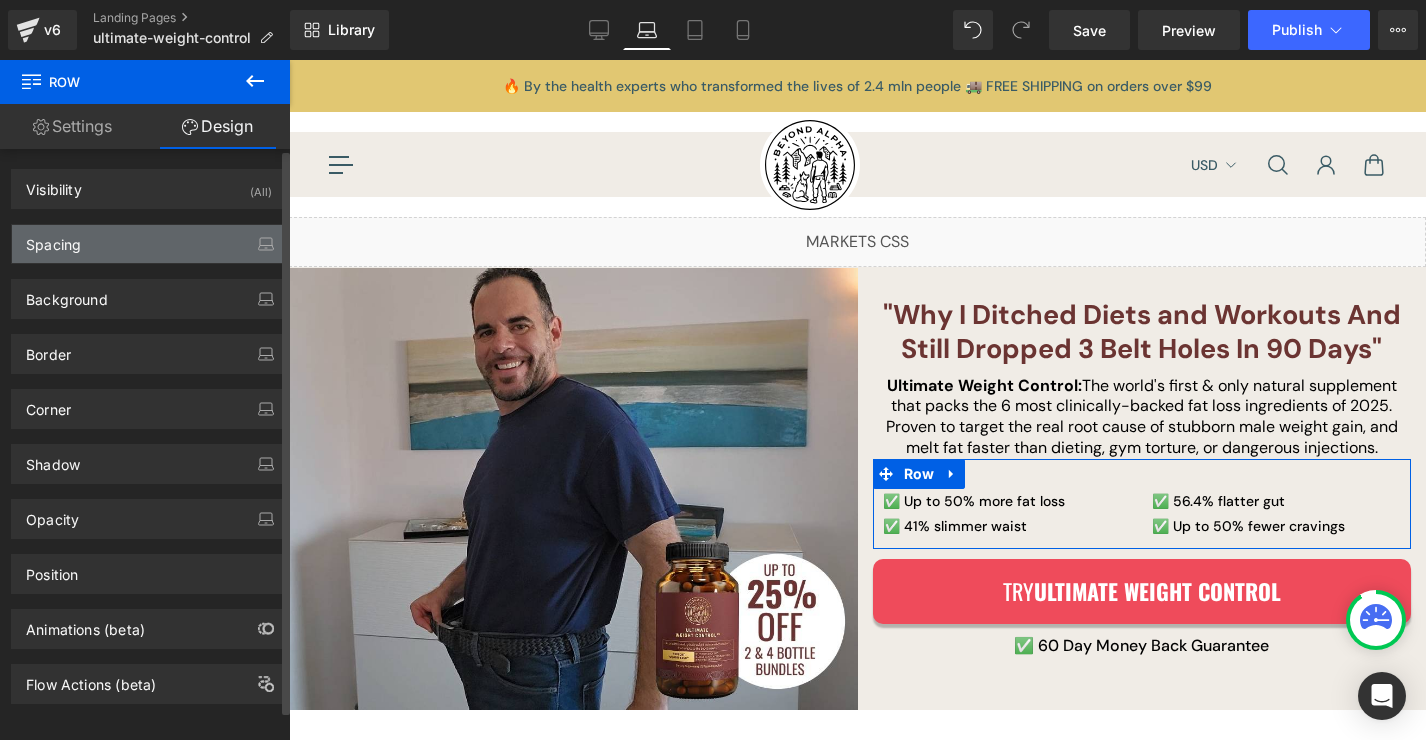 click on "Spacing" at bounding box center [149, 244] 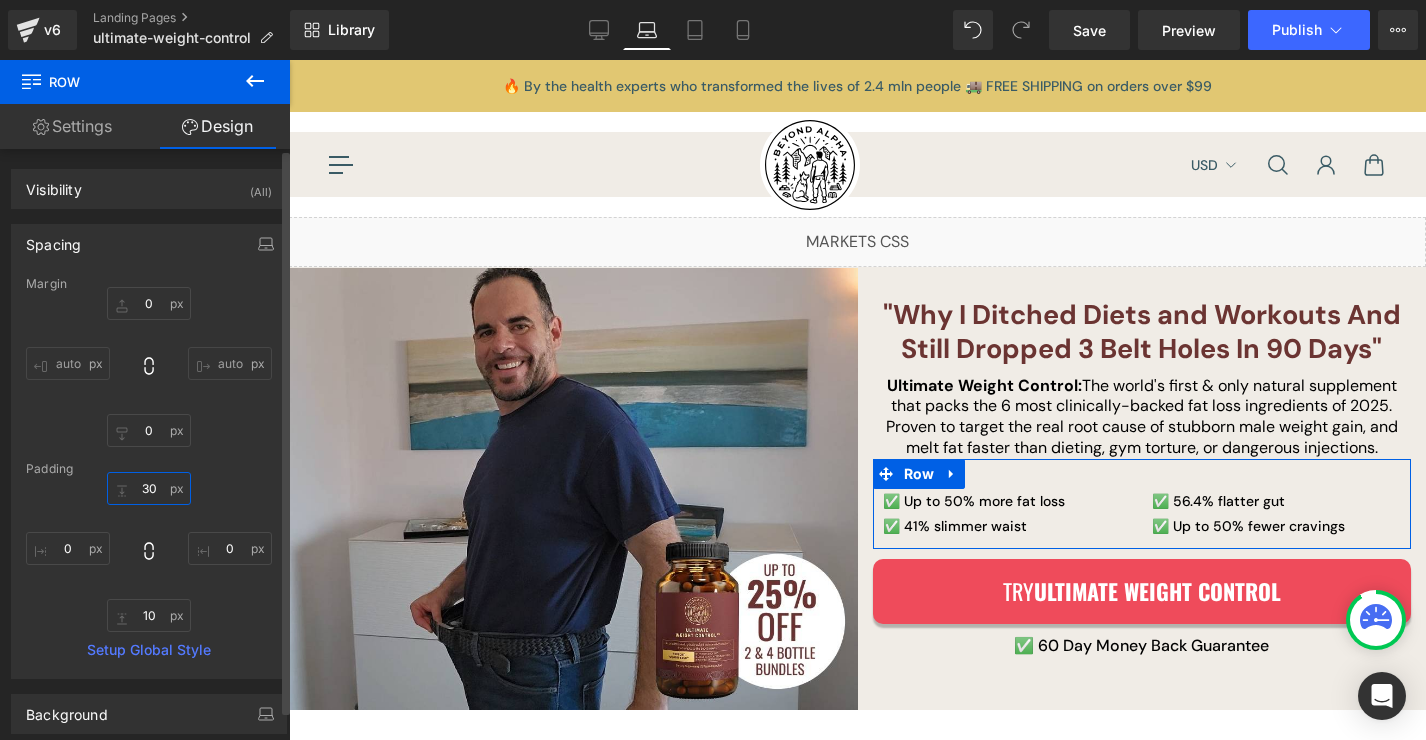 click on "30" at bounding box center [149, 488] 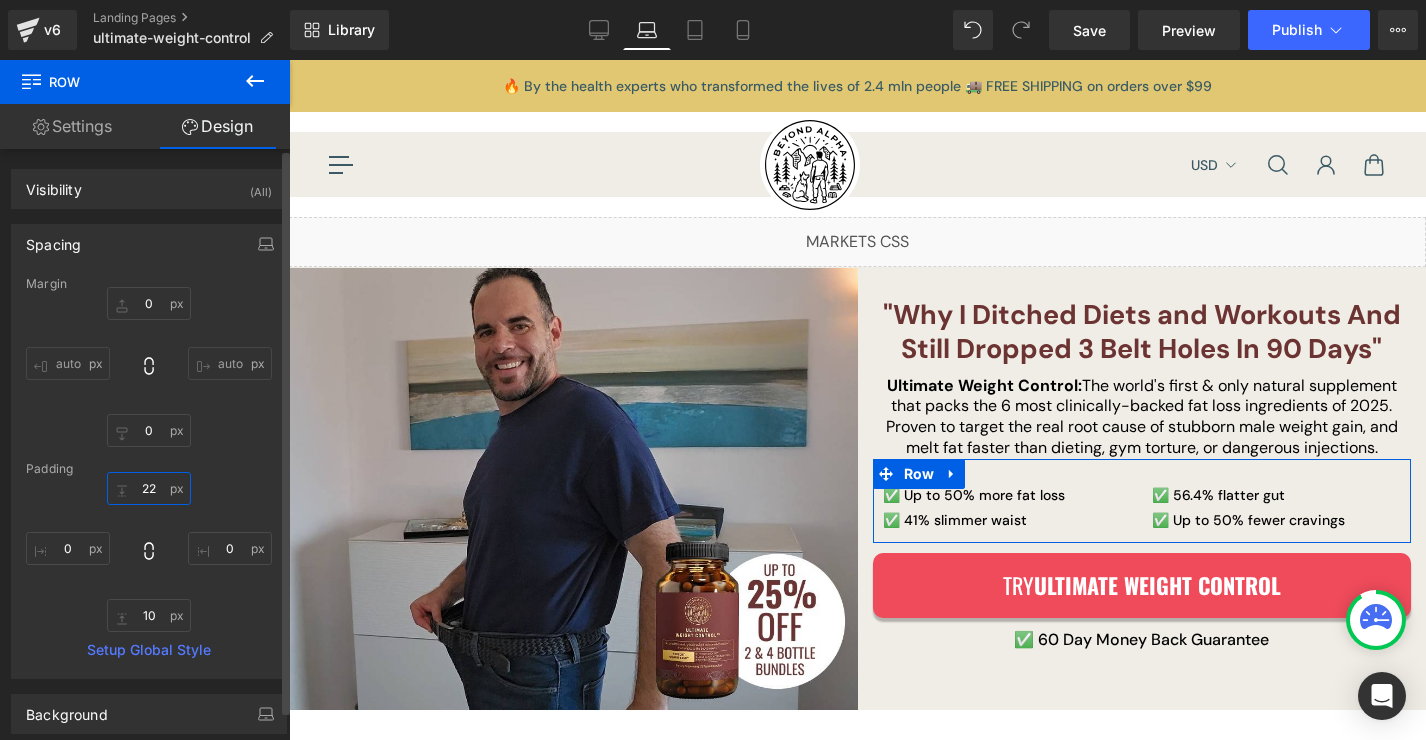 type on "21" 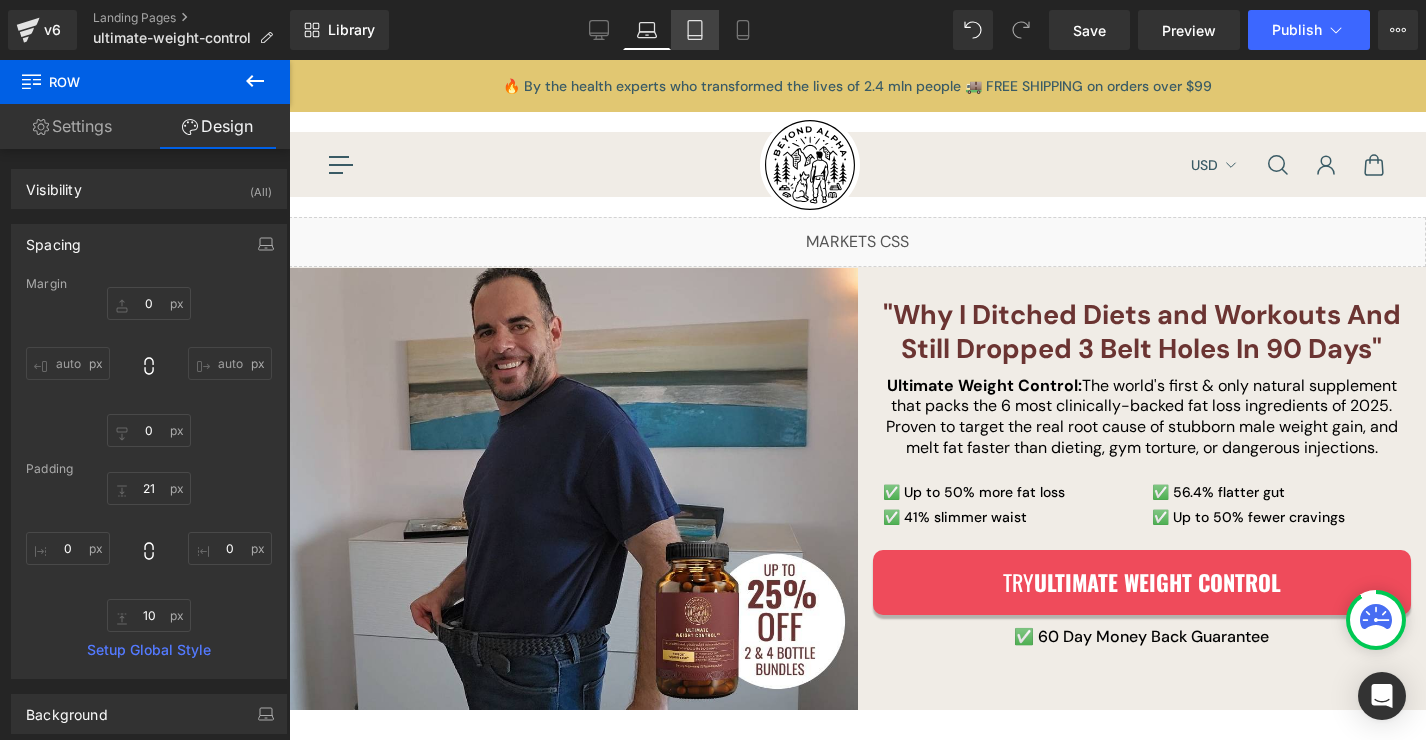 click on "Tablet" at bounding box center [695, 30] 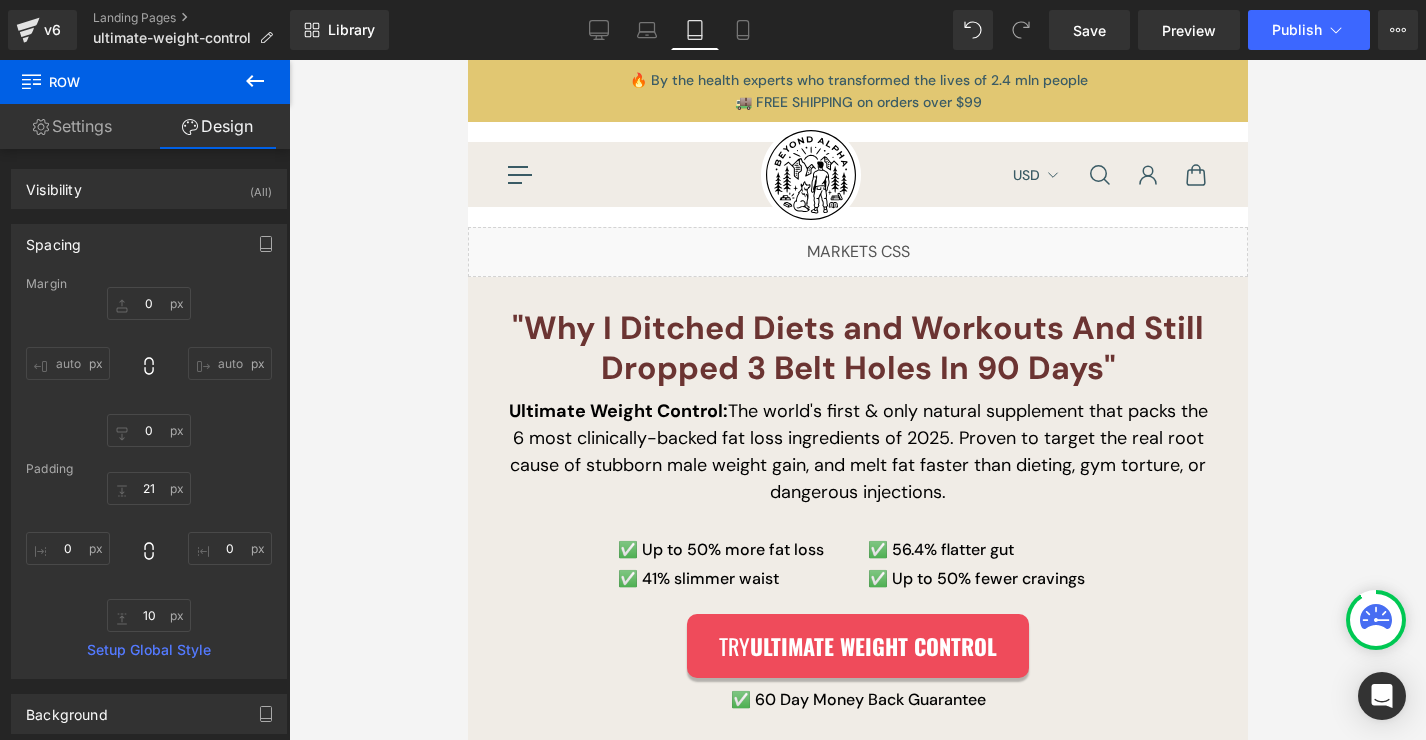 type on "0" 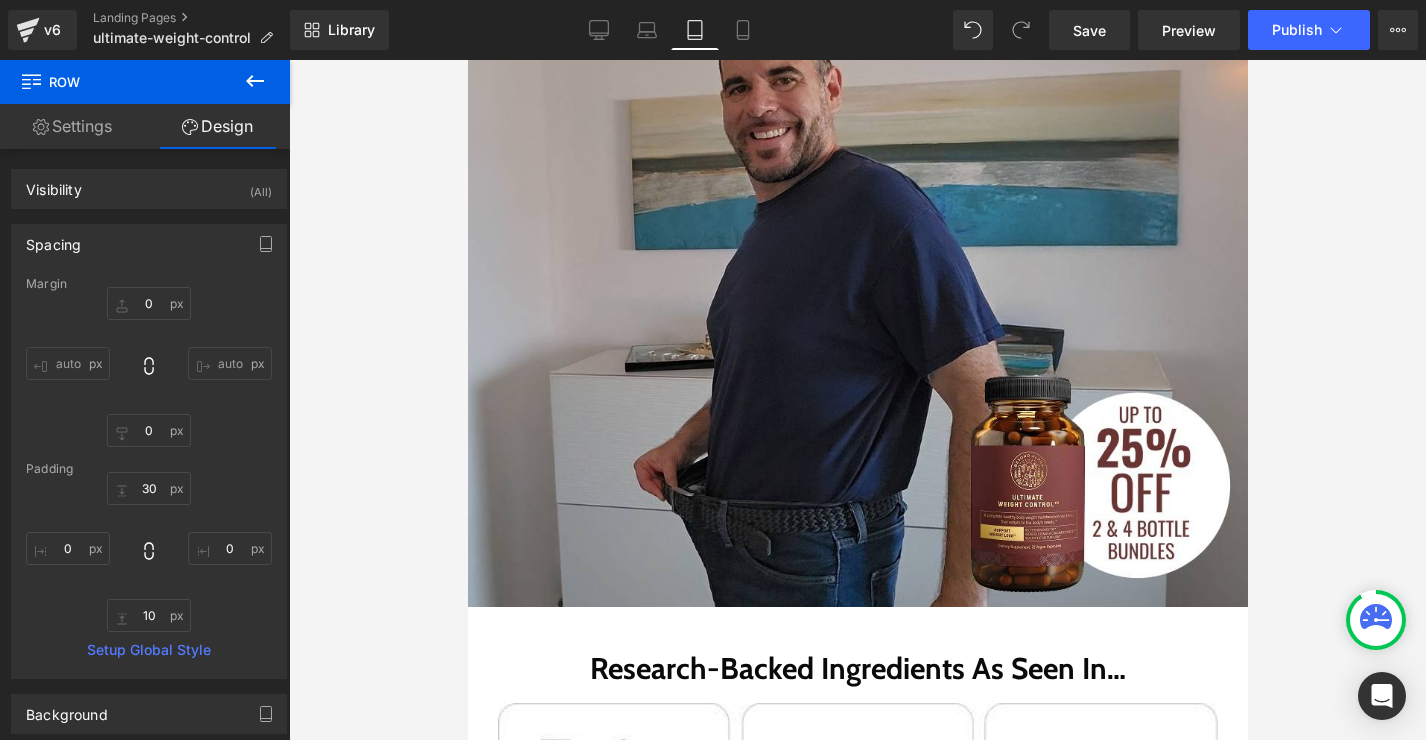 scroll, scrollTop: 857, scrollLeft: 0, axis: vertical 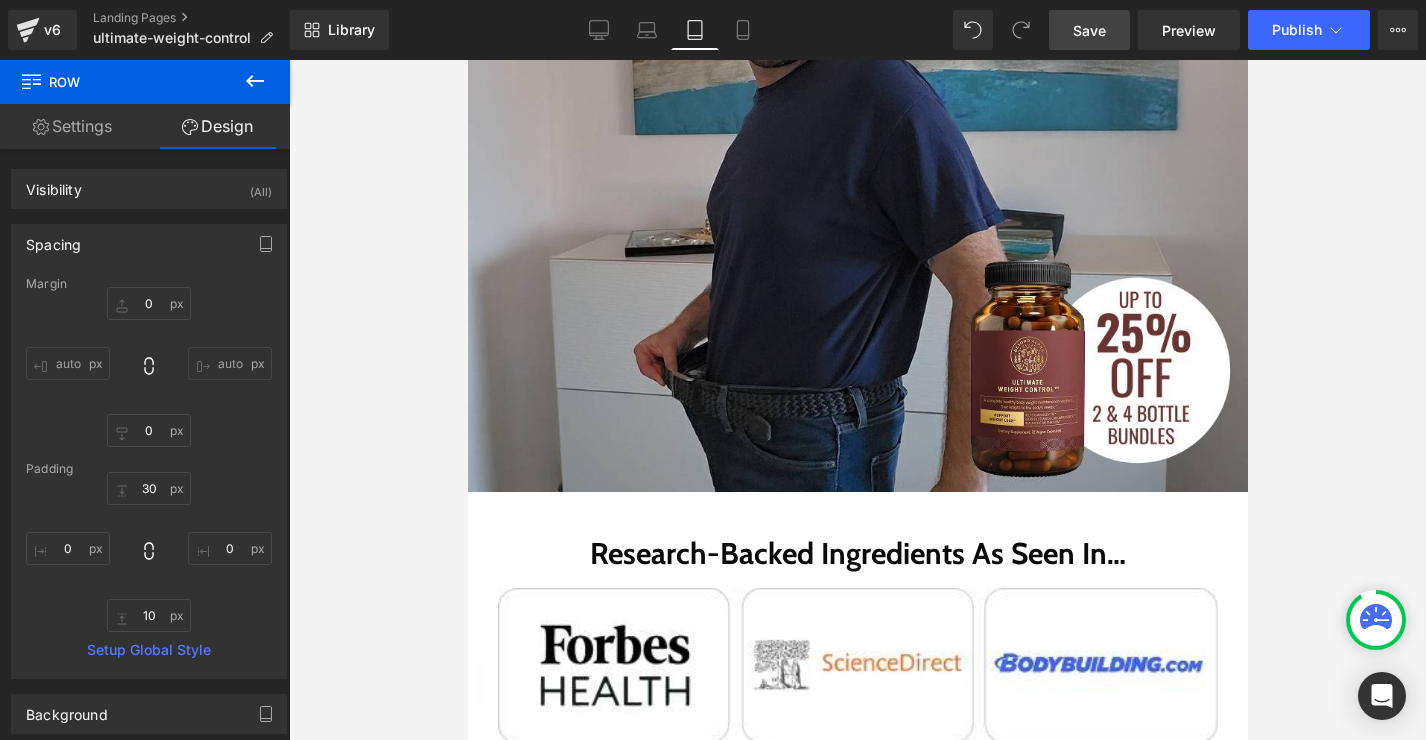 click on "Save" at bounding box center (1089, 30) 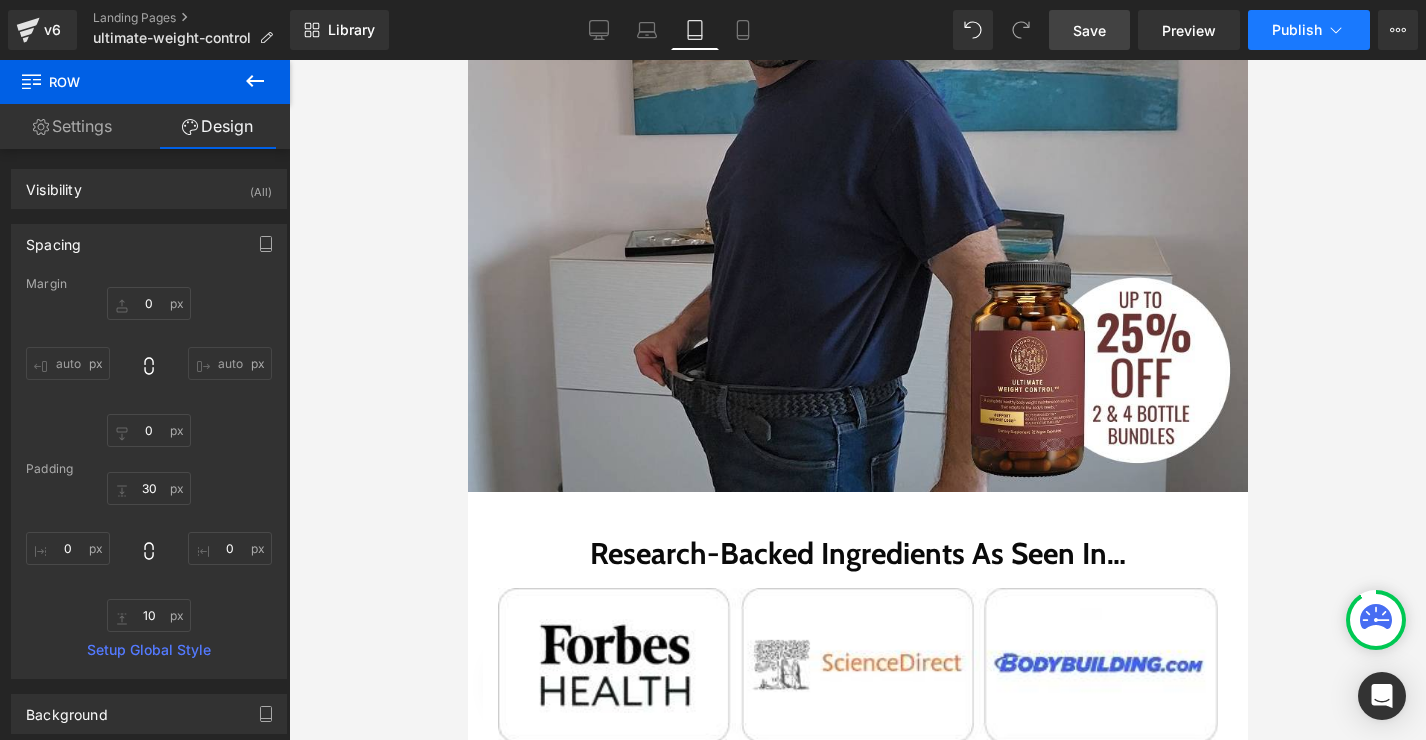 click on "Publish" at bounding box center (1309, 30) 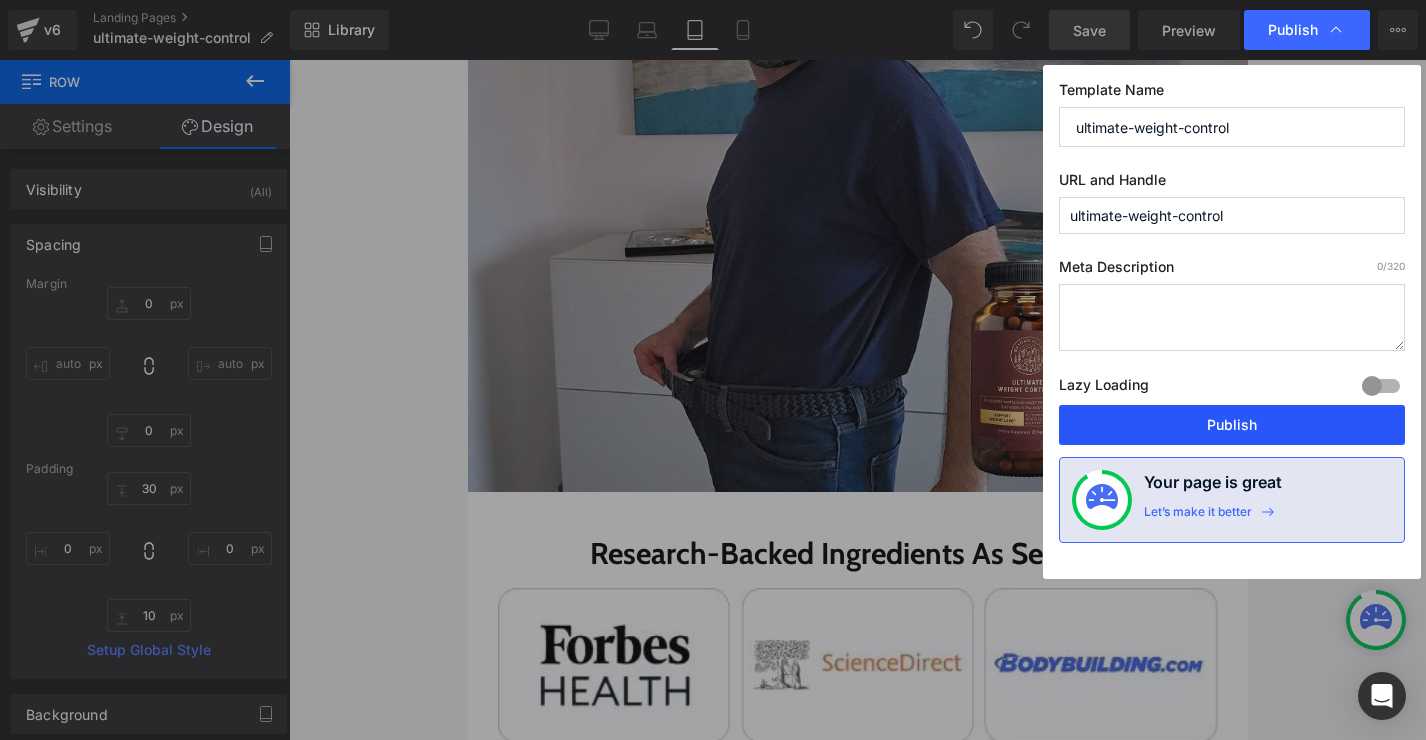 click on "Publish" at bounding box center [1232, 425] 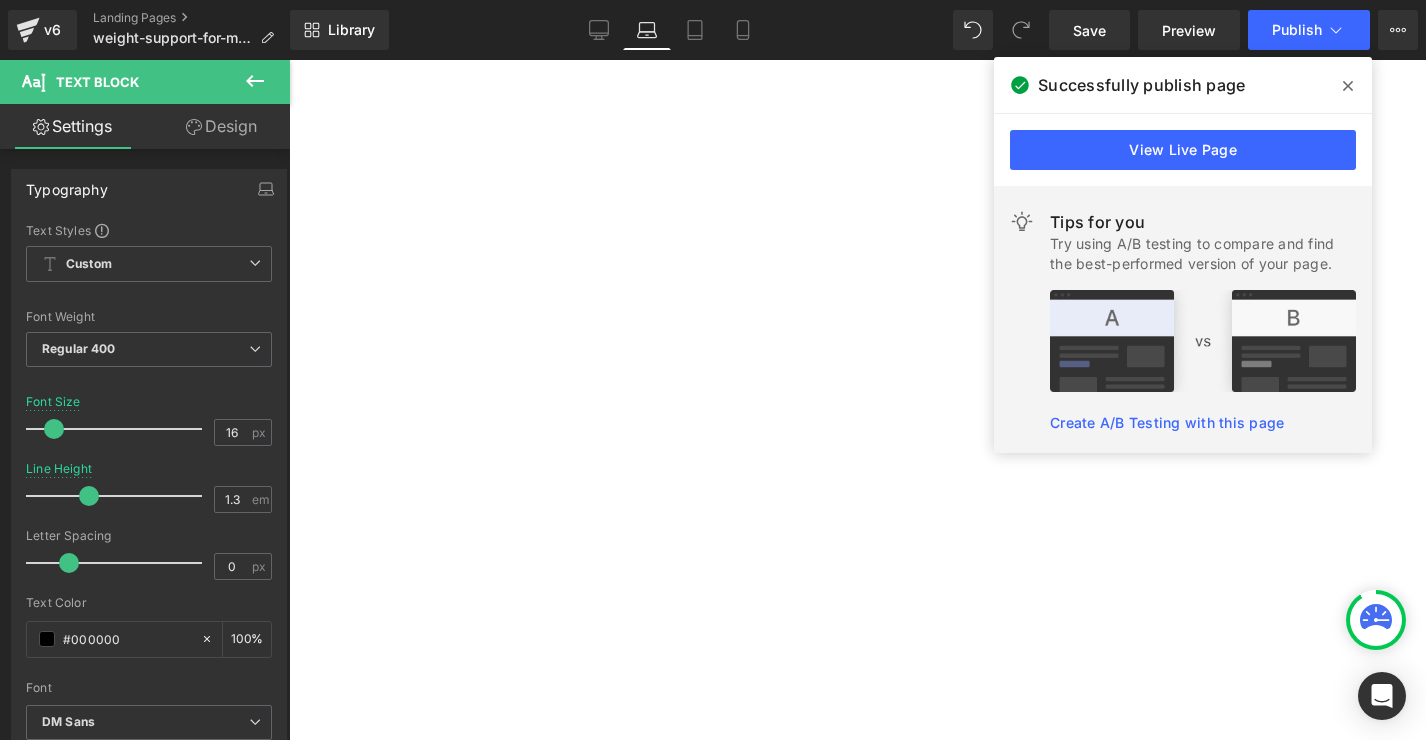 scroll, scrollTop: 0, scrollLeft: 0, axis: both 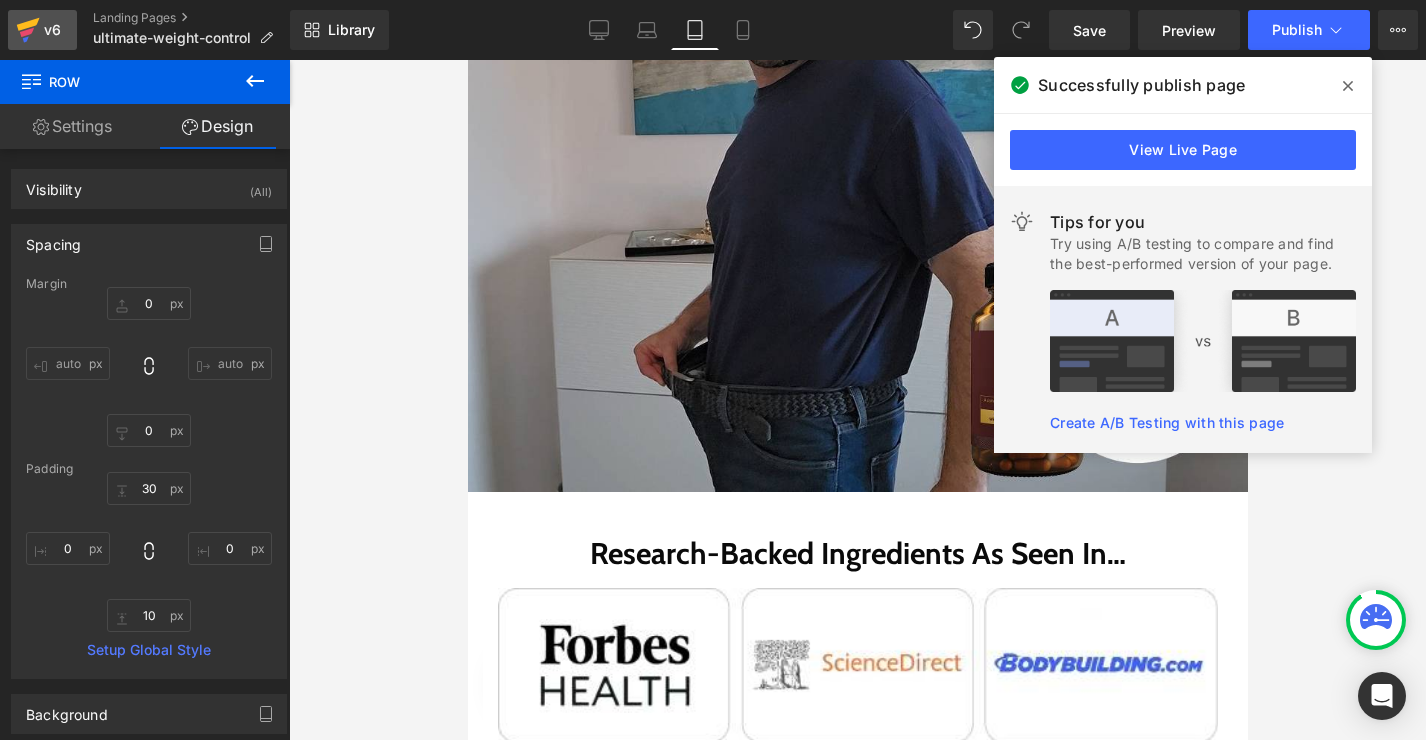 click on "v6" at bounding box center [52, 30] 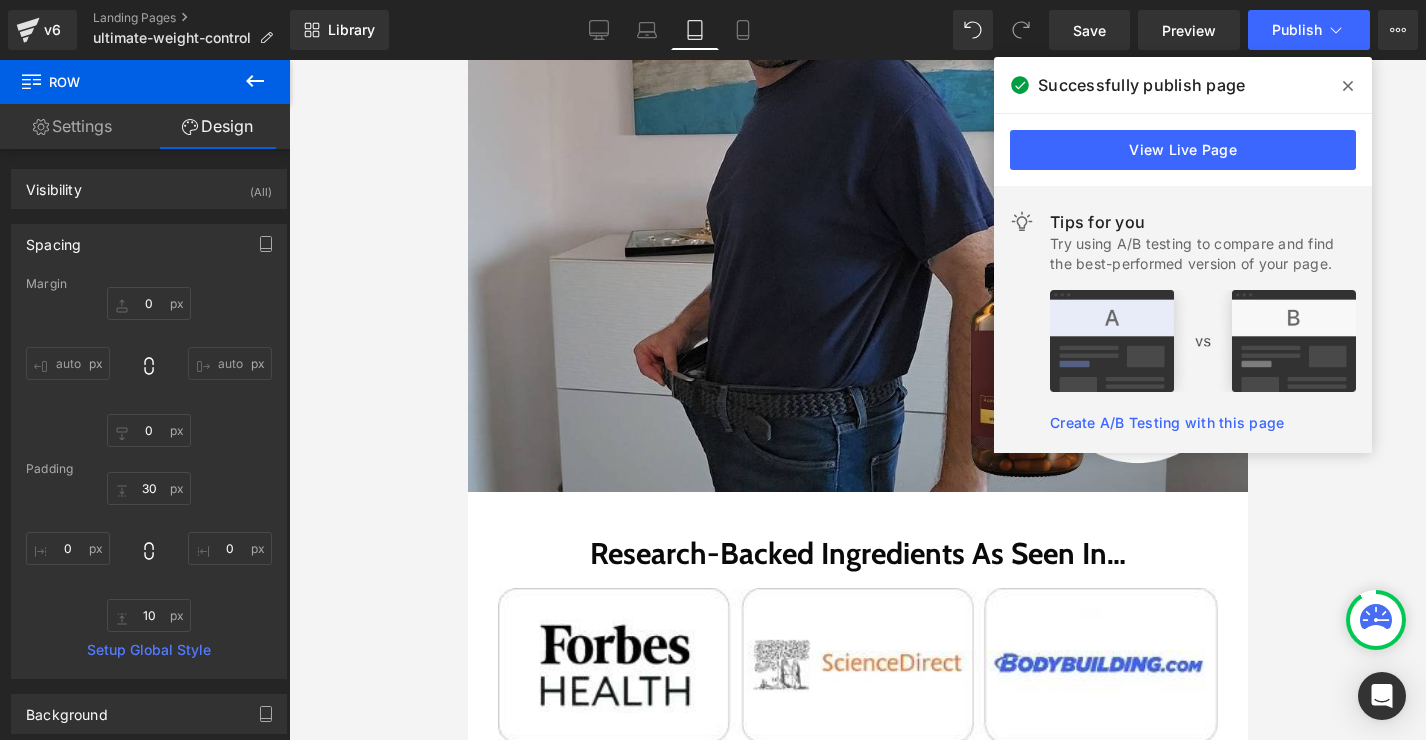scroll, scrollTop: 0, scrollLeft: 0, axis: both 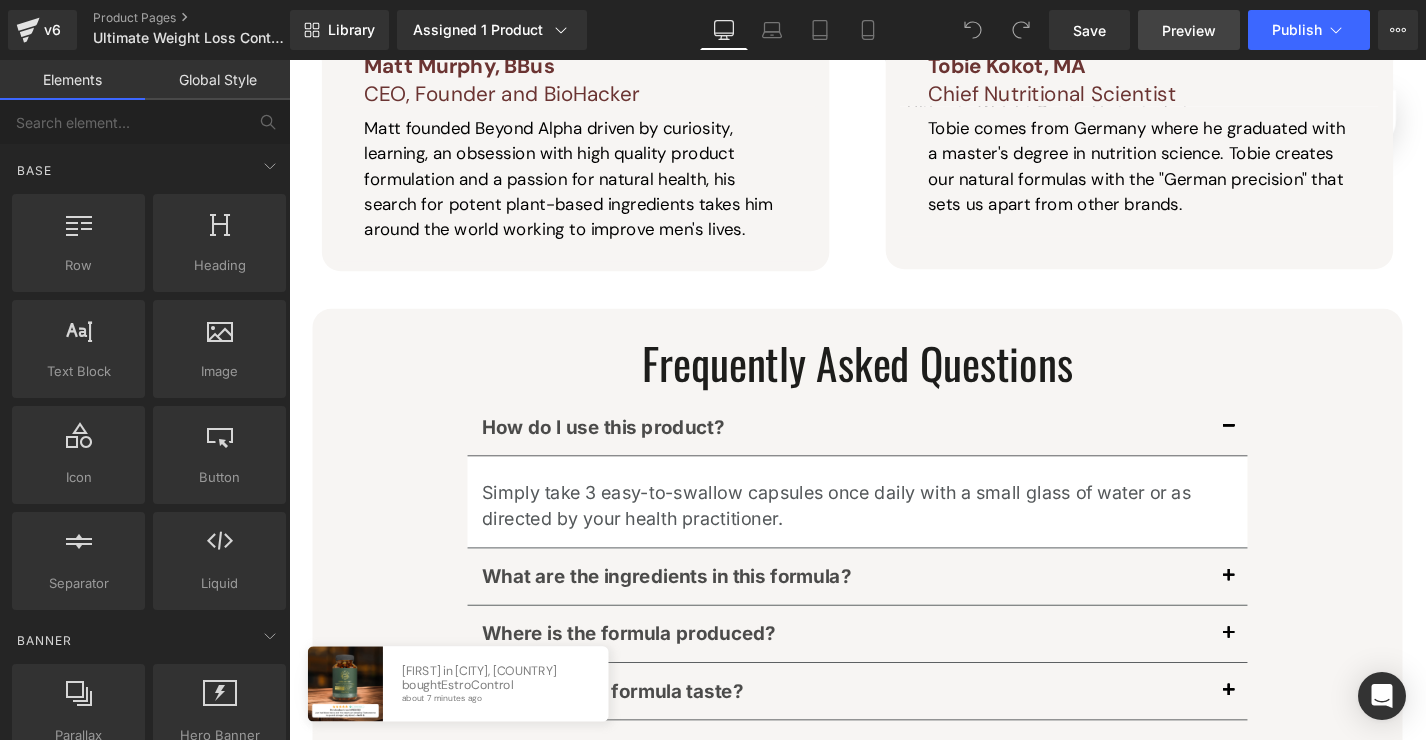 click on "Preview" at bounding box center (1189, 30) 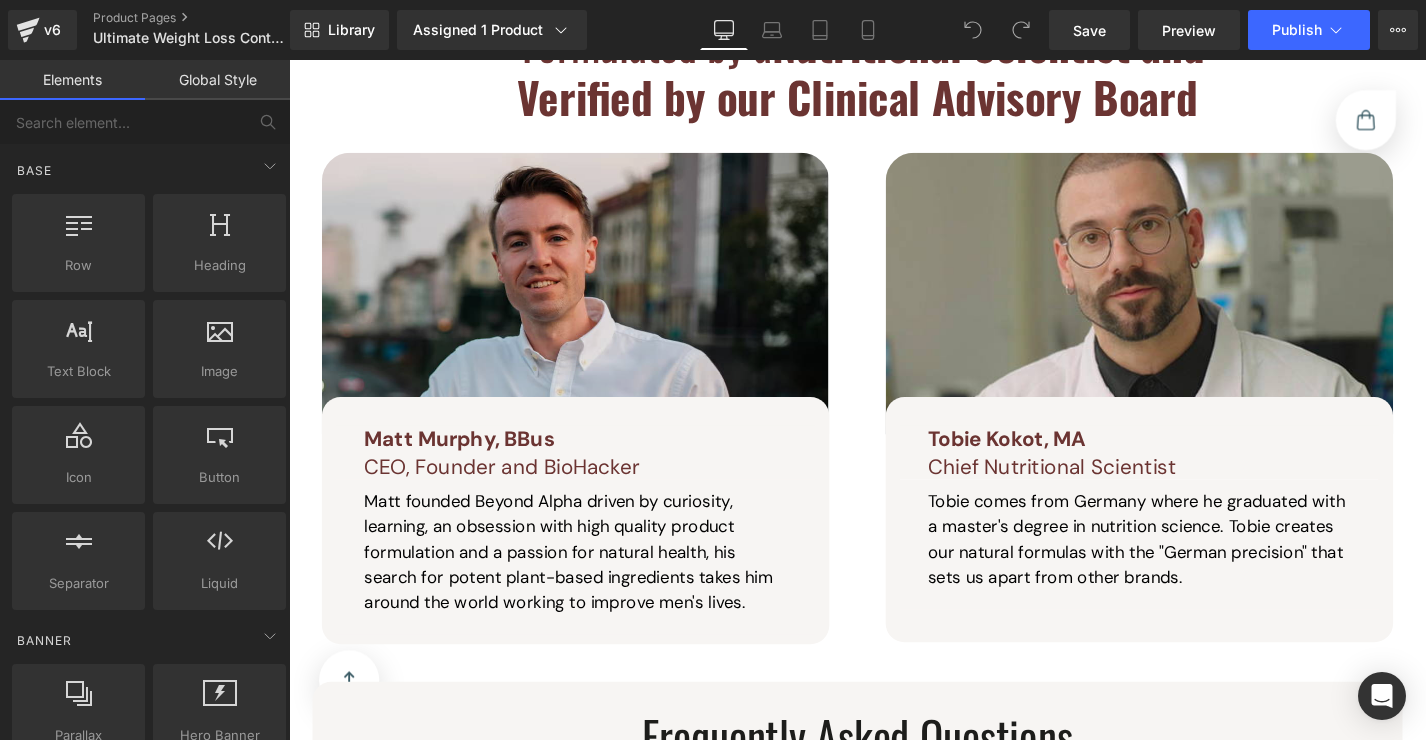 scroll, scrollTop: 4661, scrollLeft: 0, axis: vertical 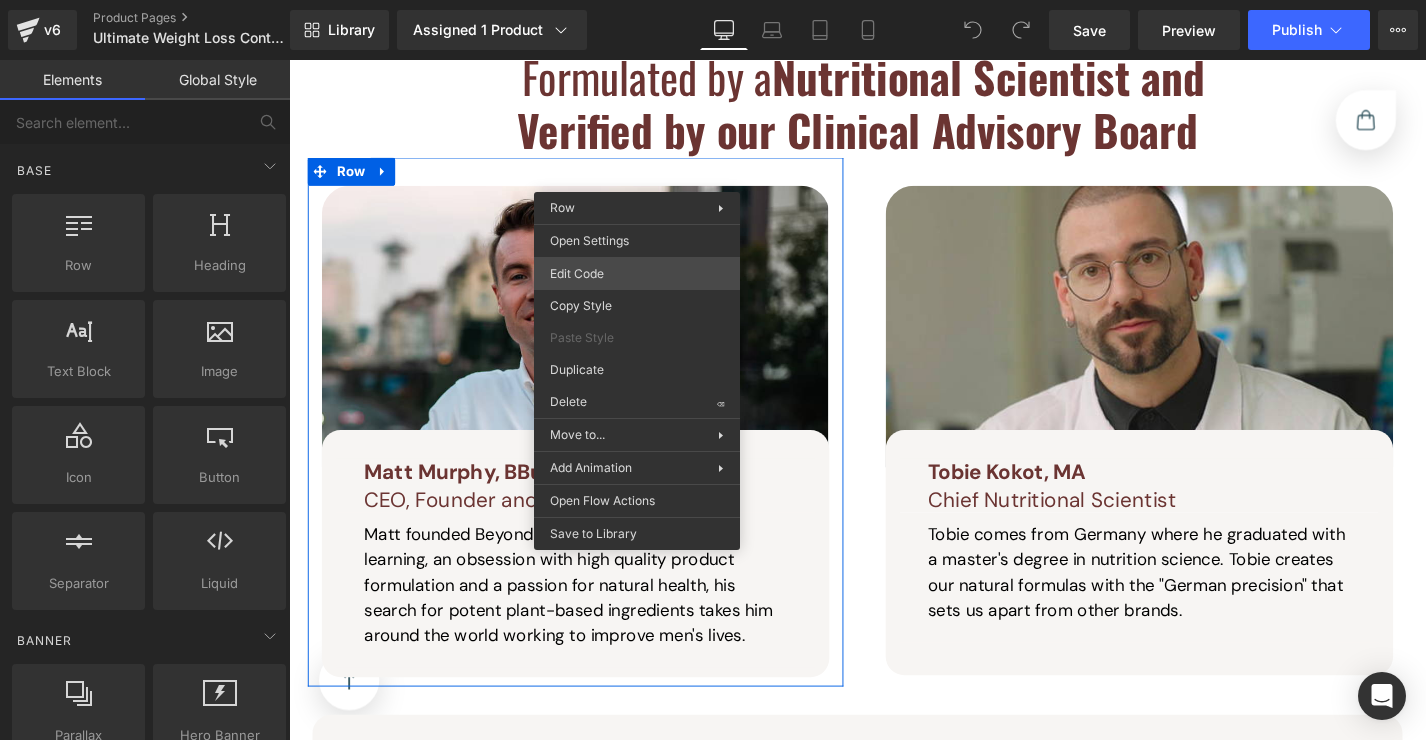 click on "You are previewing how the   will restyle your page. You can not edit Elements in Preset Preview Mode.  v6 Product Pages Ultimate Weight Loss Control Product Library Assigned 1 Product  Product Preview
Ultimate Weight Control Manage assigned products Desktop Desktop Laptop Tablet Mobile Save Preview Publish Scheduled View Live Page View with current Template Save Template to Library Schedule Publish  Optimize  Publish Settings Shortcuts  Your page can’t be published   You've reached the maximum number of published pages on your plan  (14/999999).  You need to upgrade your plan or unpublish all your pages to get 1 publish slot.   Unpublish pages   Upgrade plan  Elements Global Style Base Row  rows, columns, layouts, div Heading  headings, titles, h1,h2,h3,h4,h5,h6 Text Block  texts, paragraphs, contents, blocks Image  images, photos, alts, uploads Icon  icons, symbols Button  button, call to action, cta Separator  separators, dividers, horizontal lines Liquid  Banner Parallax  Hero Banner  Stack" at bounding box center [713, 0] 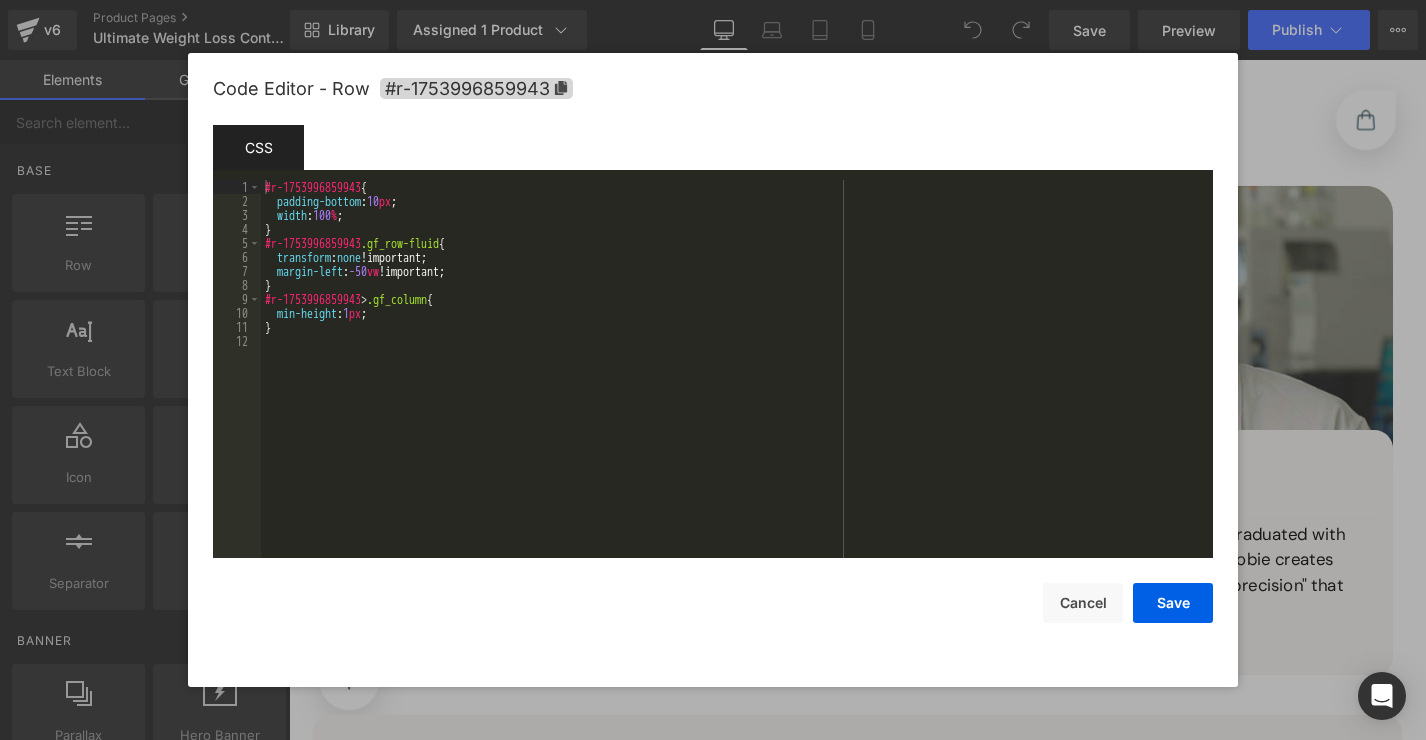 click on "#r-1753996859943 {    padding-bottom :  10 px ;    width :  100 % ; } #r-1753996859943 .gf_row-fluid {    transform :  none  !important;    margin-left :  -50 vw  !important; } #r-1753996859943  >  .gf_column {    min-height :  1 px ; }" at bounding box center (737, 383) 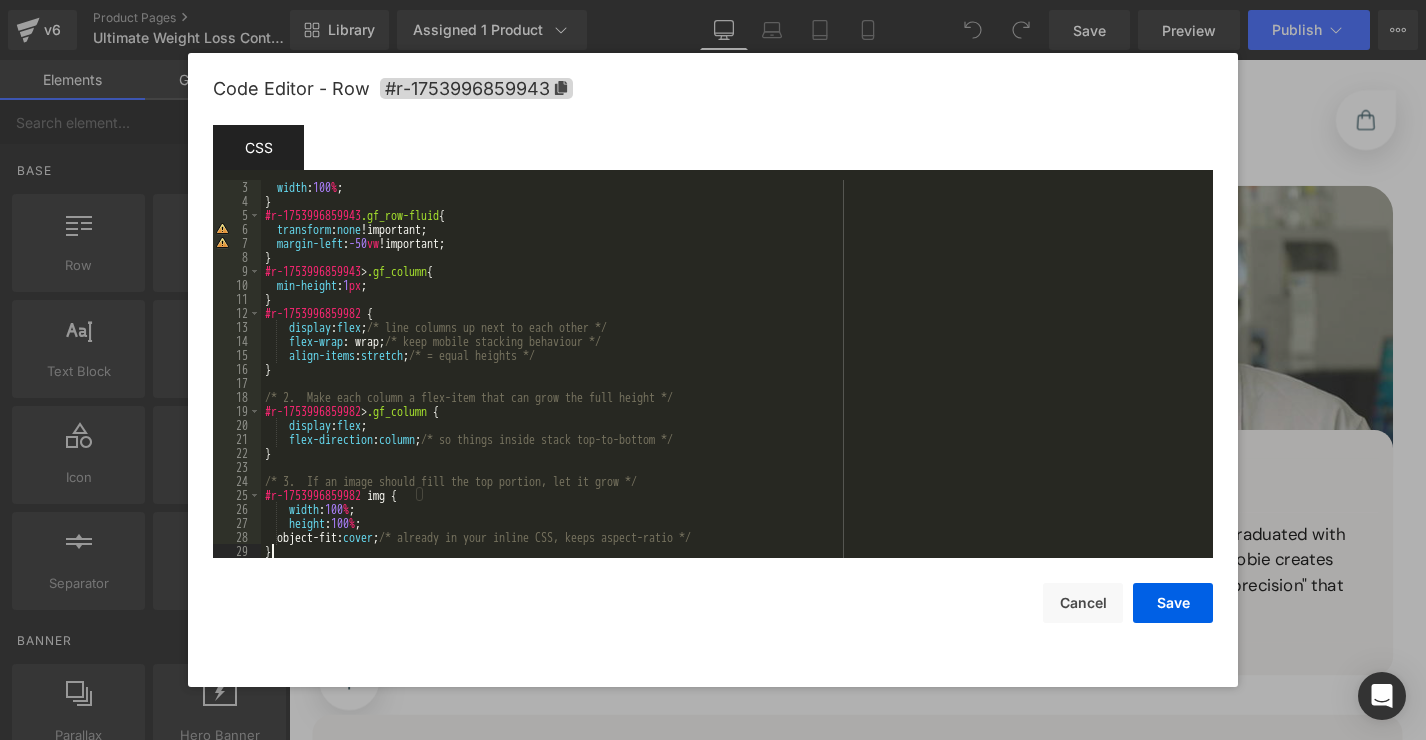 scroll, scrollTop: 28, scrollLeft: 0, axis: vertical 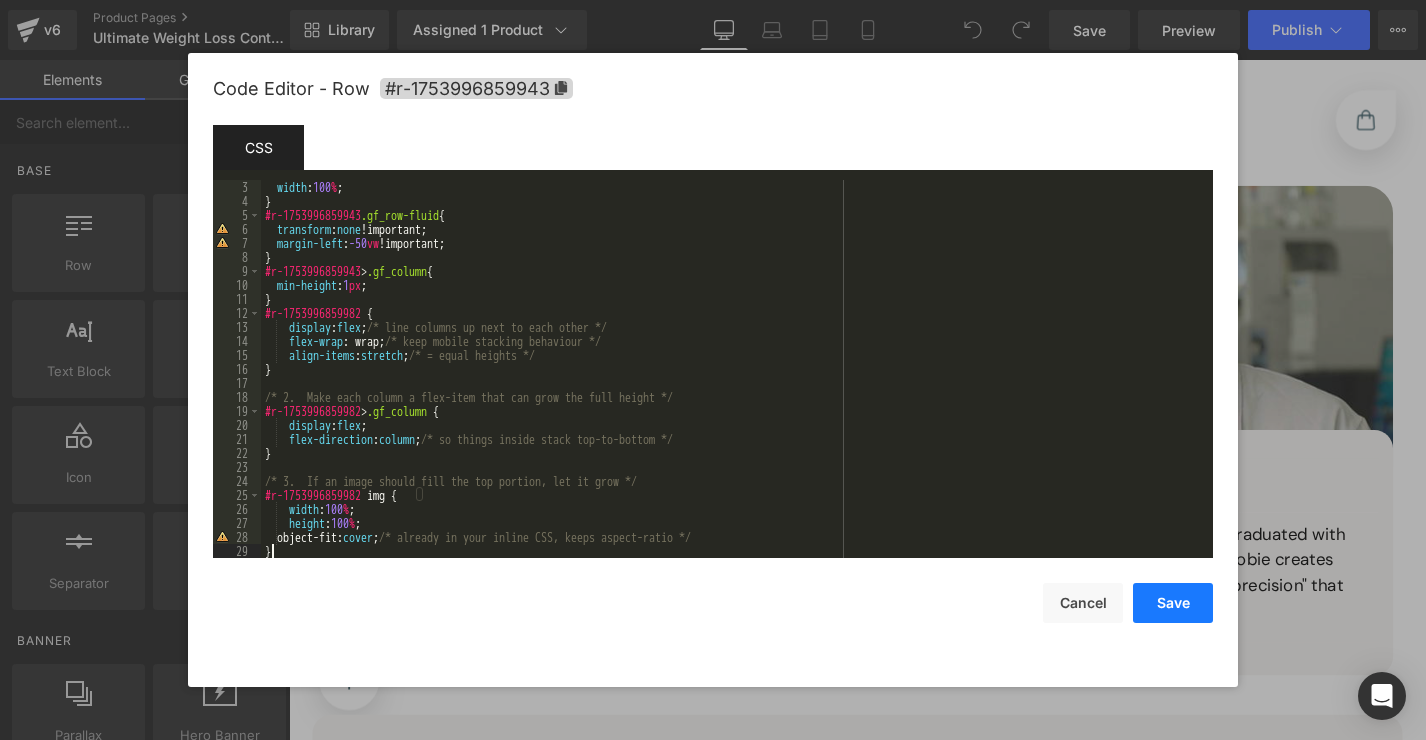 click on "Save" at bounding box center (1173, 603) 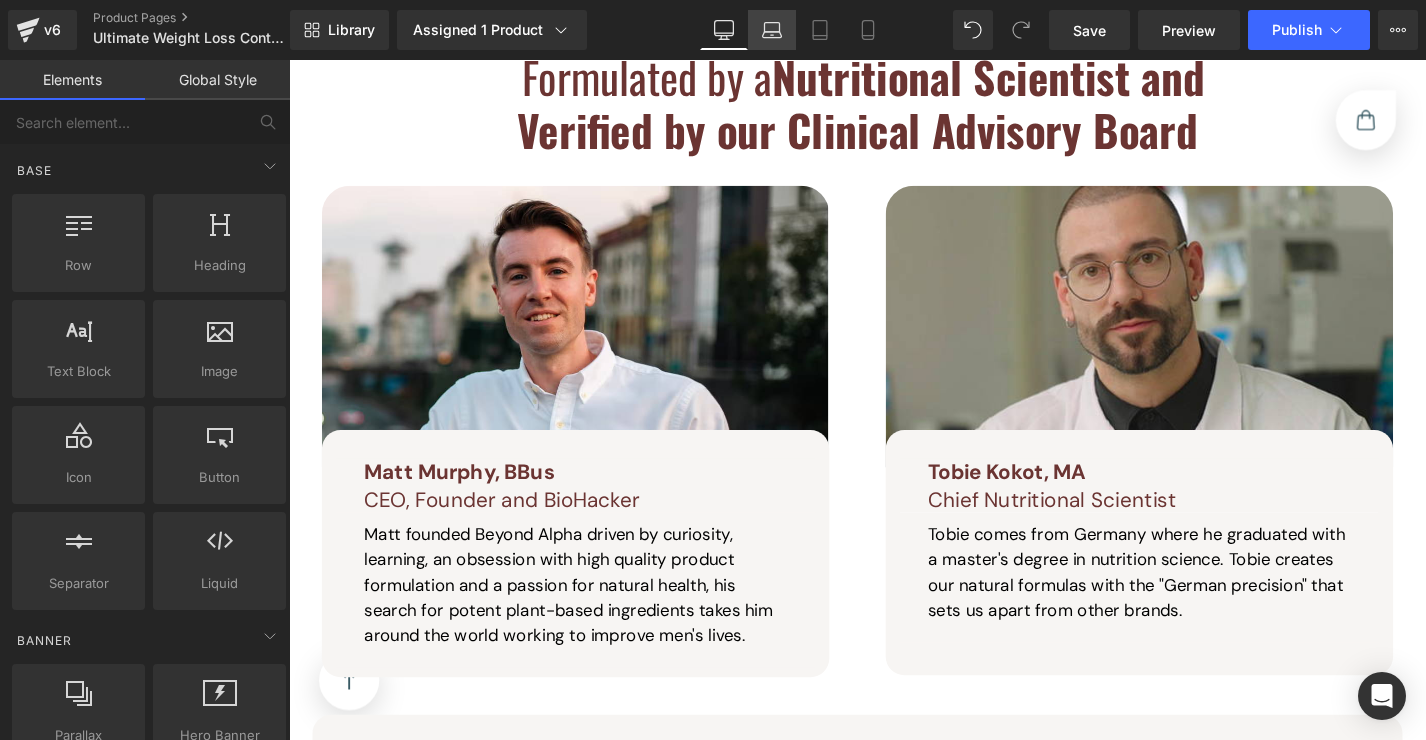 click on "Laptop" at bounding box center [772, 30] 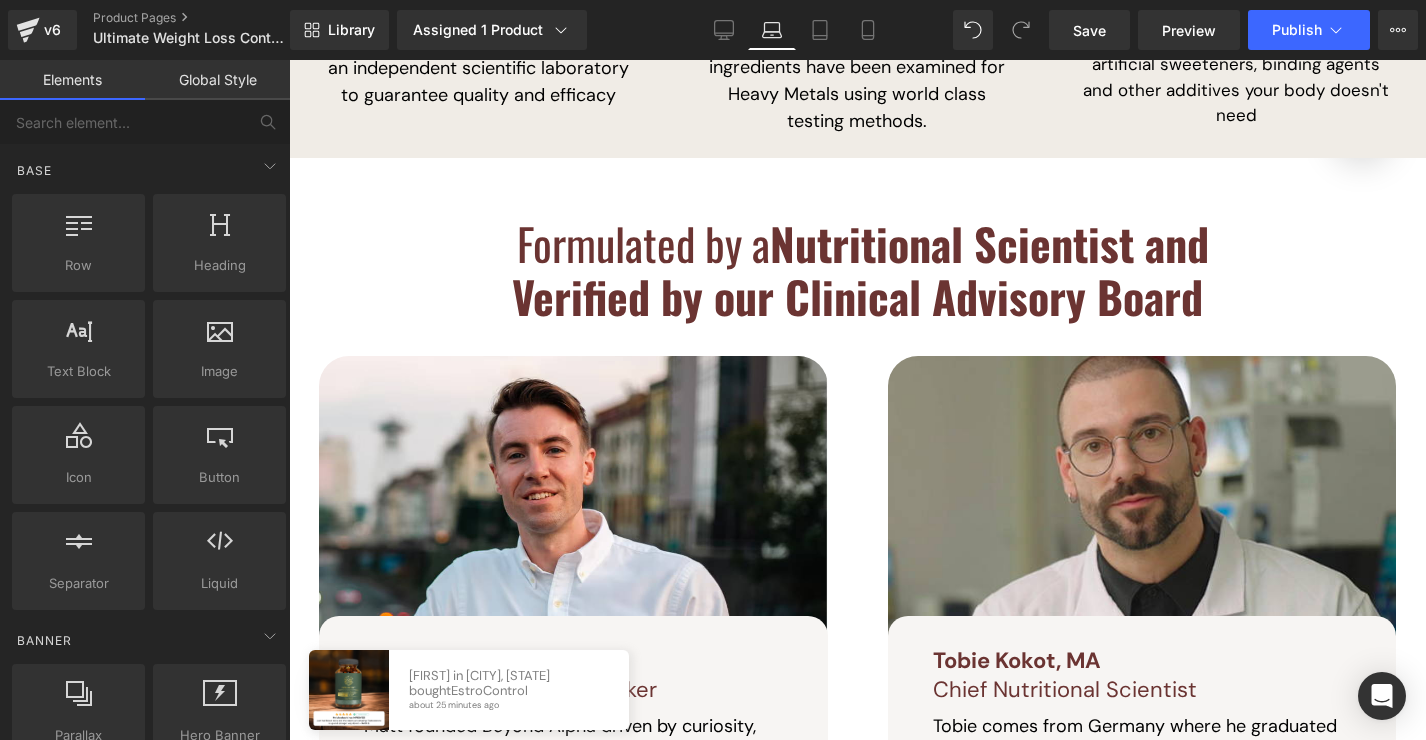 scroll, scrollTop: 4902, scrollLeft: 0, axis: vertical 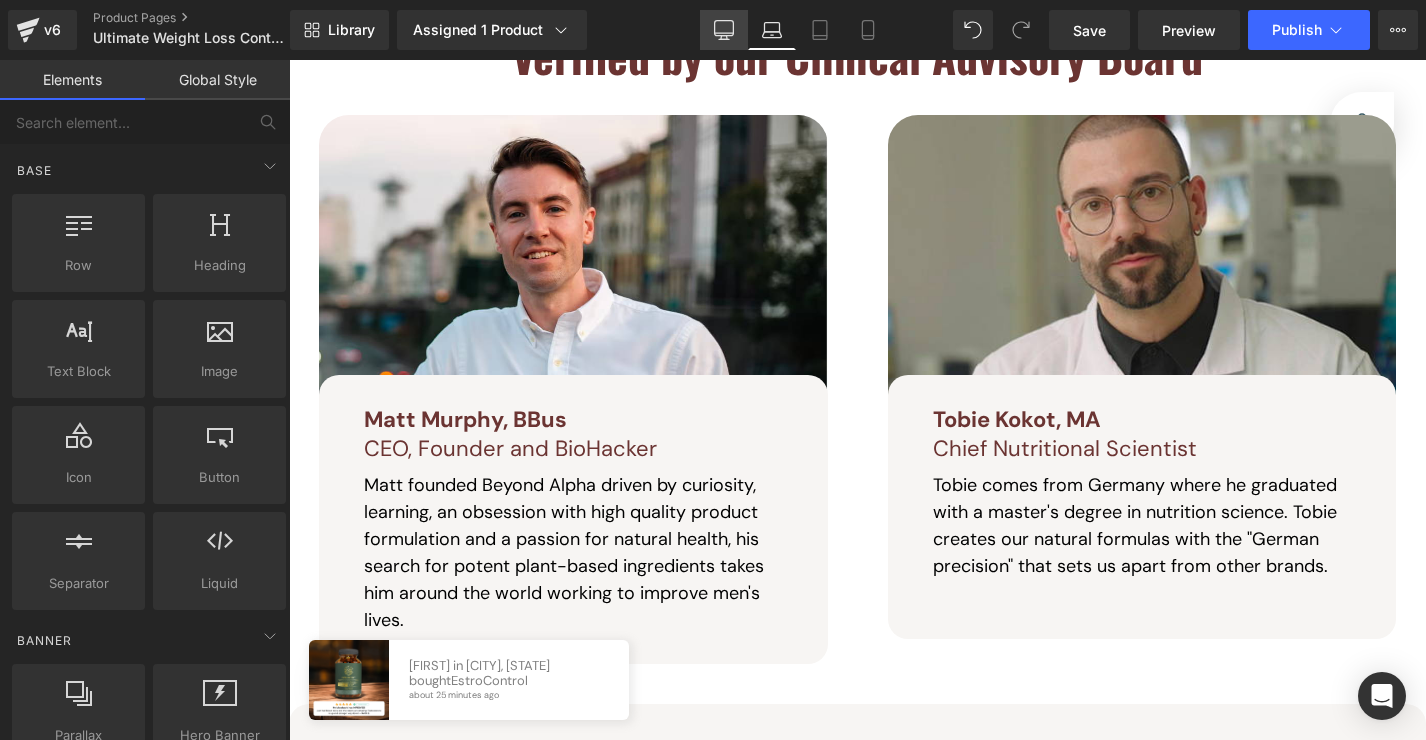 click 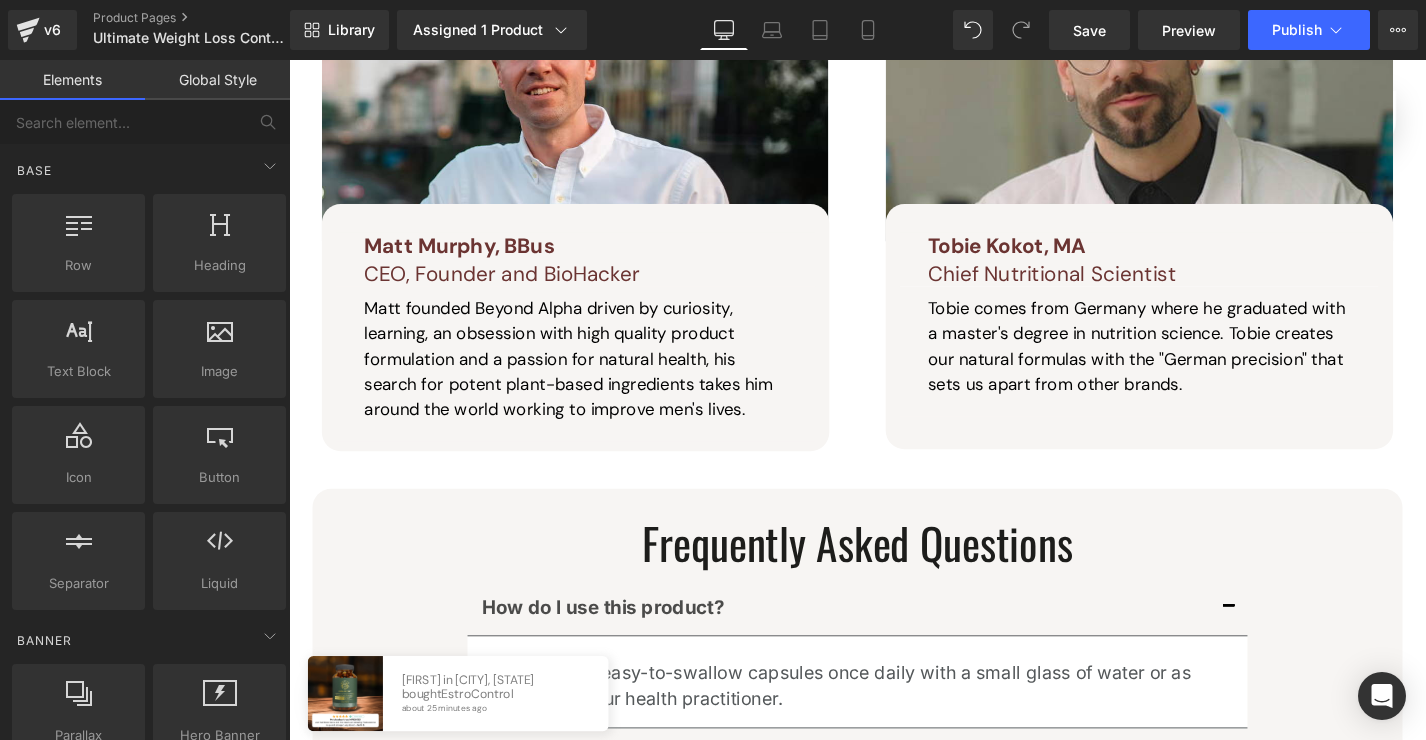 scroll, scrollTop: 5337, scrollLeft: 0, axis: vertical 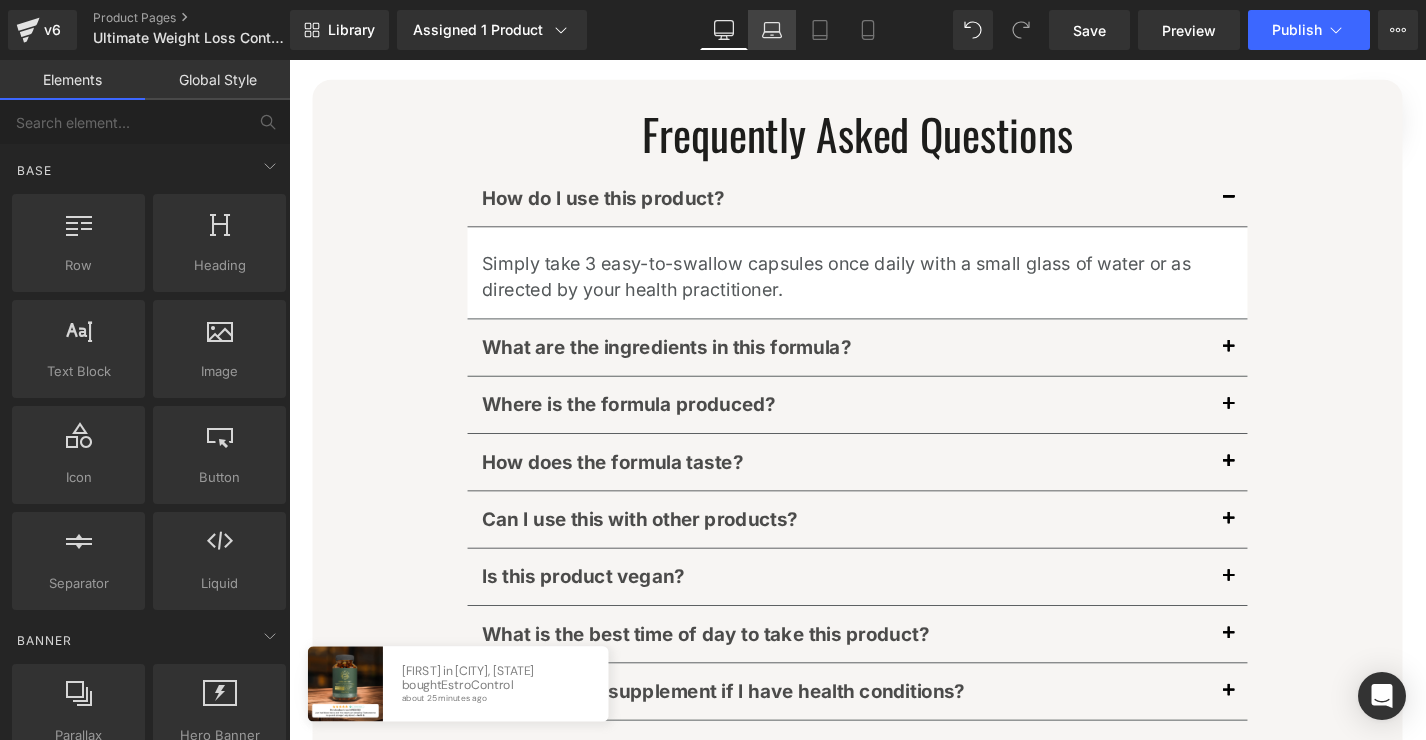 click on "Laptop" at bounding box center (772, 30) 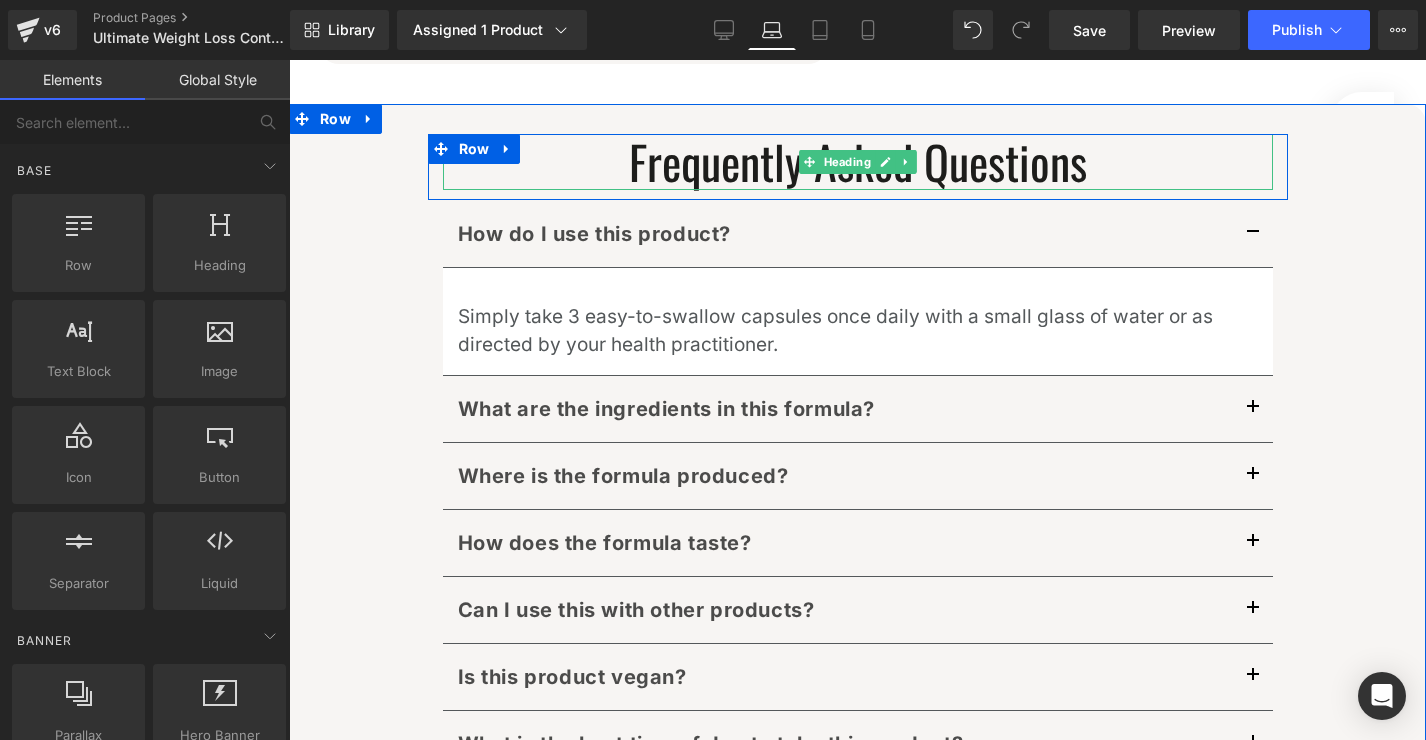 scroll, scrollTop: 4801, scrollLeft: 0, axis: vertical 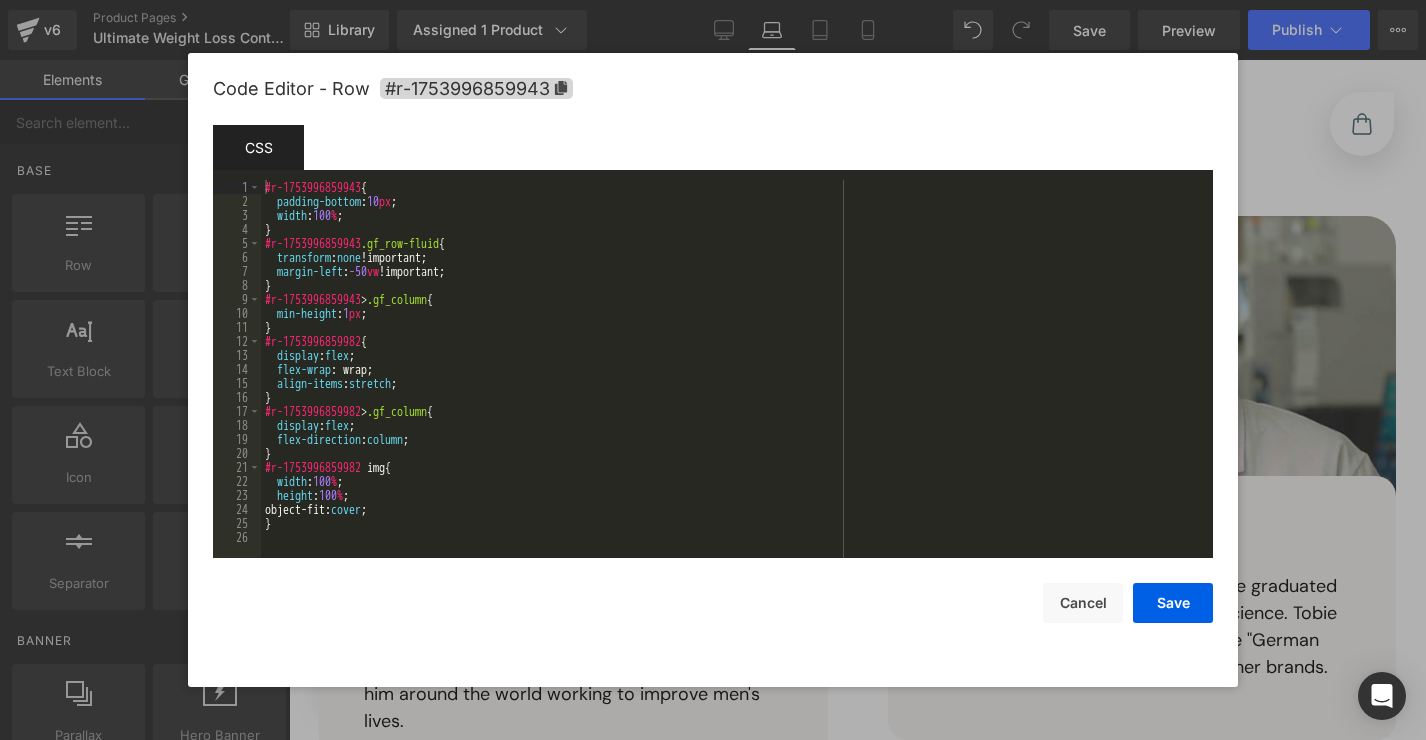 click on "You are previewing how the   will restyle your page. You can not edit Elements in Preset Preview Mode.  v6 Product Pages Ultimate Weight Loss Control Product Library Assigned 1 Product  Product Preview
Ultimate Weight Control Manage assigned products Laptop Desktop Laptop Tablet Mobile Save Preview Publish Scheduled View Live Page View with current Template Save Template to Library Schedule Publish  Optimize  Publish Settings Shortcuts  Your page can’t be published   You've reached the maximum number of published pages on your plan  (14/999999).  You need to upgrade your plan or unpublish all your pages to get 1 publish slot.   Unpublish pages   Upgrade plan  Elements Global Style Base Row  rows, columns, layouts, div Heading  headings, titles, h1,h2,h3,h4,h5,h6 Text Block  texts, paragraphs, contents, blocks Image  images, photos, alts, uploads Icon  icons, symbols Button  button, call to action, cta Separator  separators, dividers, horizontal lines Liquid  Banner Parallax  Hero Banner  Stack 1" at bounding box center [713, 0] 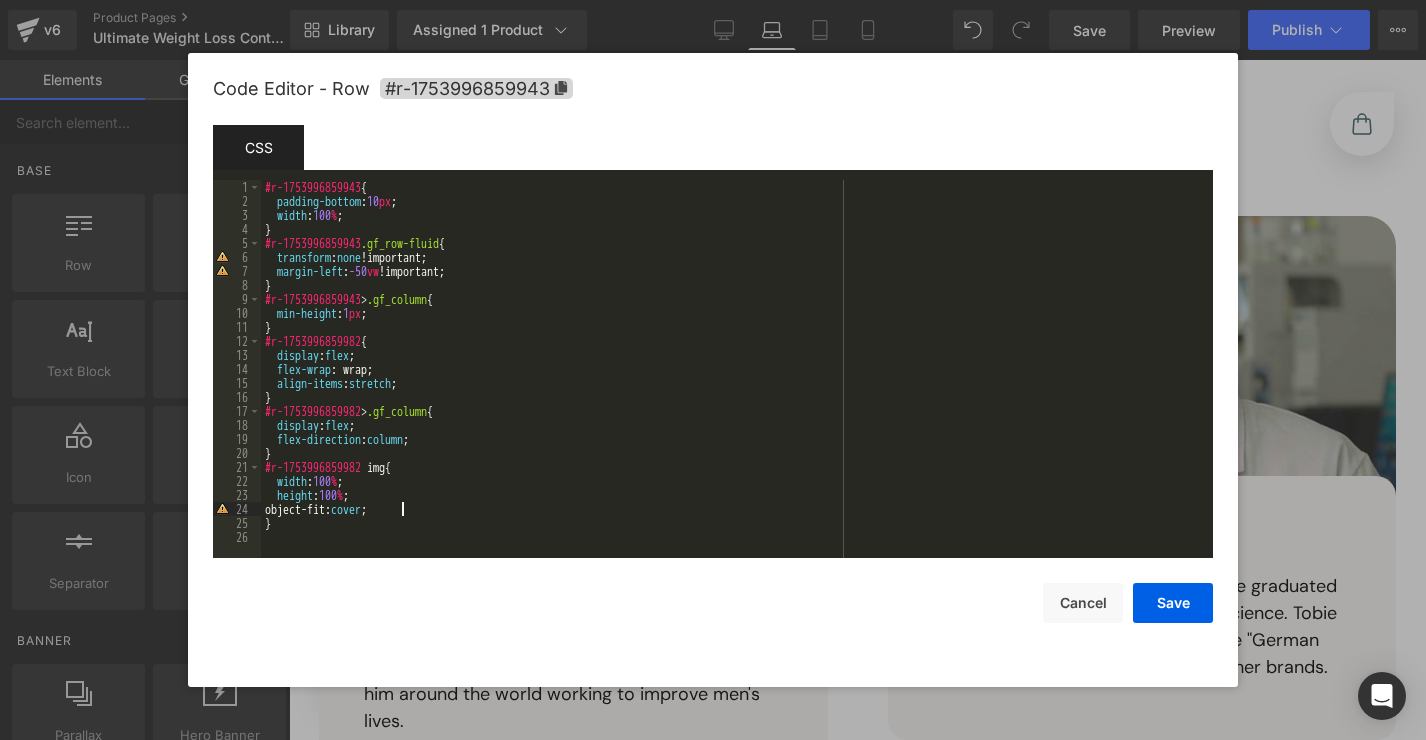 click on "#r-1753996859943 {    padding-bottom :  10 px ;    width :  100 % ; } #r-1753996859943 .gf_row-fluid {    transform :  none  !important;    margin-left :  -50 vw  !important; } #r-1753996859943  >  .gf_column {    min-height :  1 px ; } #r-1753996859982 {    display :  flex ;    flex-wrap : wrap;    align-items :  stretch ; } #r-1753996859982  >  .gf_column {    display :  flex ;    flex-direction :  column ; } #r-1753996859982   img {    width :  100 % ;    height :  100 % ;   object-fit:  cover ; }" at bounding box center [737, 383] 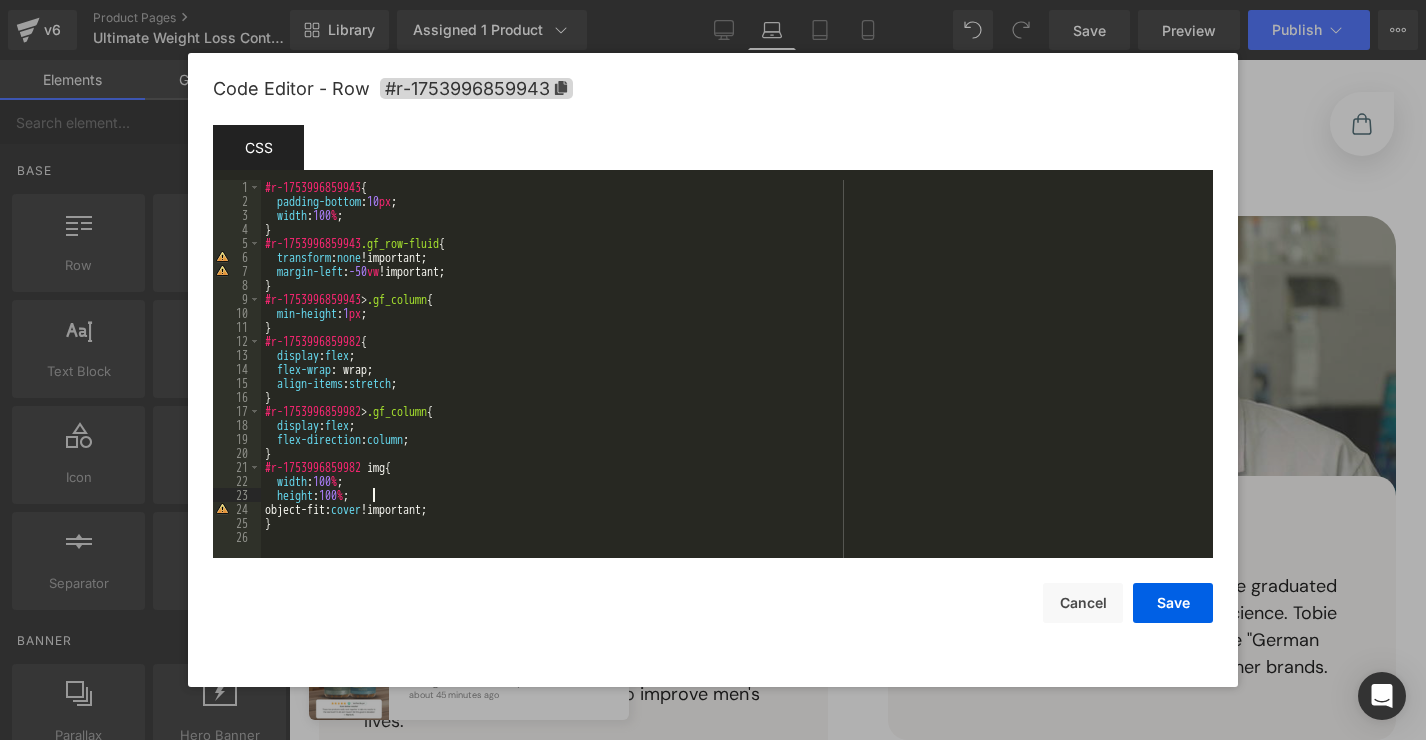 paste 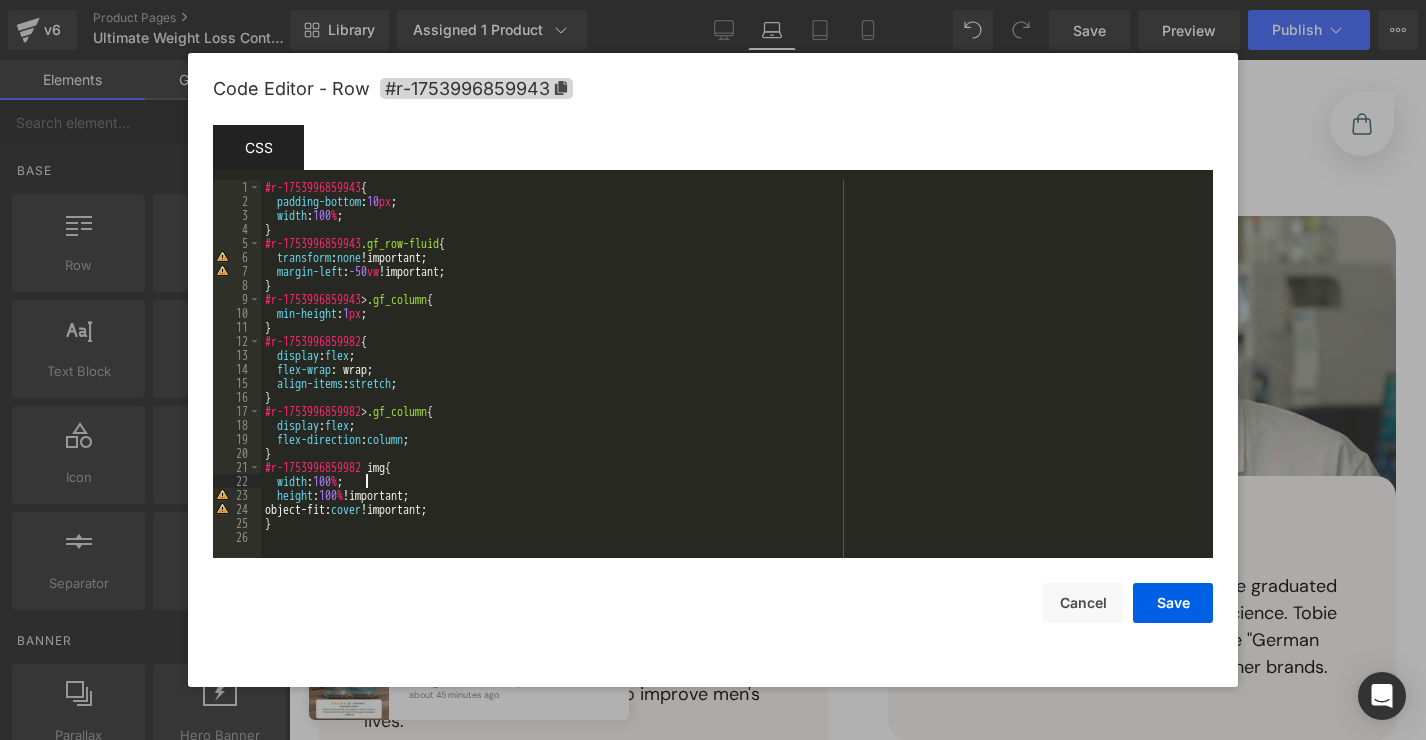 paste 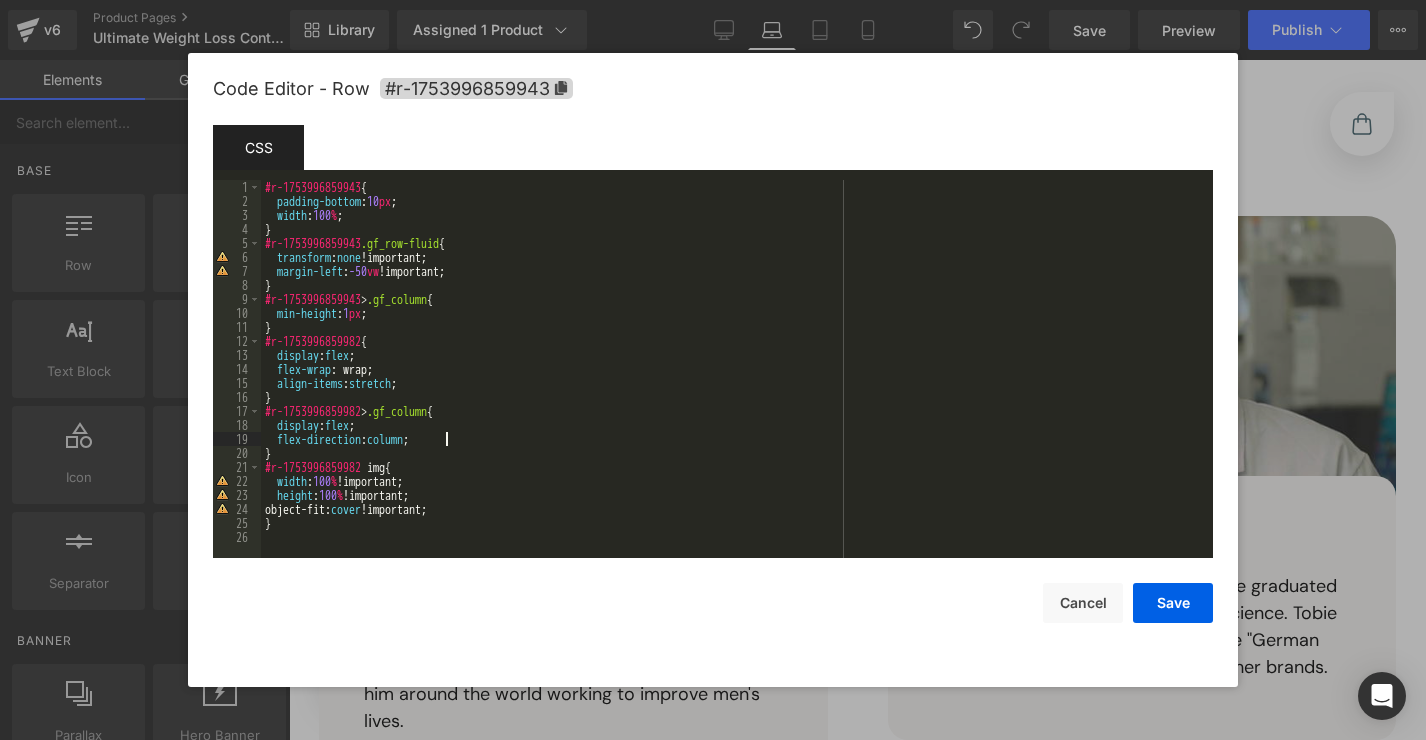 paste 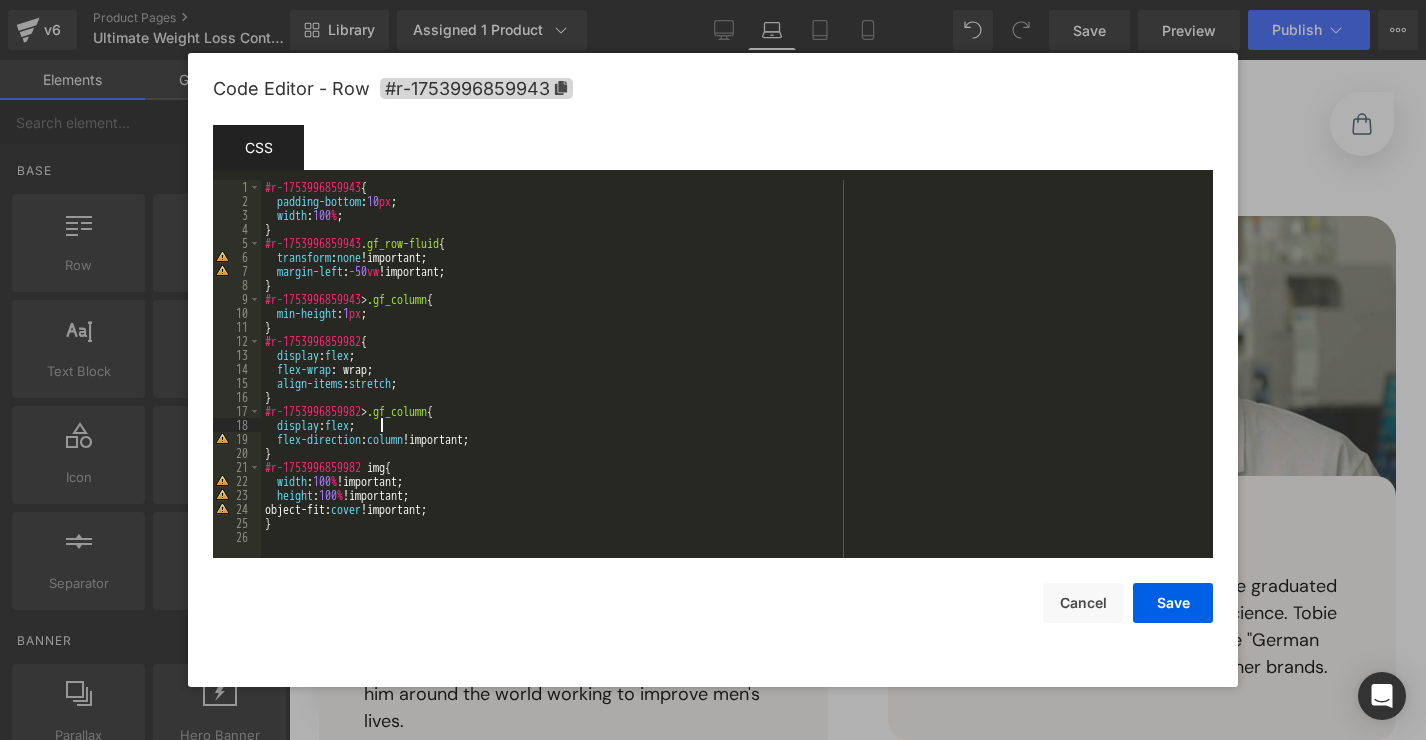 paste 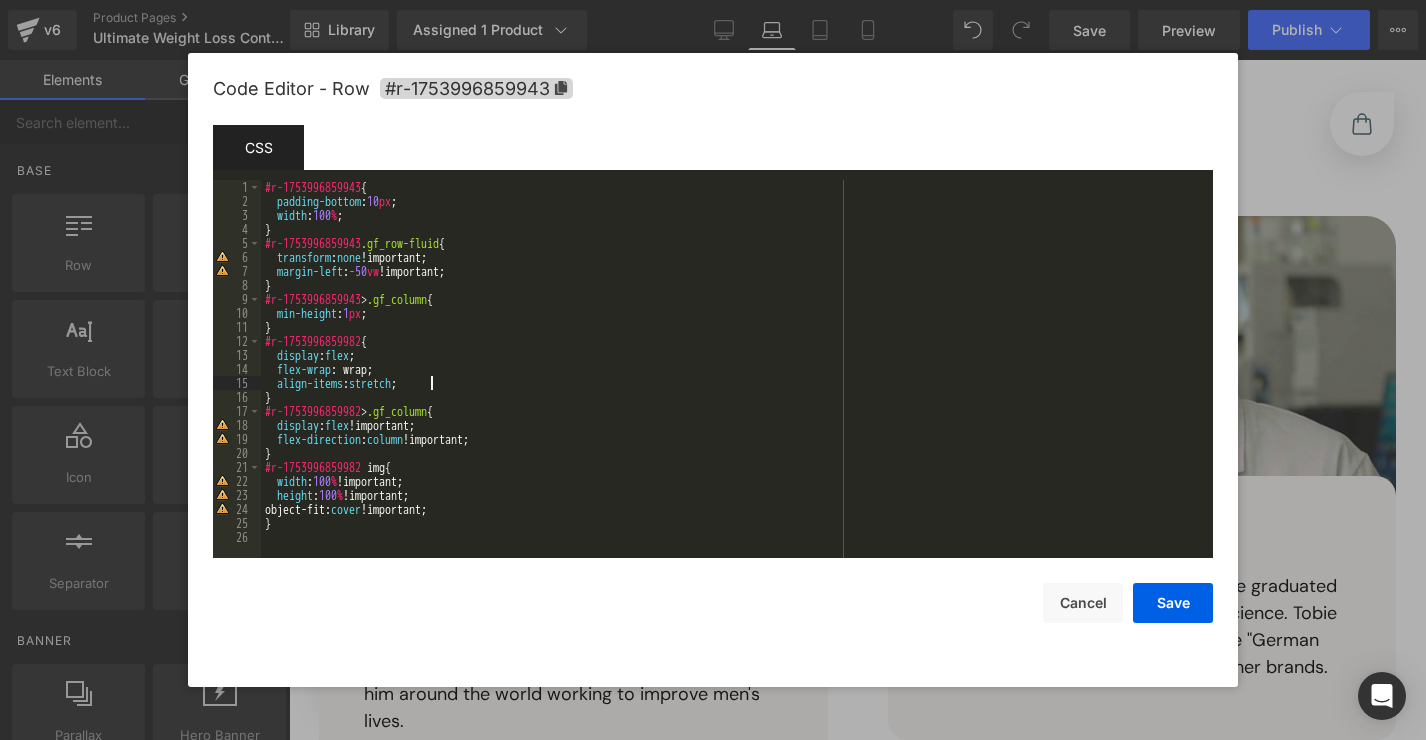 paste 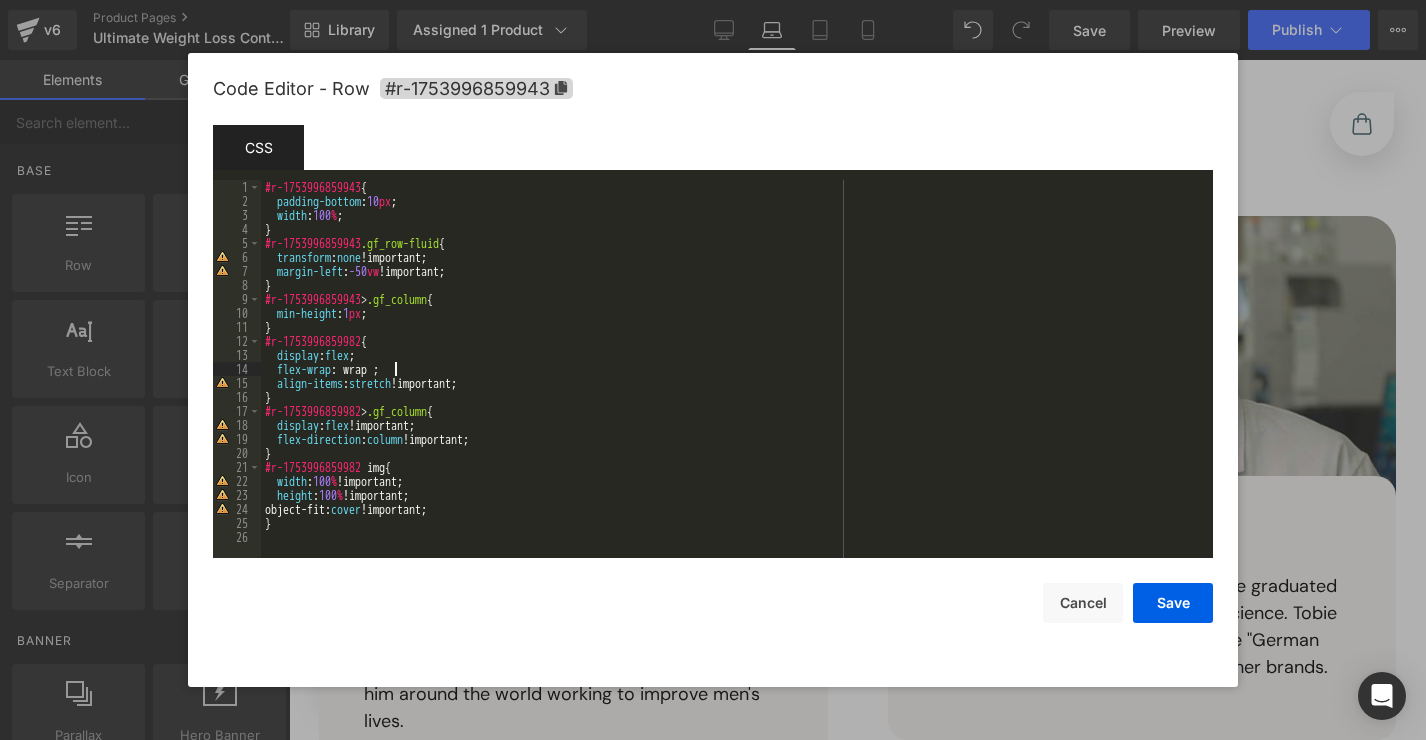 paste 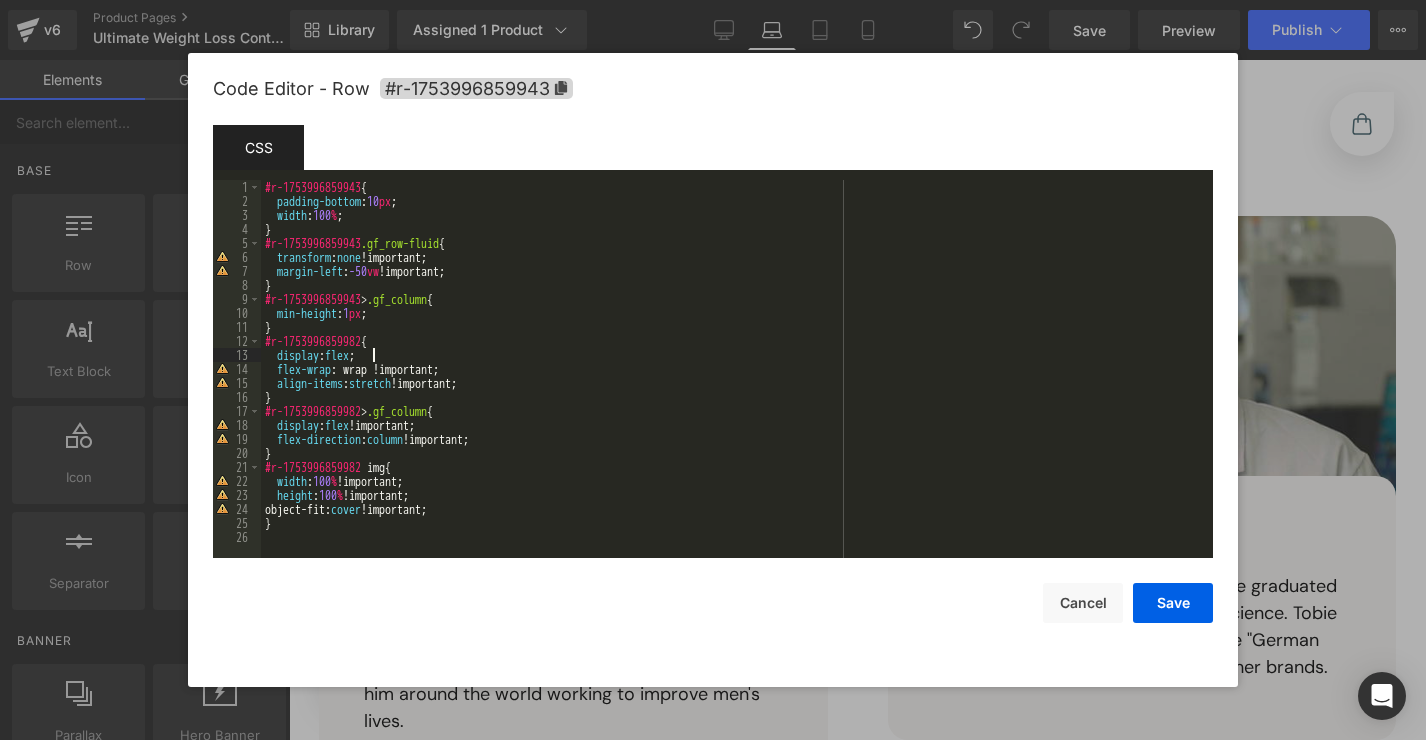 type 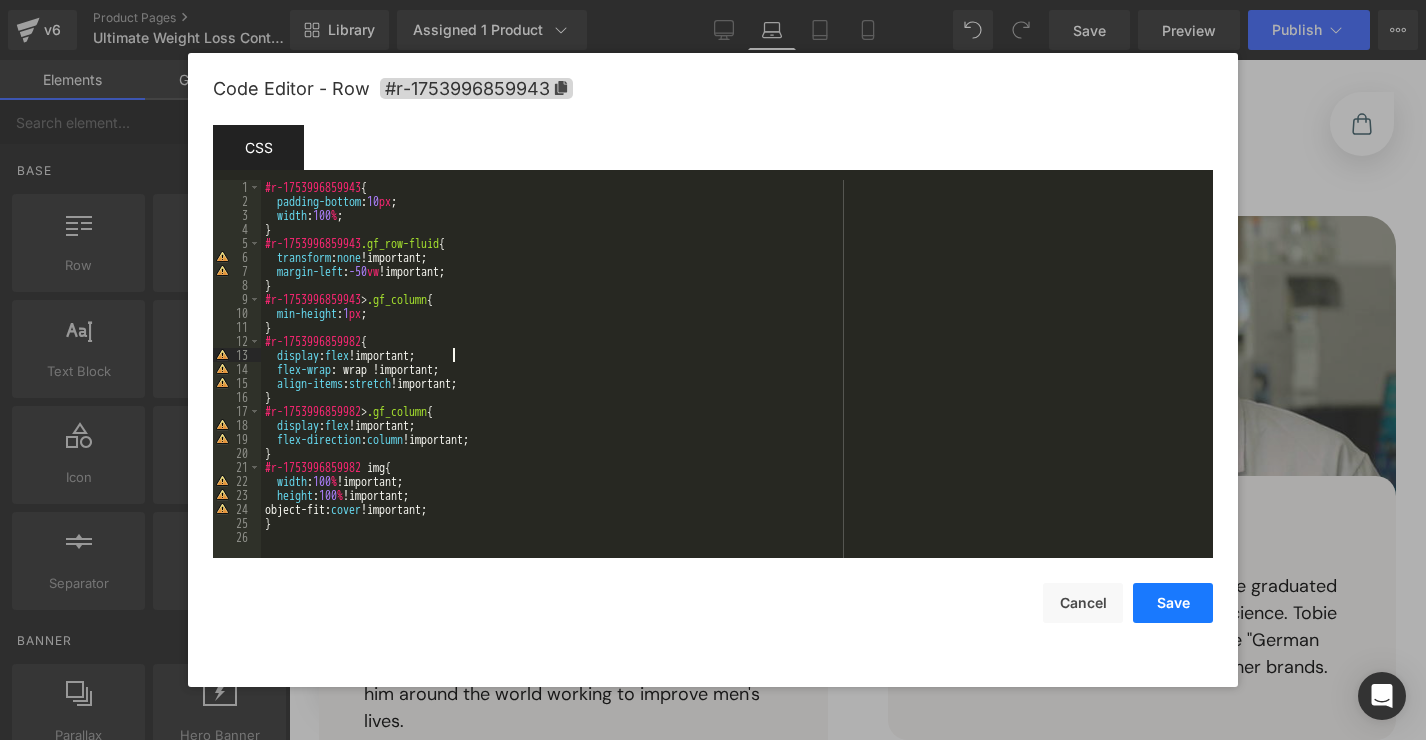 click on "Save" at bounding box center (1173, 603) 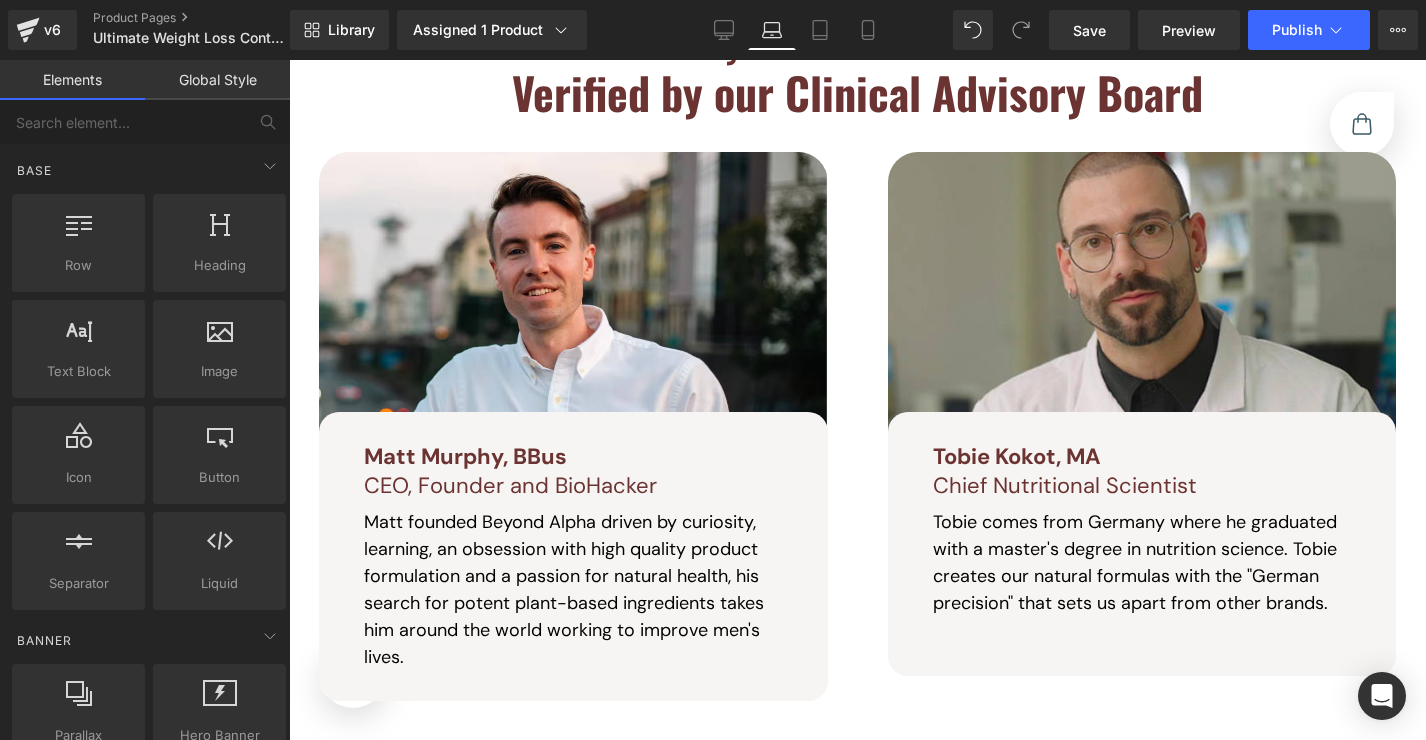 scroll, scrollTop: 4978, scrollLeft: 0, axis: vertical 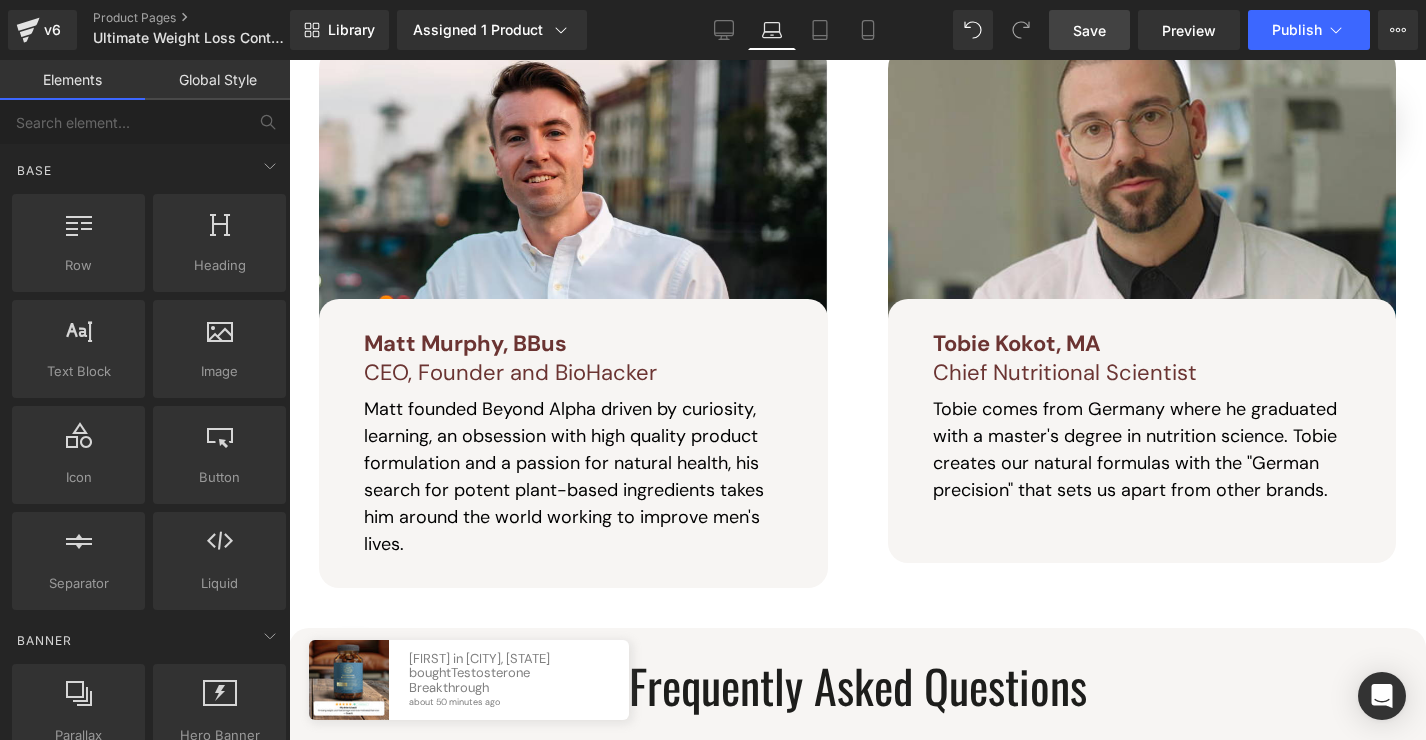 click on "Save" at bounding box center (1089, 30) 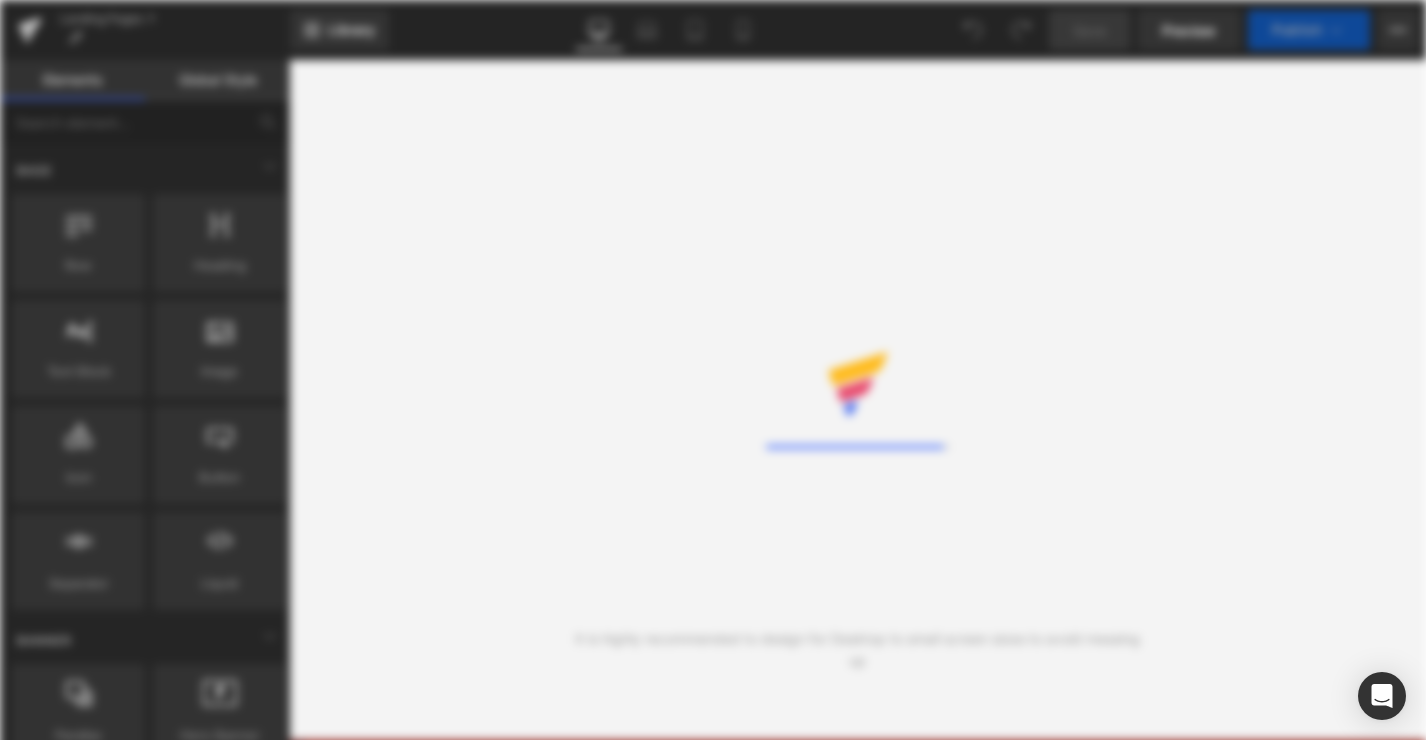 scroll, scrollTop: 0, scrollLeft: 0, axis: both 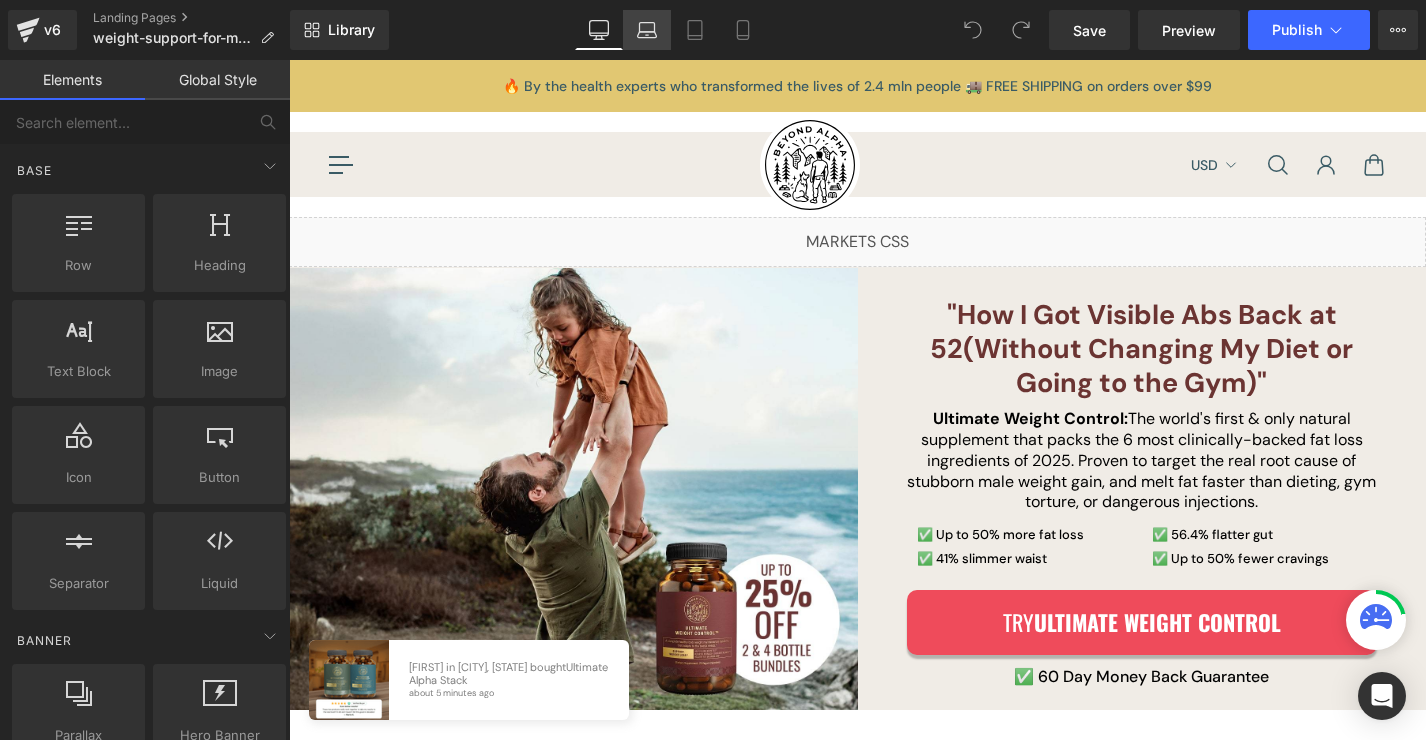 click 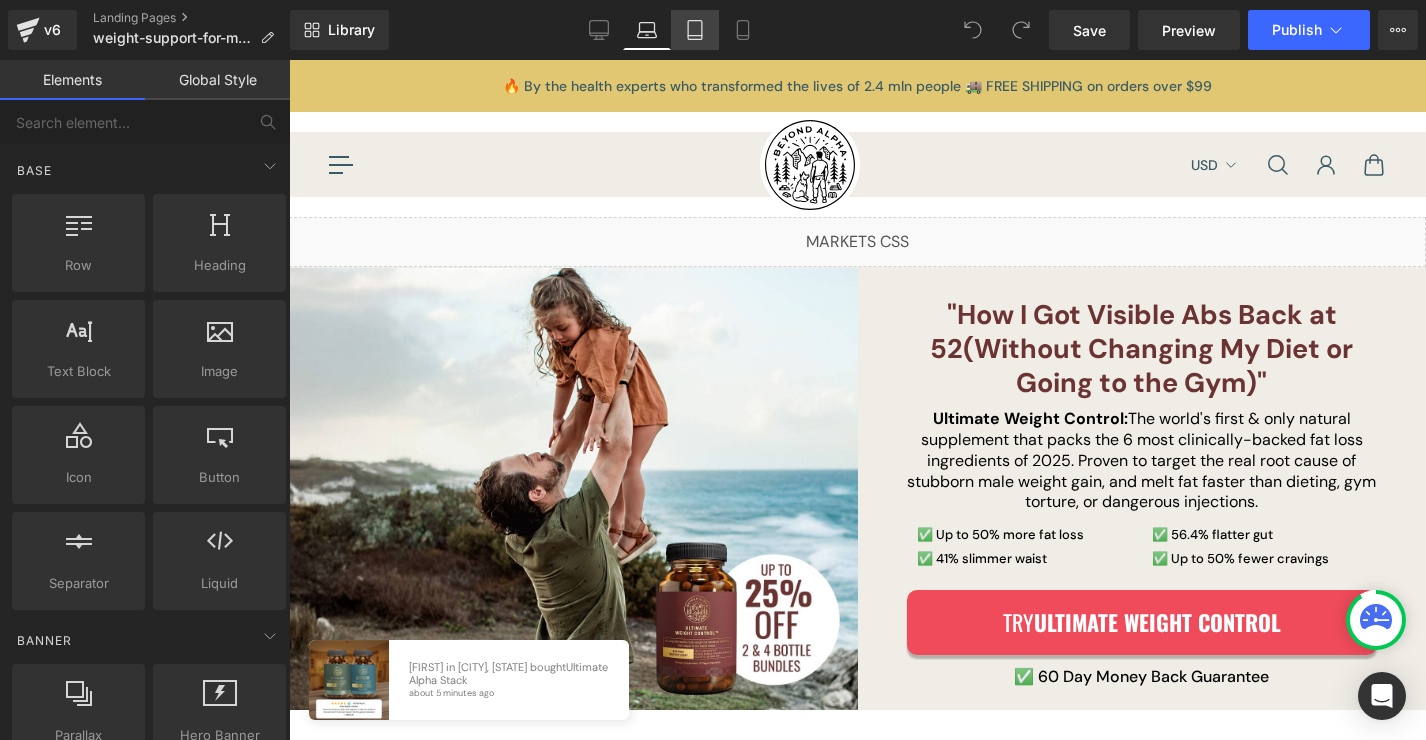 click on "Tablet" at bounding box center [695, 30] 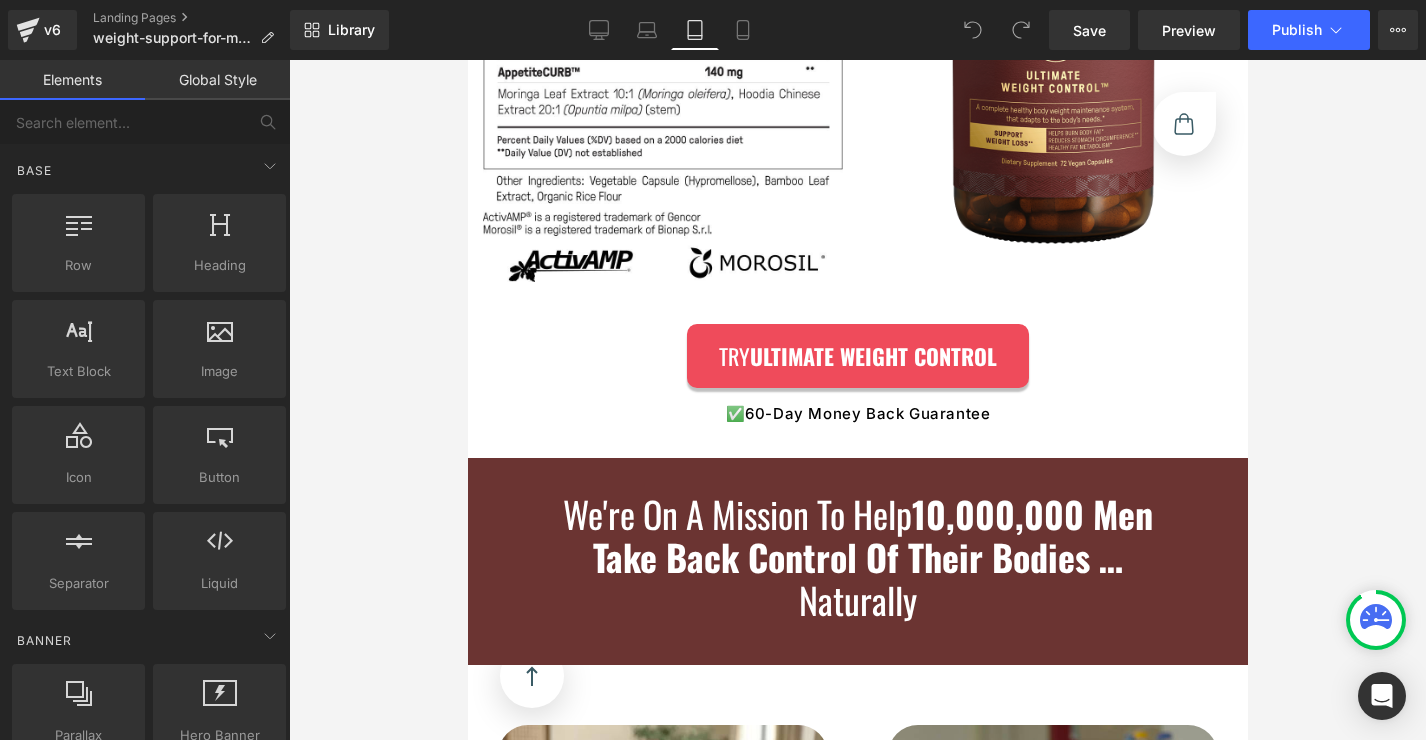 scroll, scrollTop: 17246, scrollLeft: 0, axis: vertical 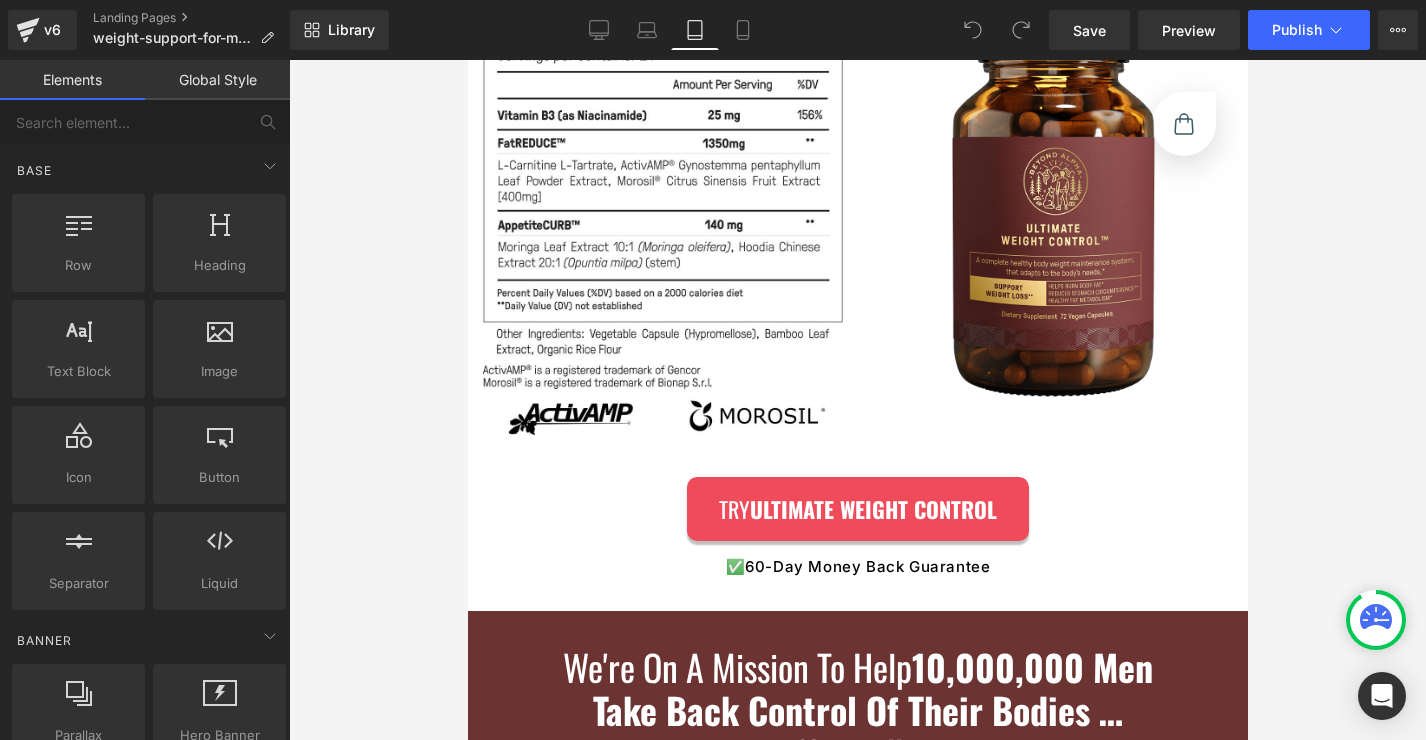 click on "Image         Row         Image         Row         Row" at bounding box center [857, 211] 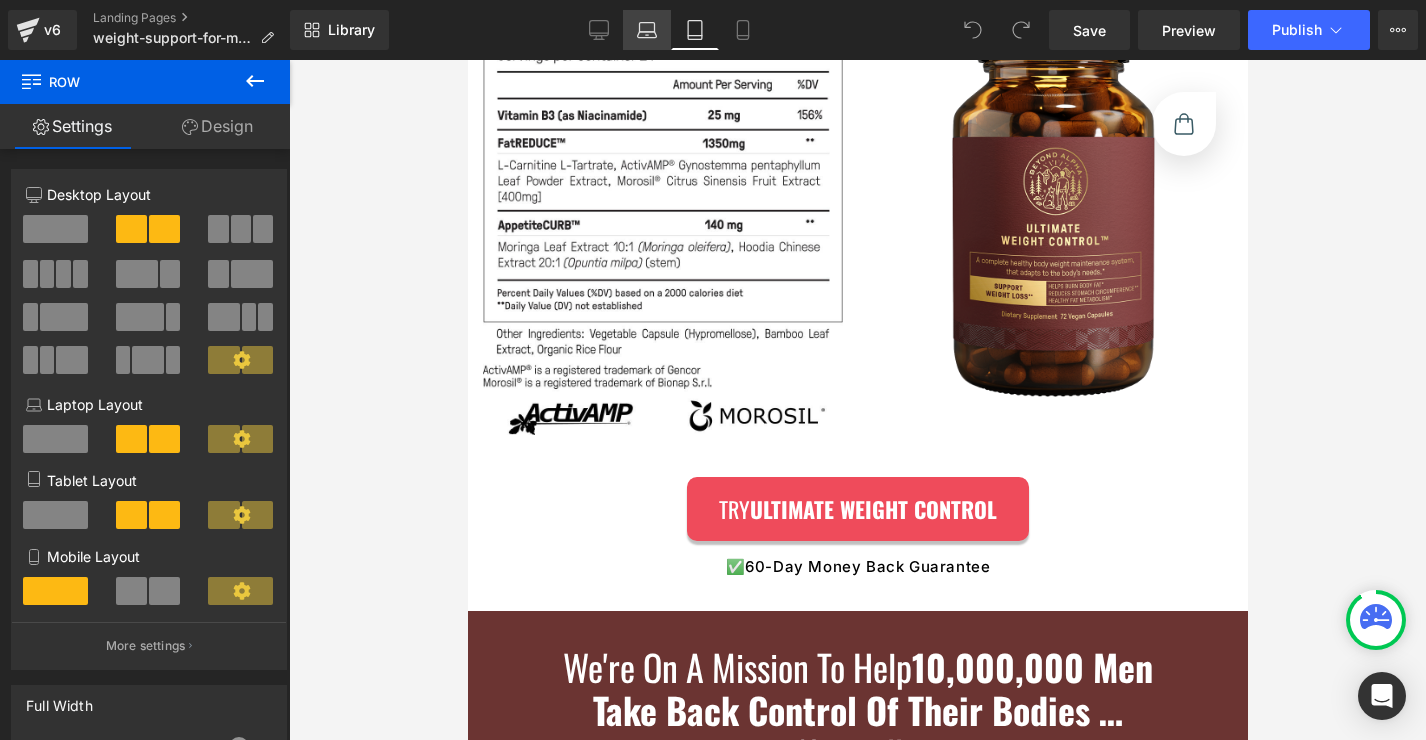 click on "Laptop" at bounding box center (647, 30) 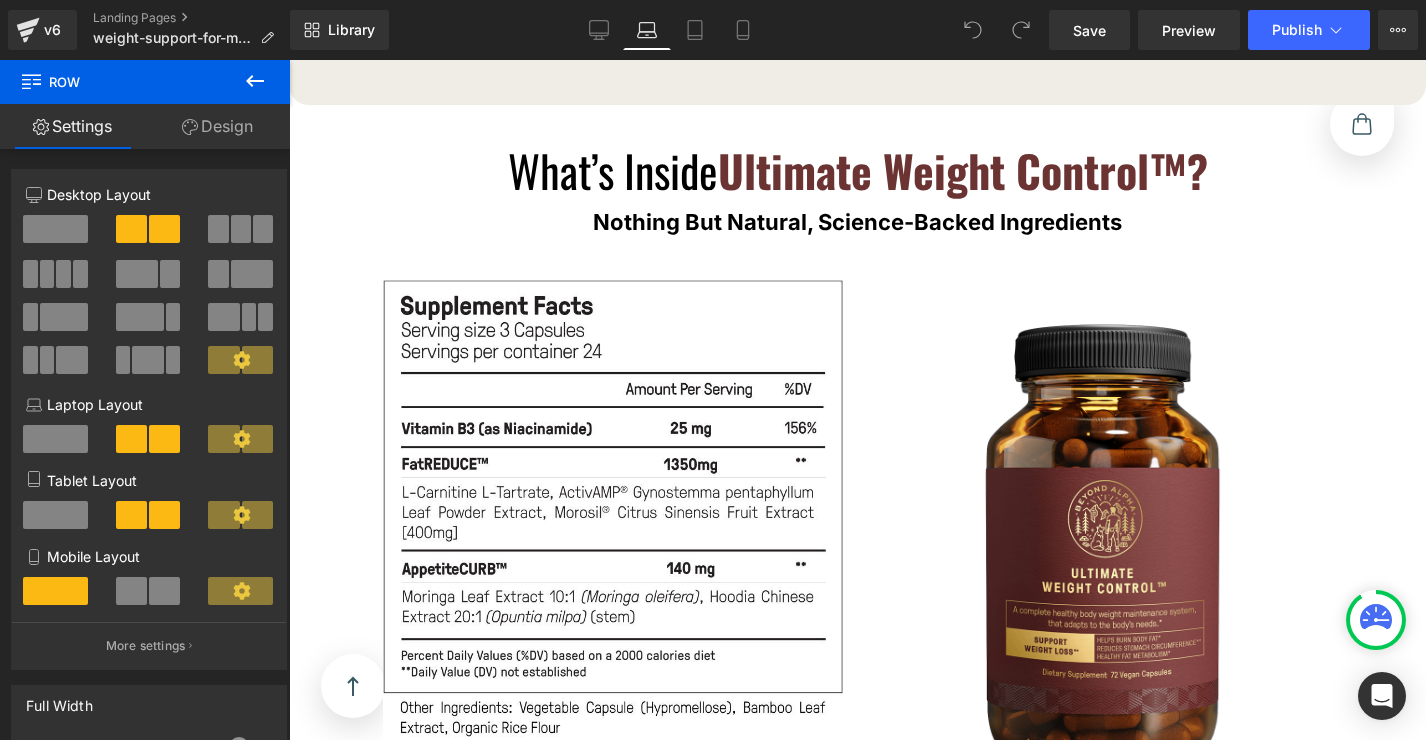 click on "Laptop" at bounding box center [647, 30] 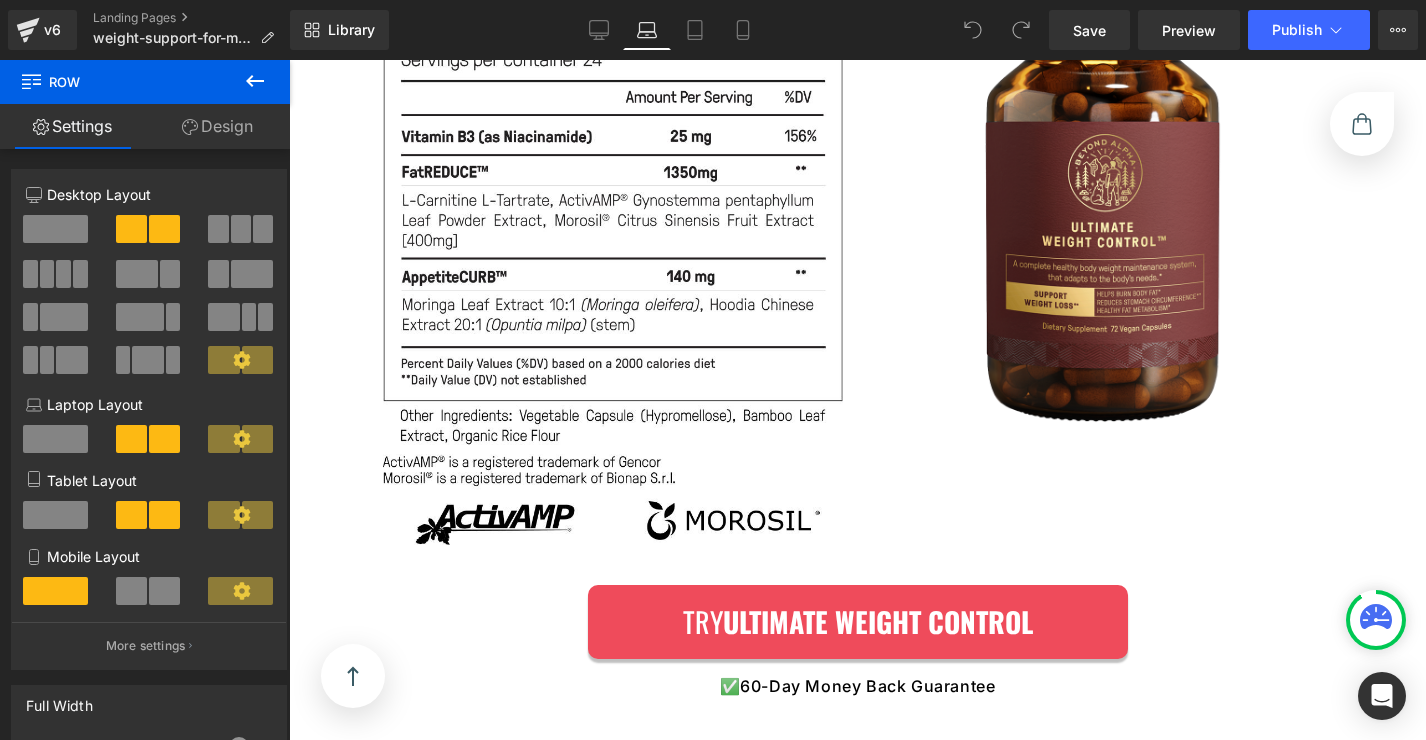 scroll, scrollTop: 14561, scrollLeft: 0, axis: vertical 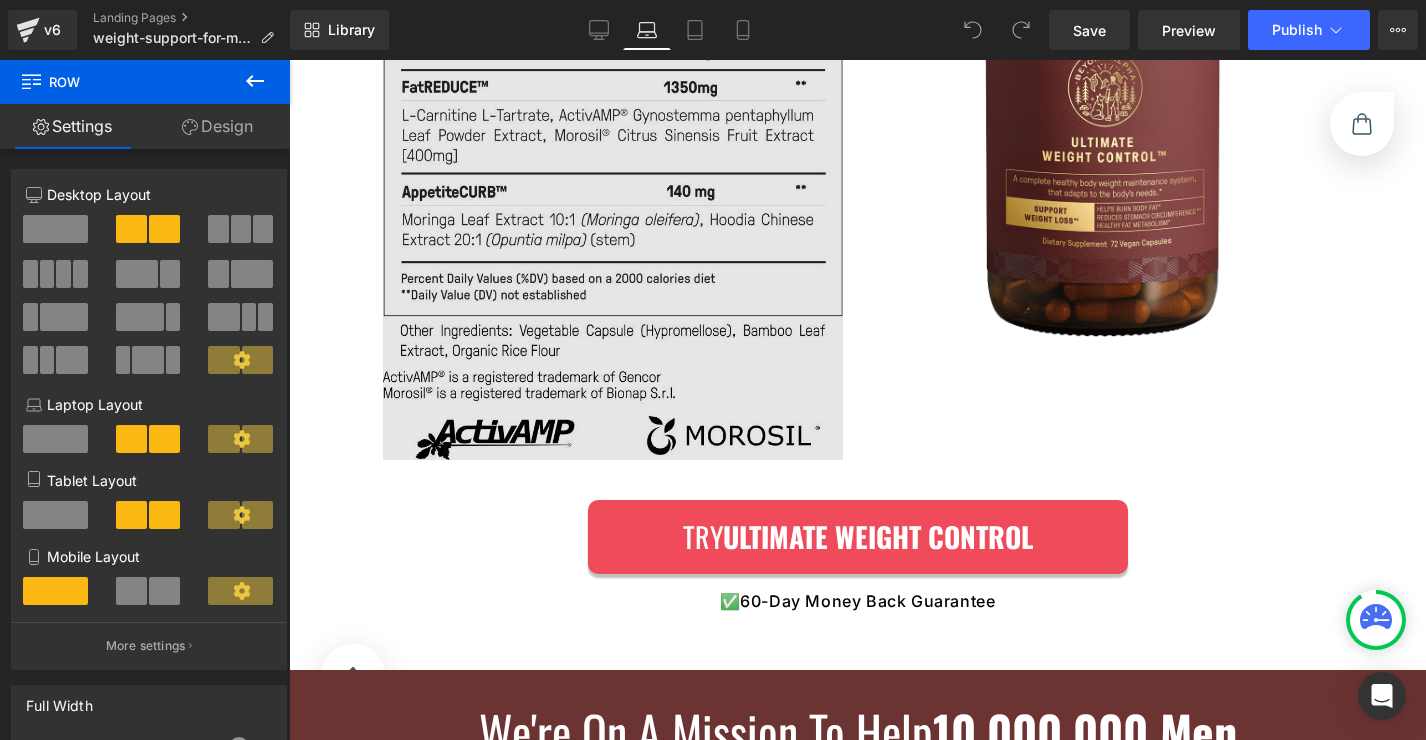 click on "Image         Row" at bounding box center [613, 171] 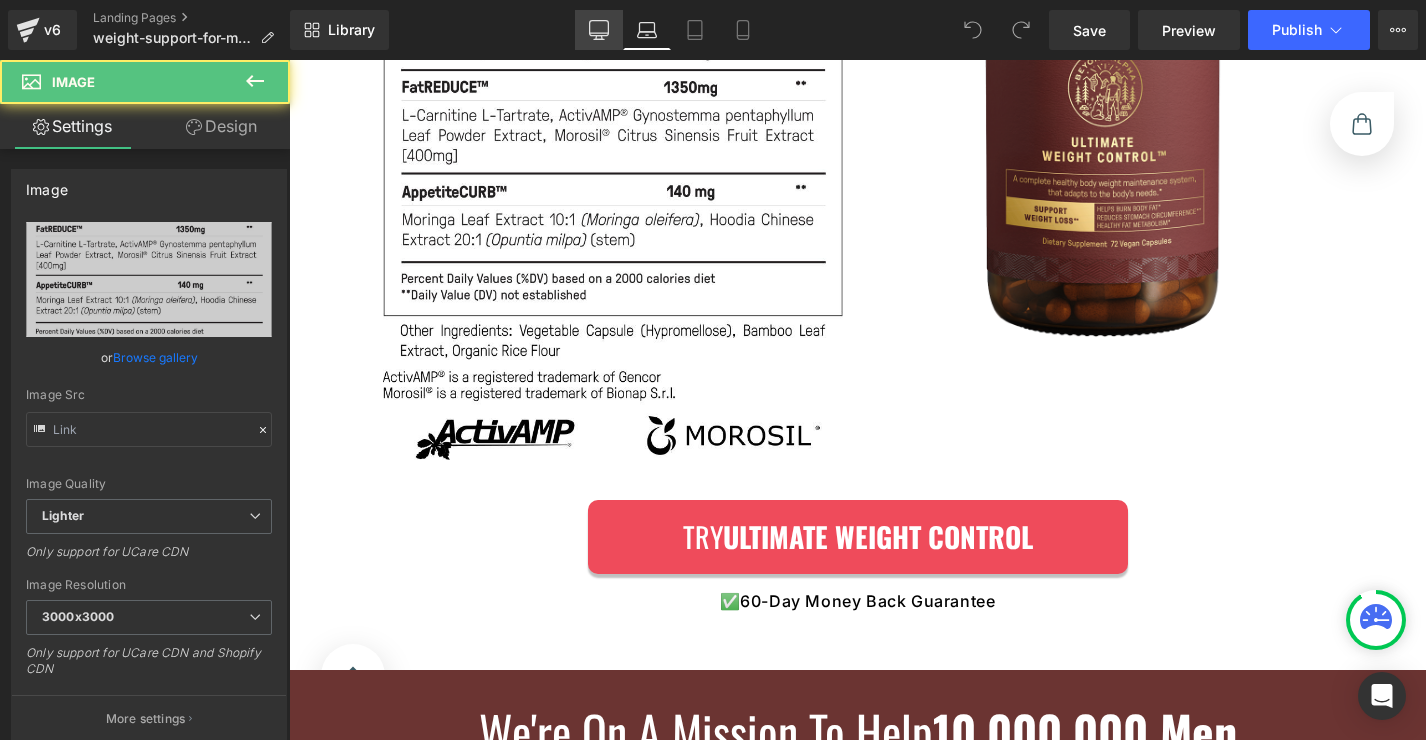click 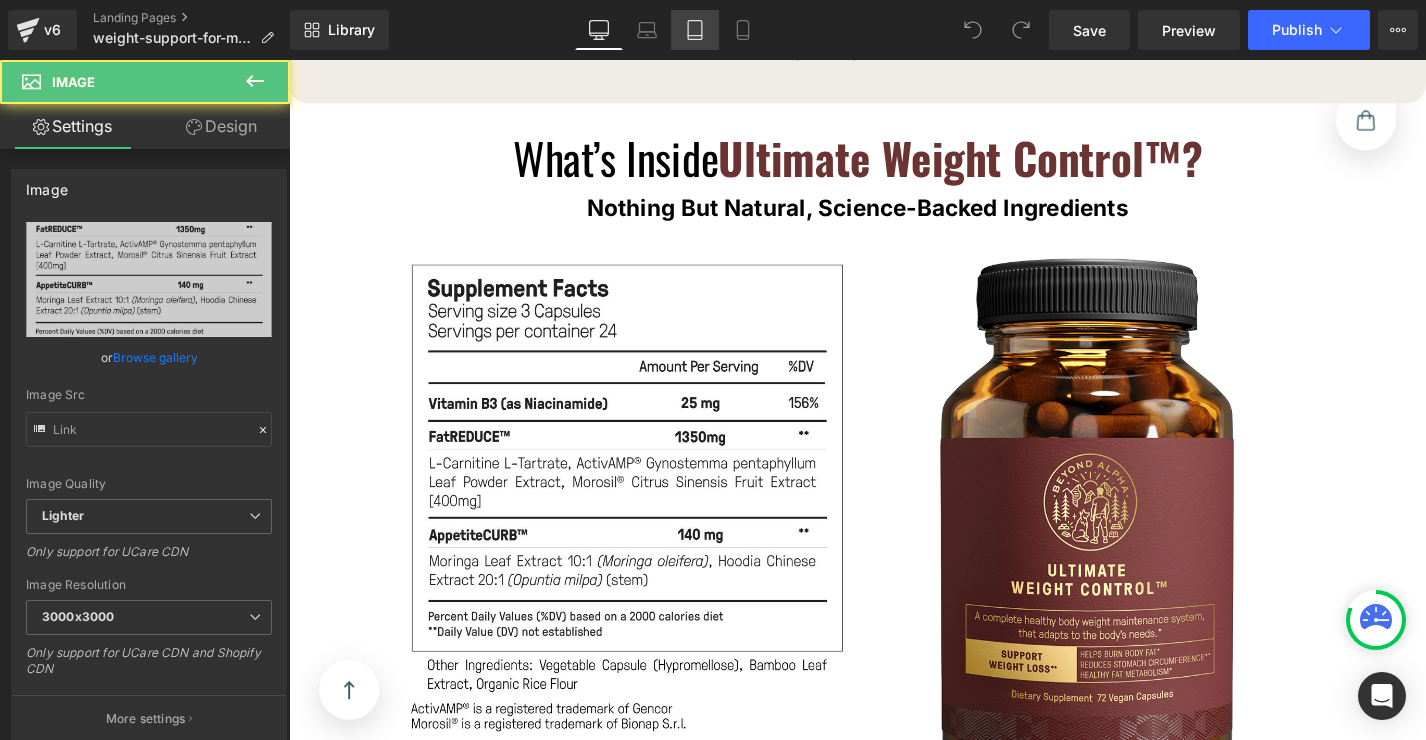 click 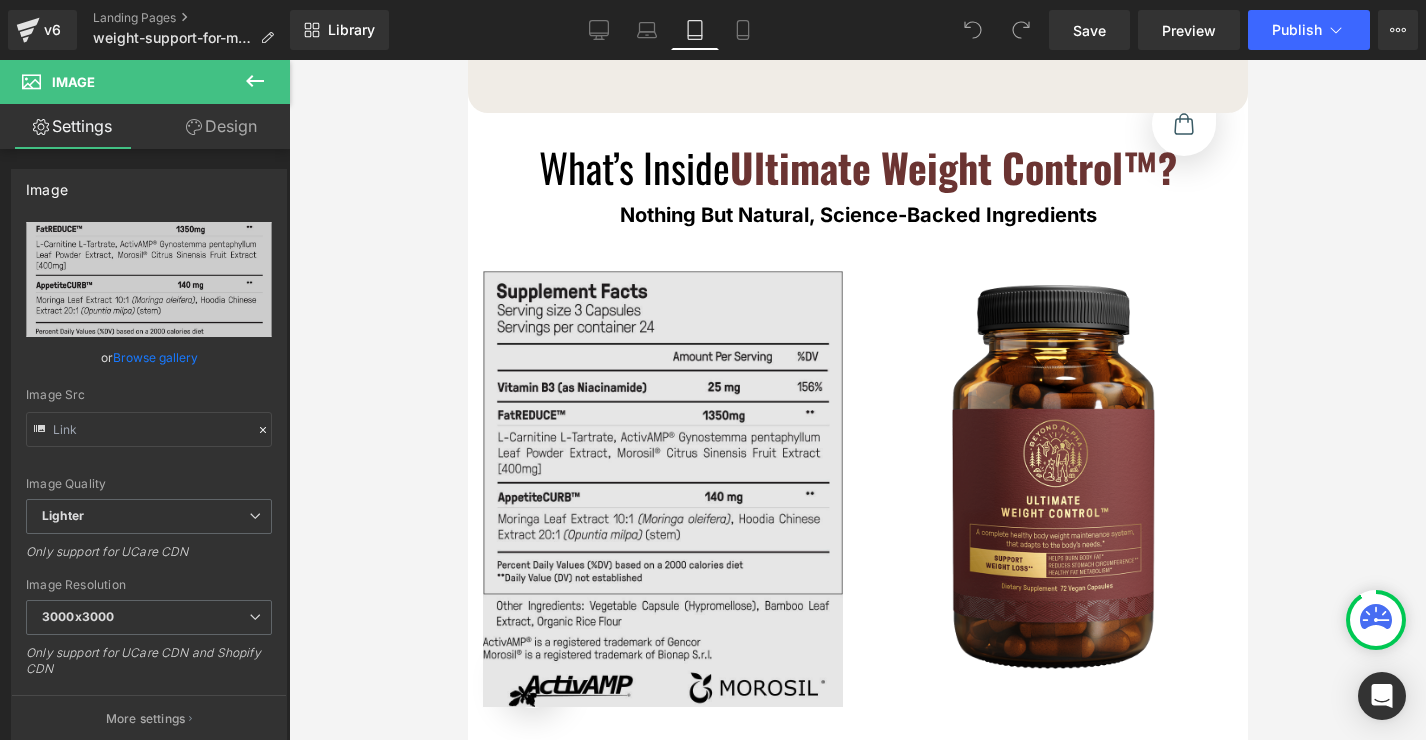 scroll, scrollTop: 17361, scrollLeft: 0, axis: vertical 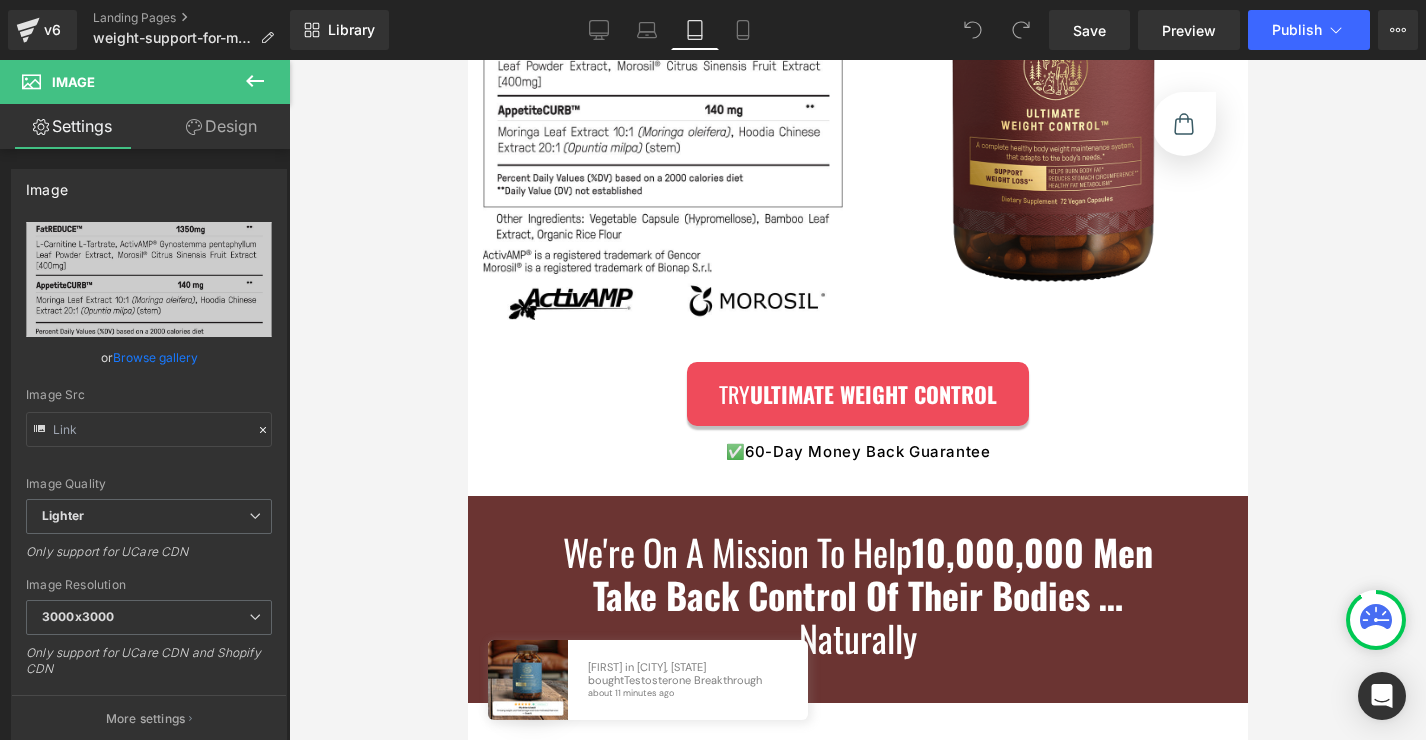 click 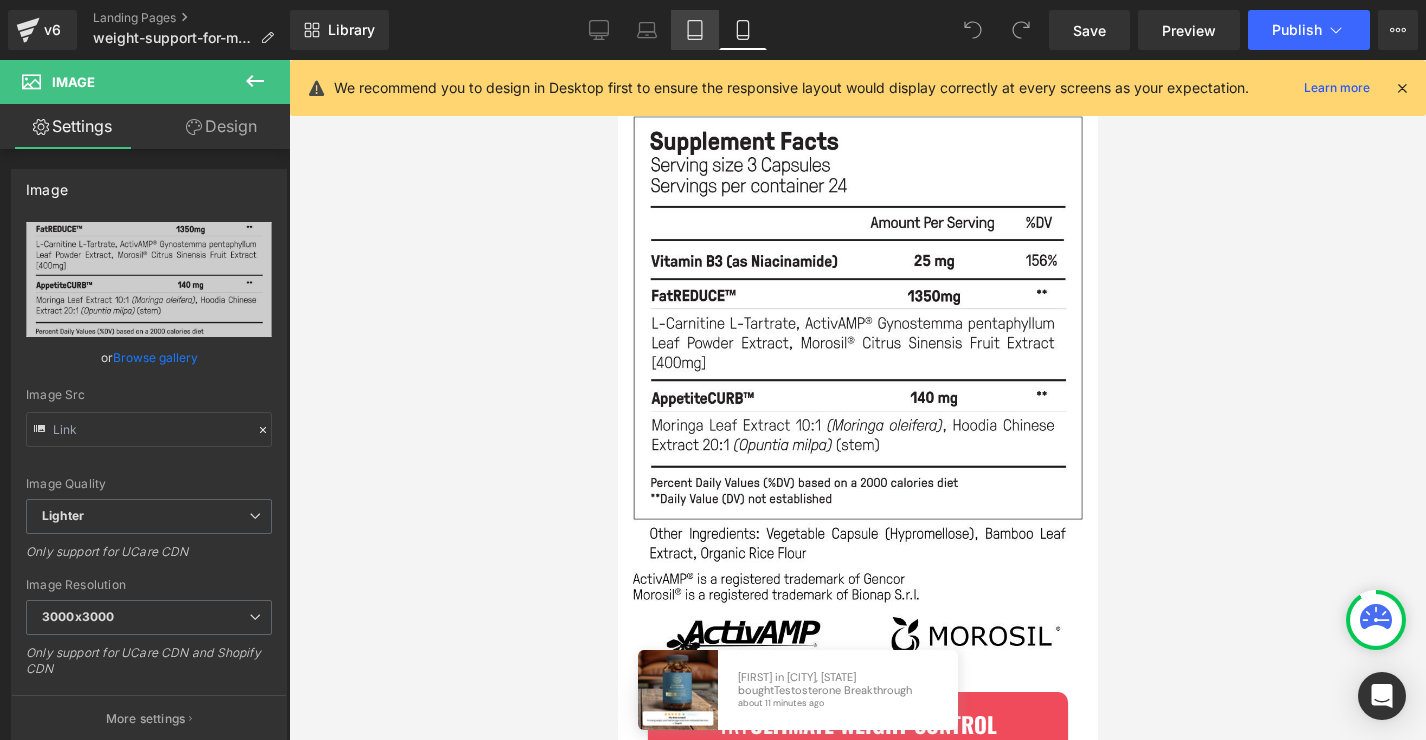 click 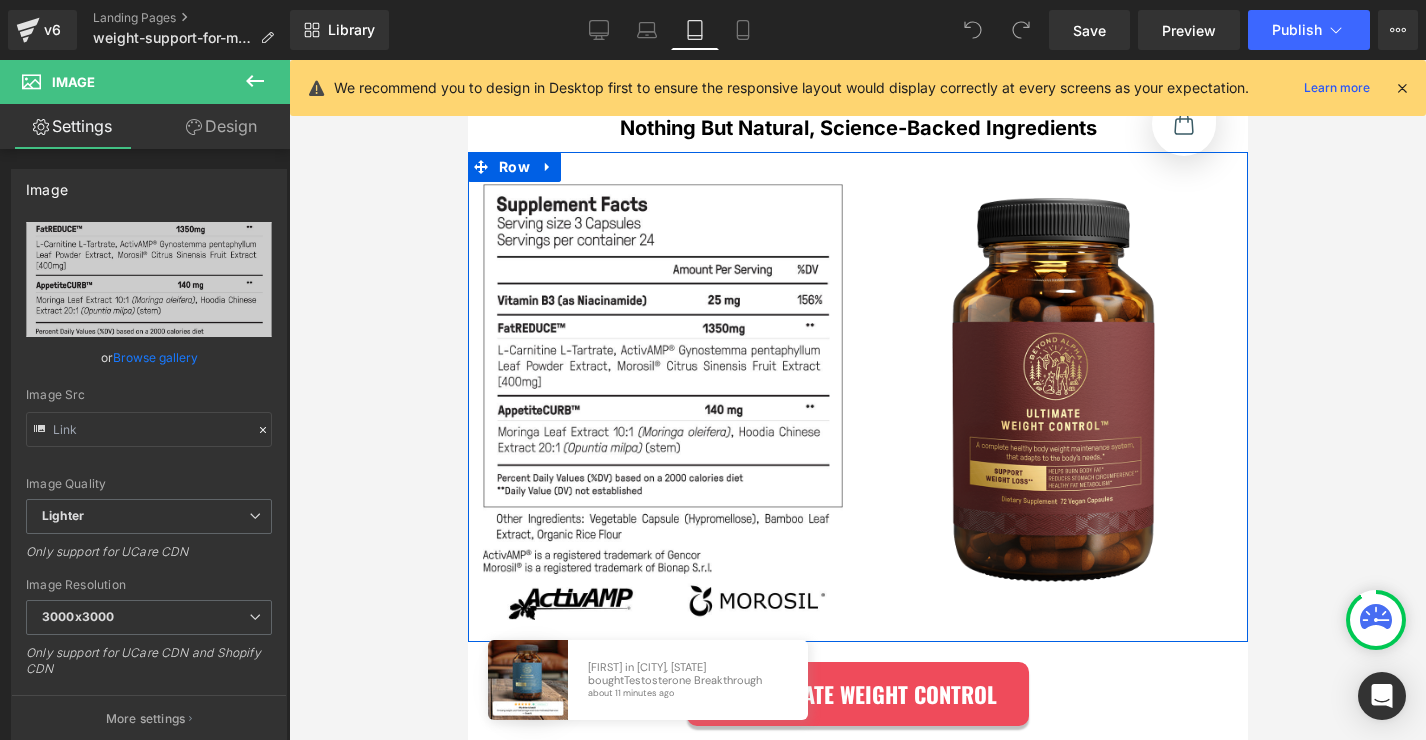 scroll, scrollTop: 17145, scrollLeft: 0, axis: vertical 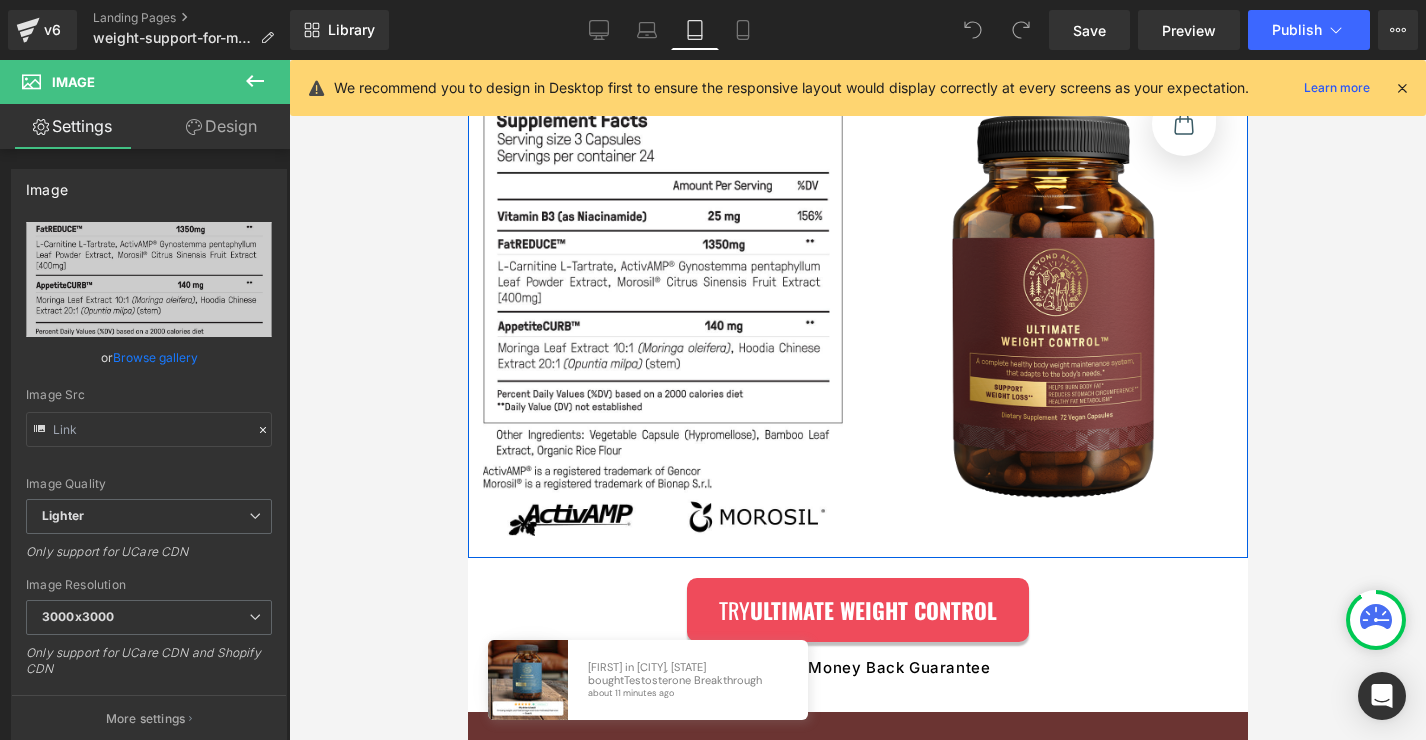 click at bounding box center (1052, 308) 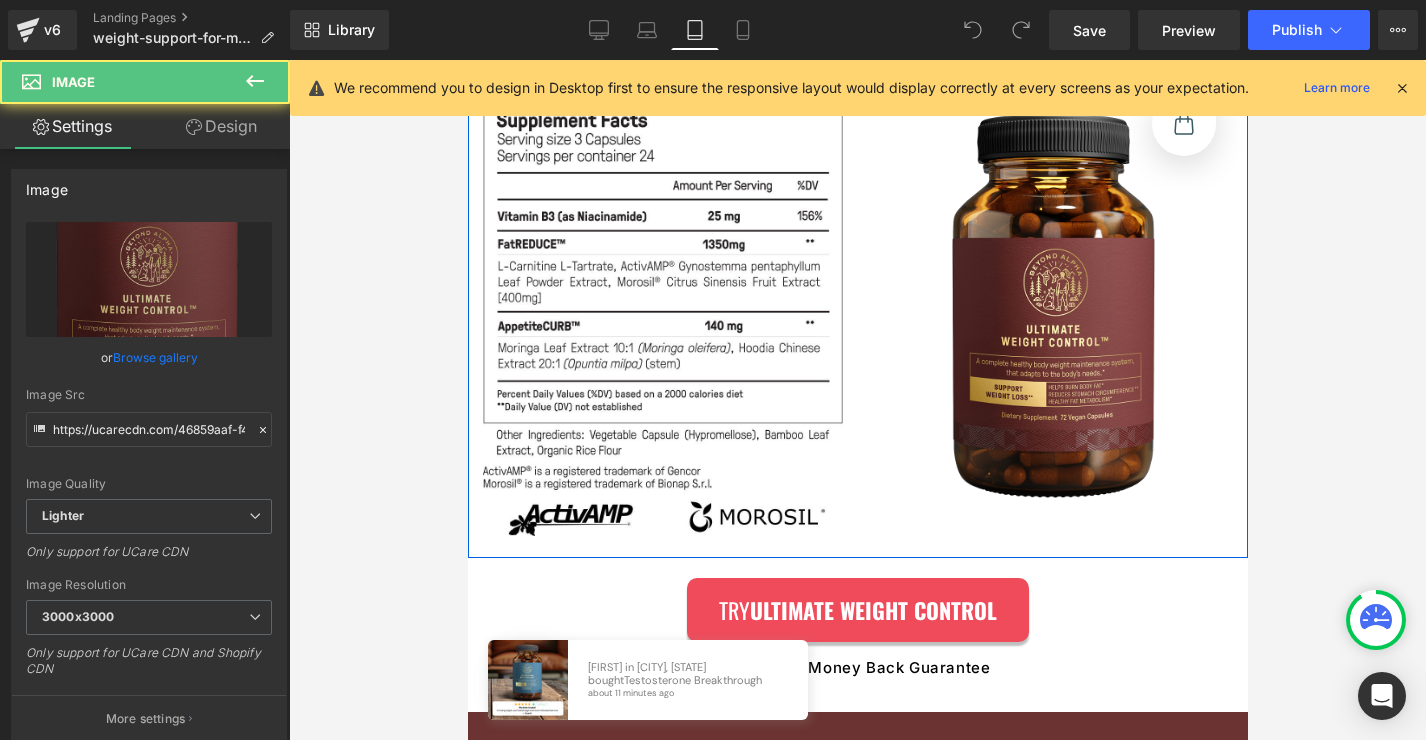 click on "Image         Row" at bounding box center [1052, 307] 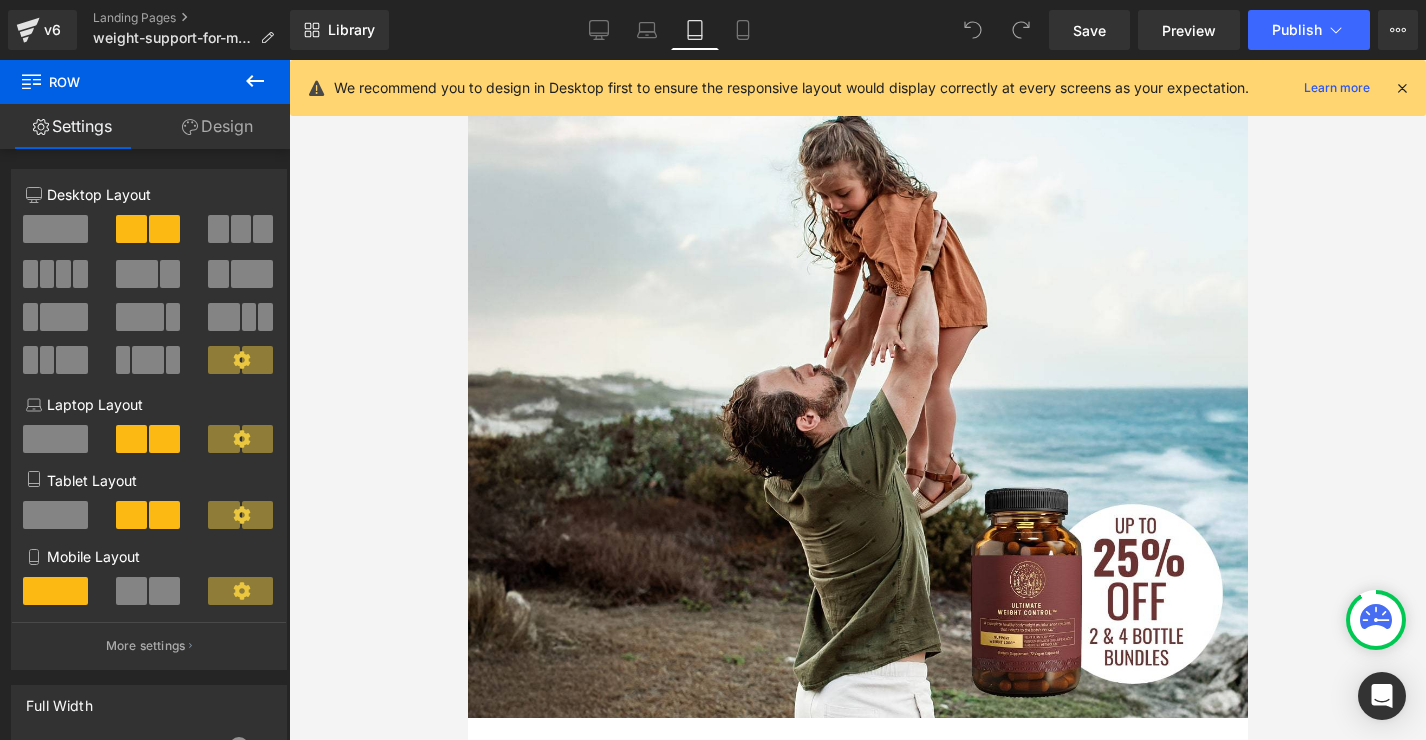 scroll, scrollTop: 128, scrollLeft: 0, axis: vertical 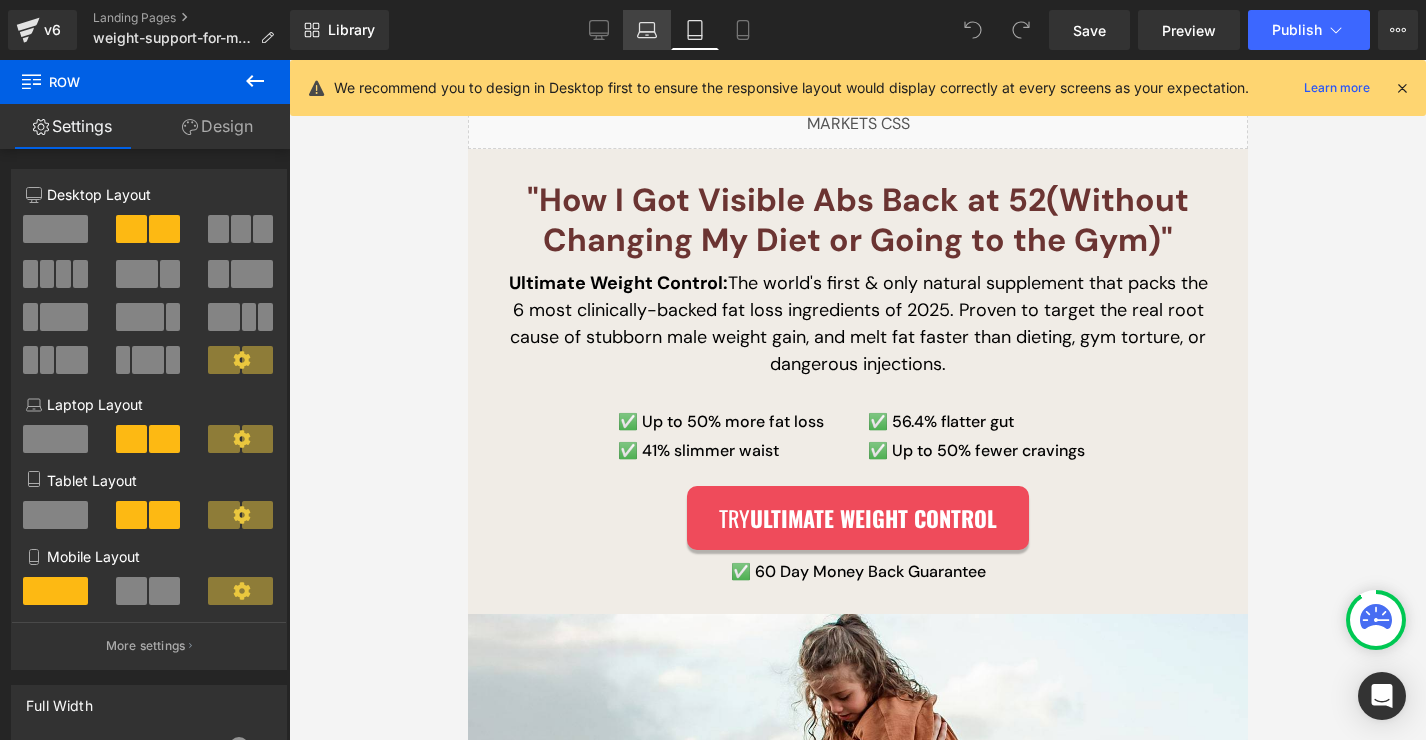 click 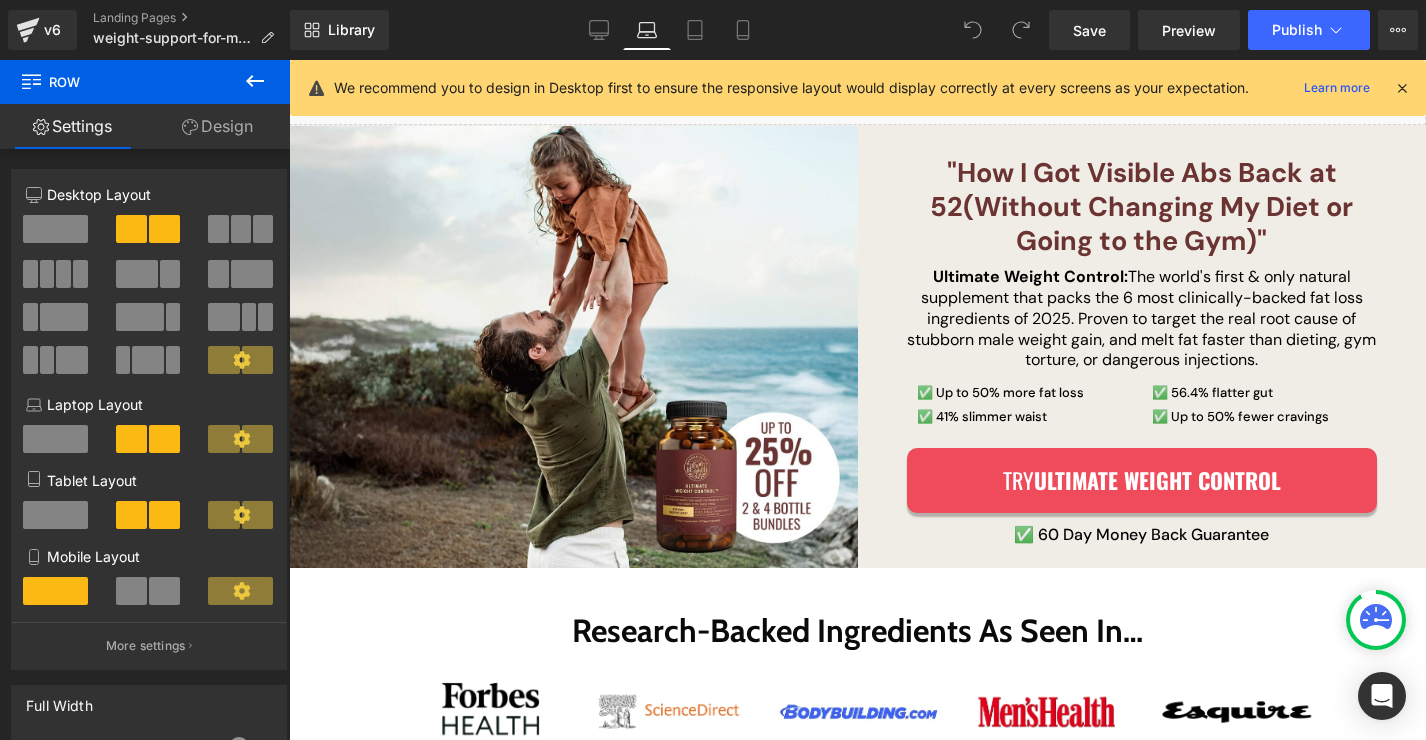 scroll, scrollTop: 183, scrollLeft: 0, axis: vertical 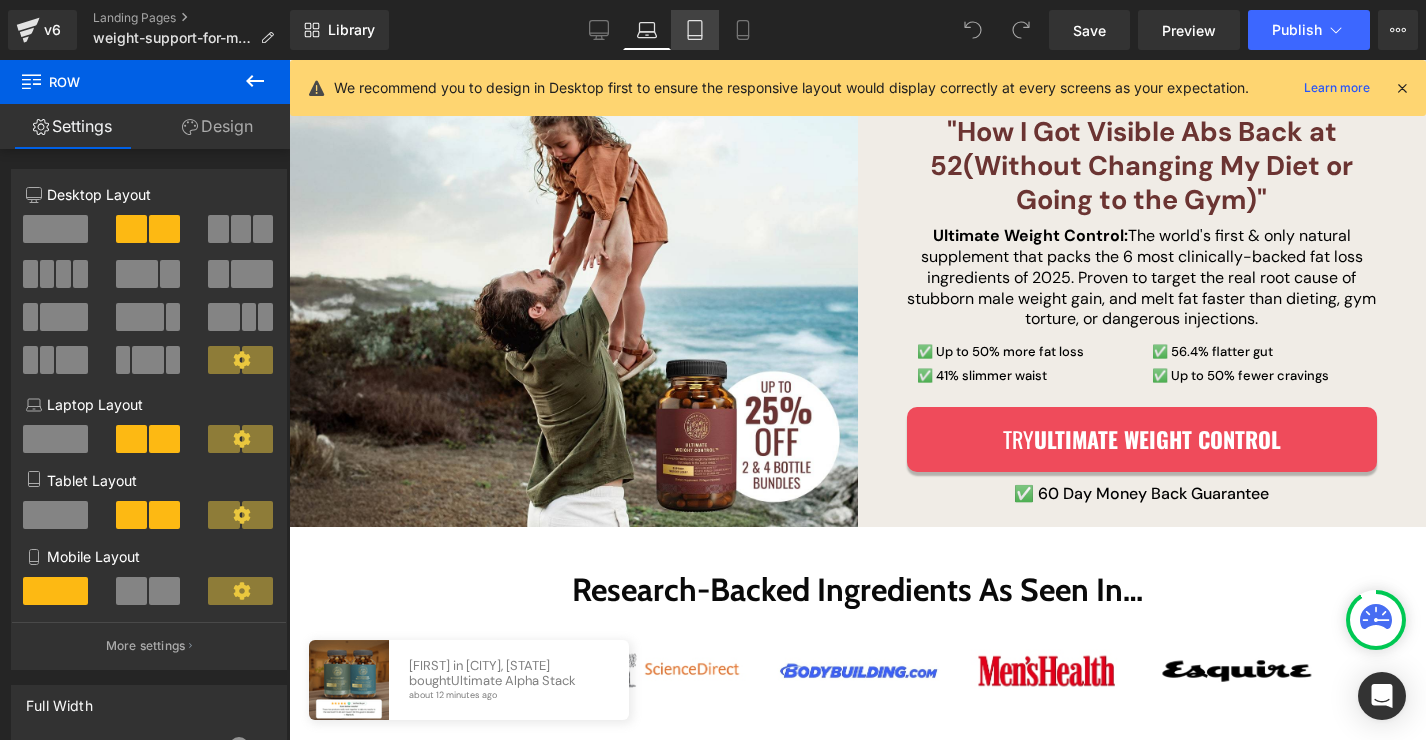 click on "Tablet" at bounding box center (695, 30) 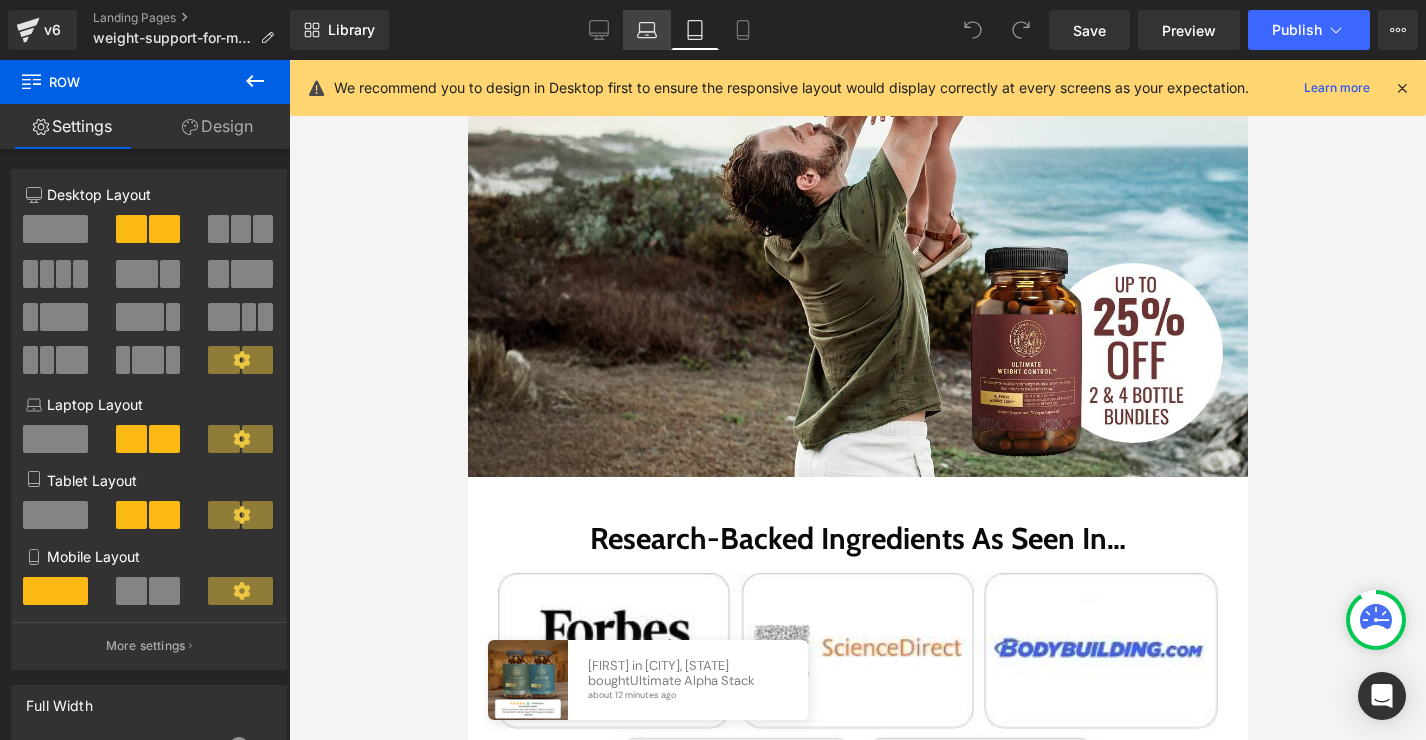 scroll, scrollTop: 617, scrollLeft: 0, axis: vertical 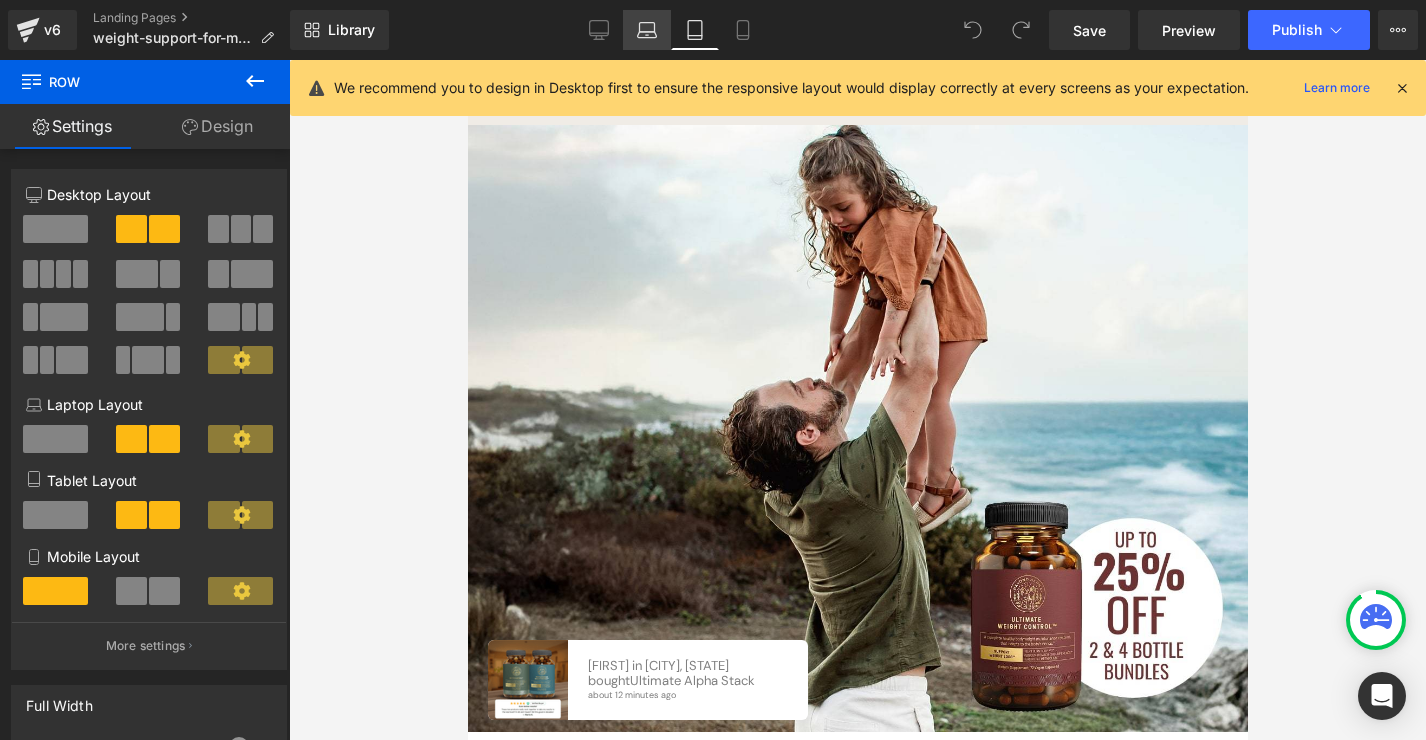 click 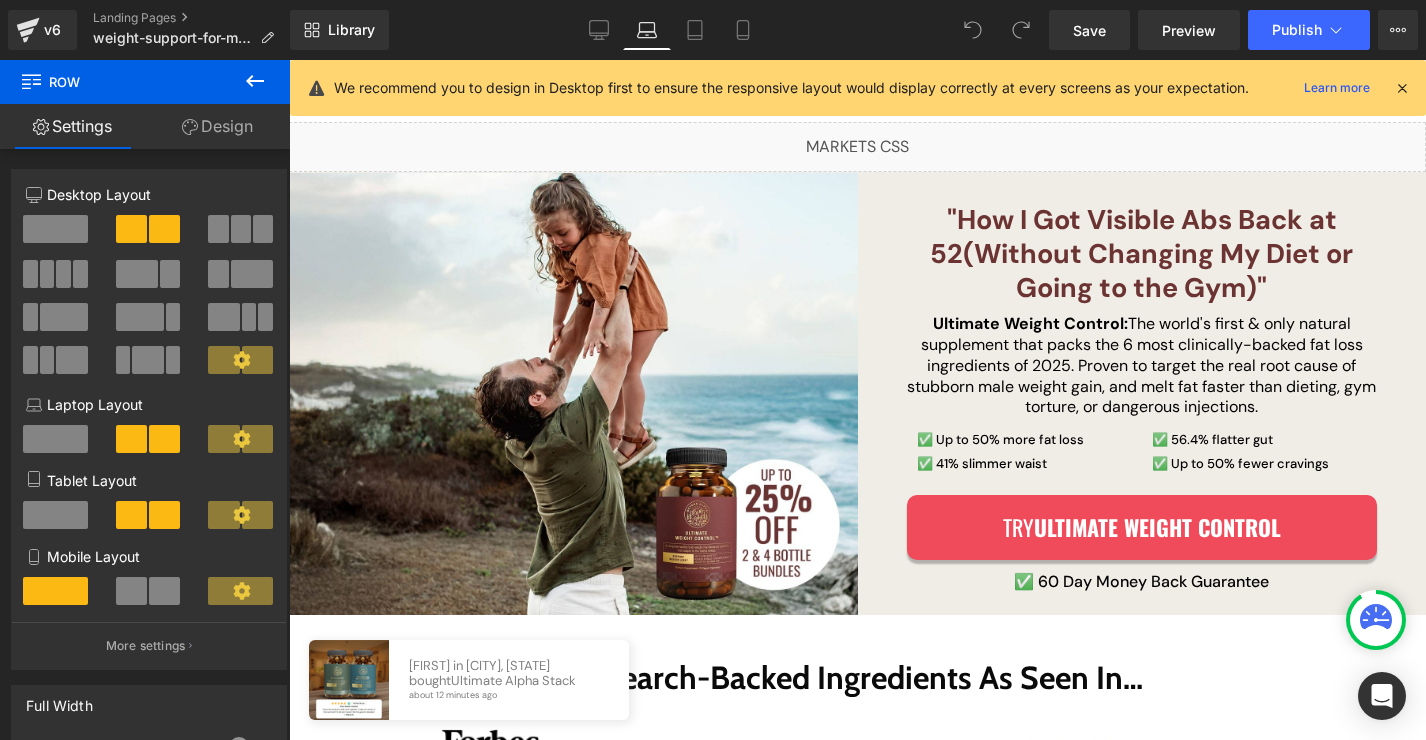 scroll, scrollTop: 180, scrollLeft: 0, axis: vertical 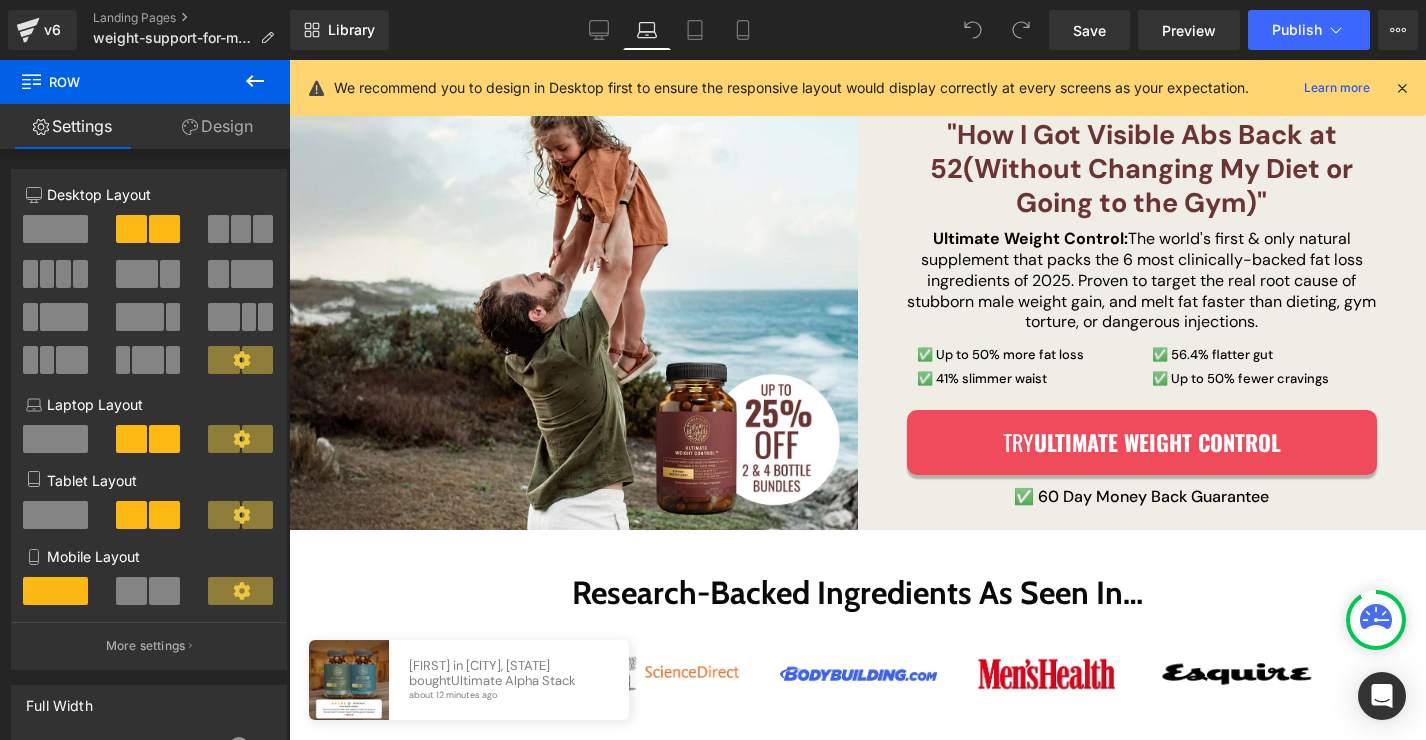 click on ""How I Got Visible Abs Back at 52  (Without Changing My Diet or Going to the Gym)" Heading         Ultimate Weight Control:  The world's first & only natural supplement that packs the 6 most clinically-backed fat loss ingredients of 2025. Proven to target the real root cause of stubborn male weight gain, and melt fat faster than dieting, gym torture, or dangerous injections. Text Block         ✅ Up to 50% more fat loss ✅ 41% slimmer waist Text Block         ✅ 56.4% flatter gut  ✅ Up to 50% fewer cravings Text Block         Row         Try   ULTIMATE WEIGHT CONTROL Button          ✅ 60 Day Money Back Guarantee Text Block" at bounding box center (1142, 313) 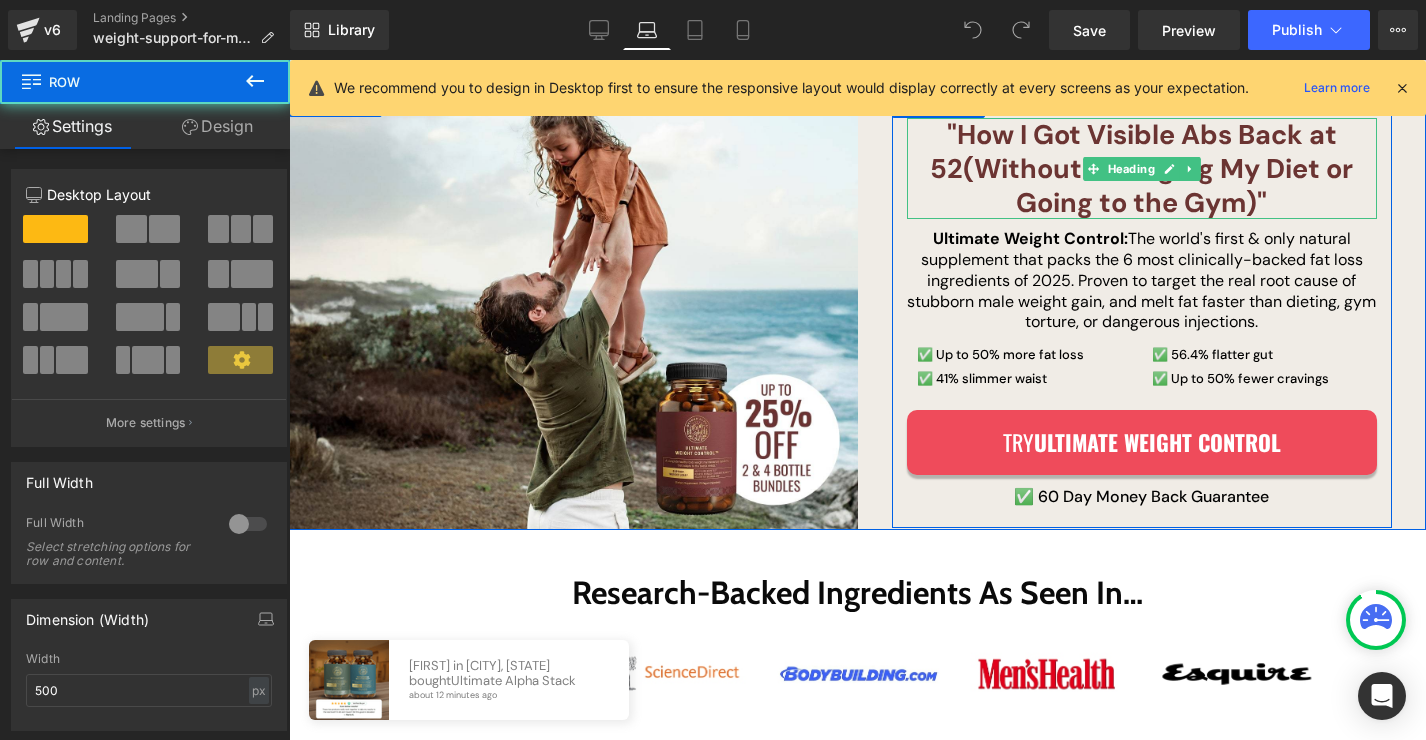 click on "(Without Changing My Diet or Going to the Gym)"" at bounding box center (1158, 185) 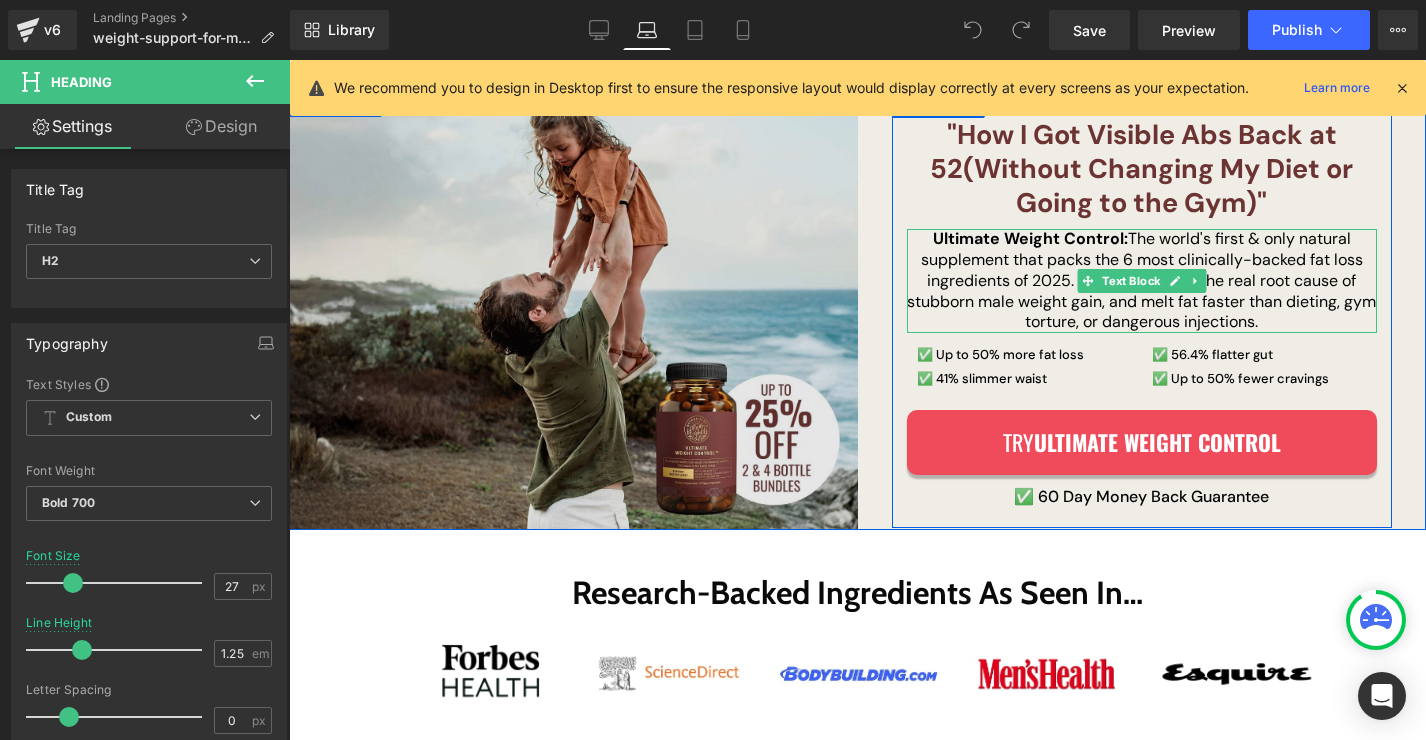 click on "Ultimate Weight Control:  The world's first & only natural supplement that packs the 6 most clinically-backed fat loss ingredients of 2025. Proven to target the real root cause of stubborn male weight gain, and melt fat faster than dieting, gym torture, or dangerous injections. Text Block" at bounding box center [1142, 281] 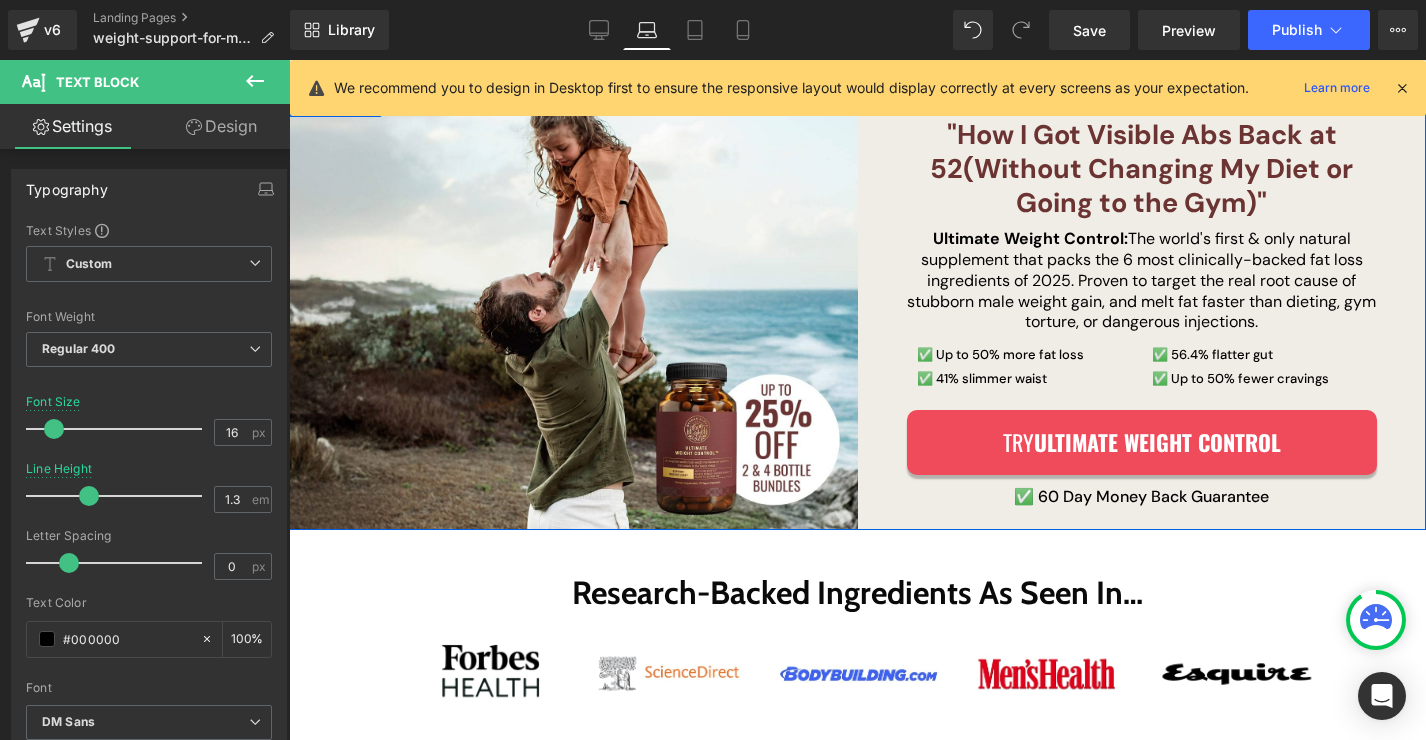click on ""How I Got Visible Abs Back at 52  (Without Changing My Diet or Going to the Gym)" Heading         Ultimate Weight Control:  The world's first & only natural supplement that packs the 6 most clinically-backed fat loss ingredients of 2025. Proven to target the real root cause of stubborn male weight gain, and melt fat faster than dieting, gym torture, or dangerous injections. Text Block         ✅ Up to 50% more fat loss ✅ 41% slimmer waist Text Block         ✅ 56.4% flatter gut  ✅ Up to 50% fewer cravings Text Block         Row         Try   ULTIMATE WEIGHT CONTROL Button          ✅ 60 Day Money Back Guarantee Text Block         Row" at bounding box center [1142, 308] 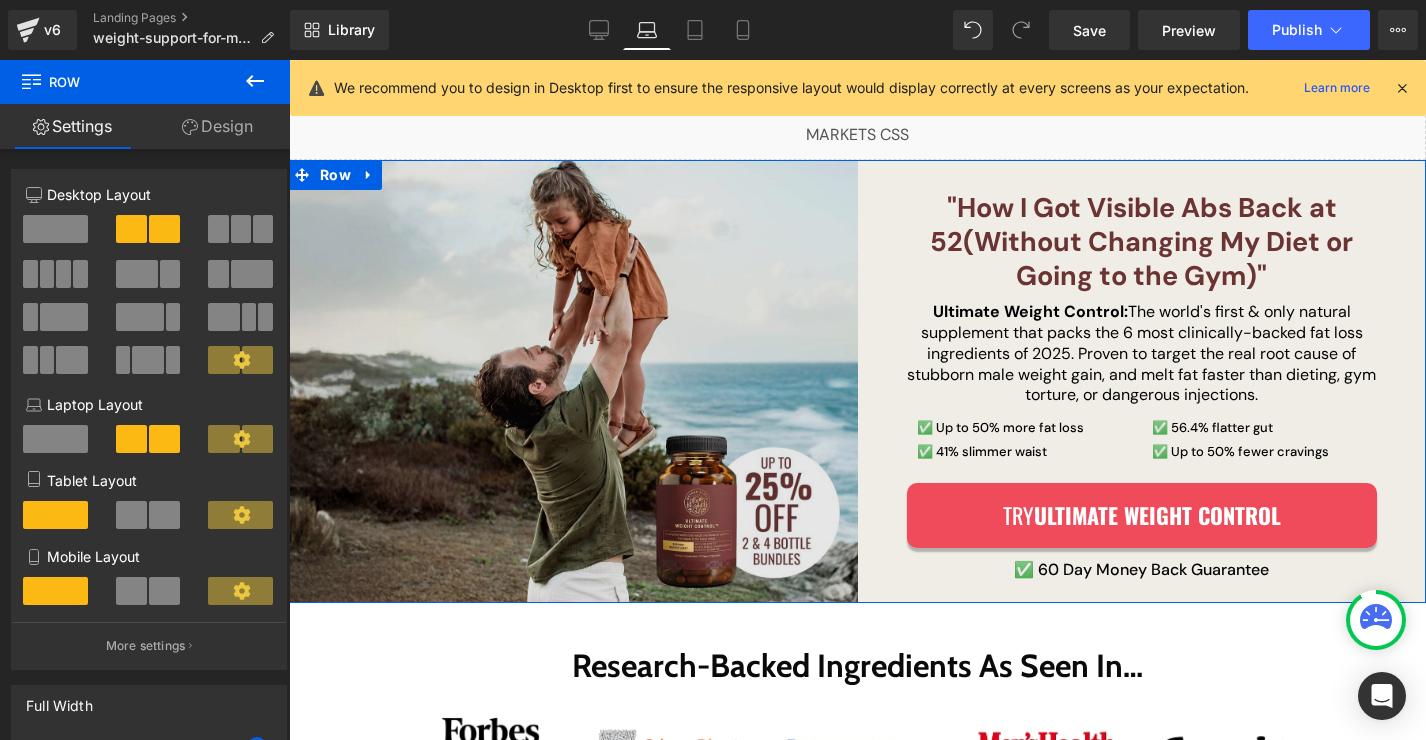 scroll, scrollTop: 107, scrollLeft: 0, axis: vertical 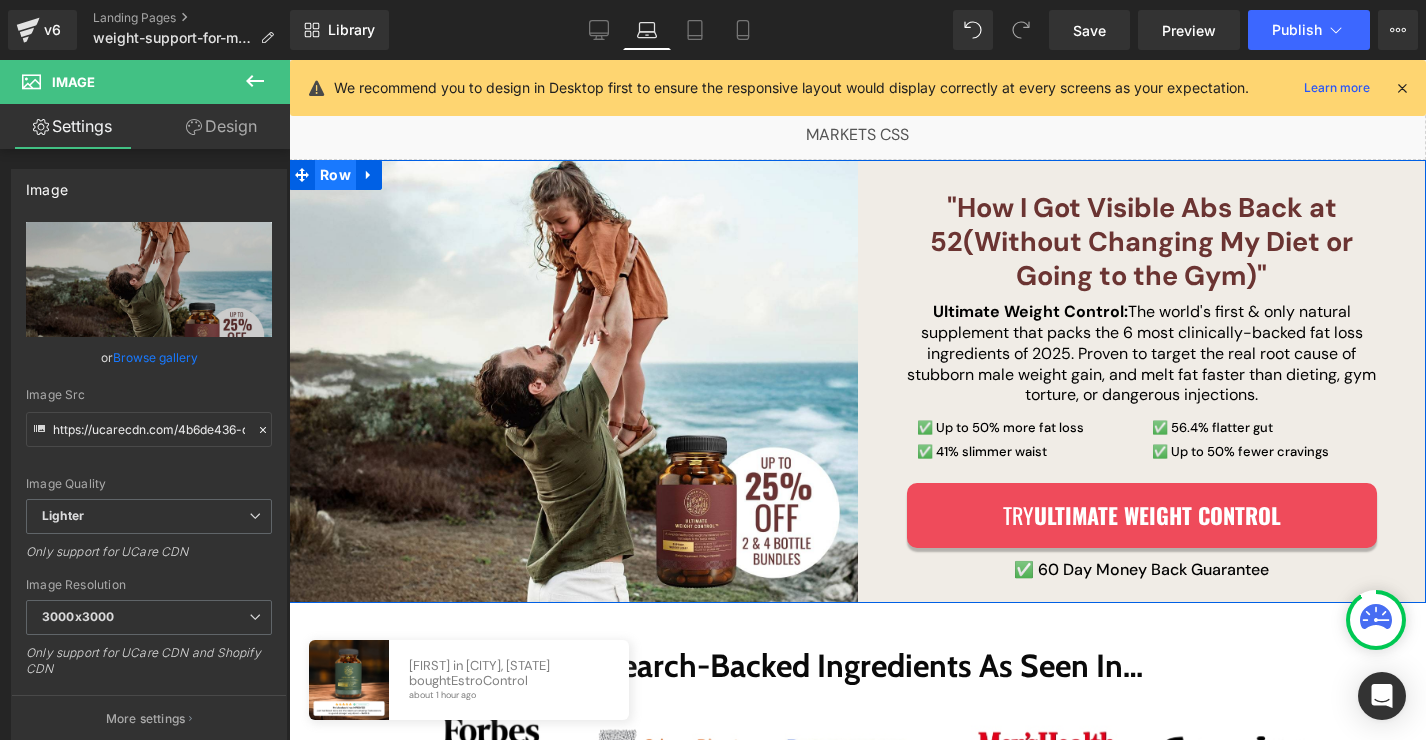 click on "Row" at bounding box center [335, 175] 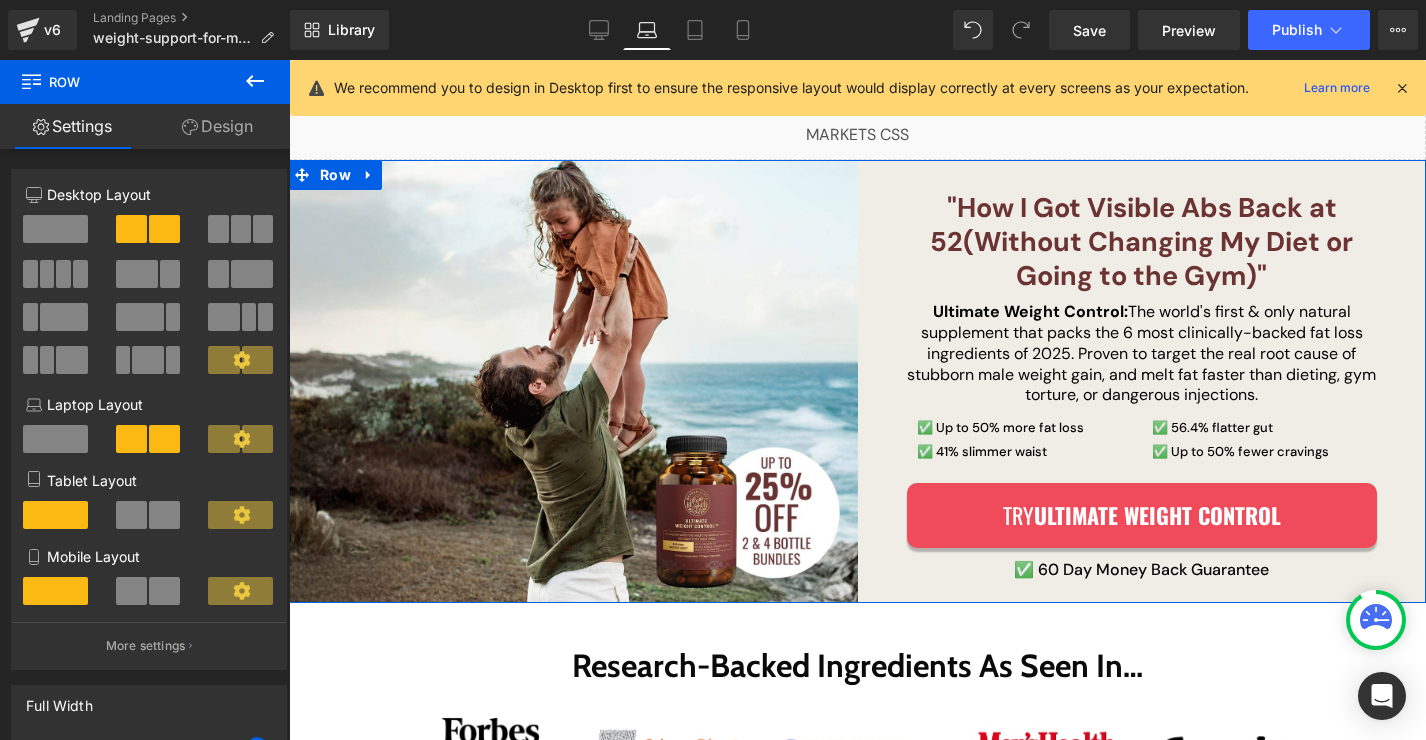 click on ""How I Got Visible Abs Back at 52  (Without Changing My Diet or Going to the Gym)" Heading         Ultimate Weight Control:  The world's first & only natural supplement that packs the 6 most clinically-backed fat loss ingredients of 2025. Proven to target the real root cause of stubborn male weight gain, and melt fat faster than dieting, gym torture, or dangerous injections. Text Block         ✅ Up to 50% more fat loss ✅ 41% slimmer waist Text Block         ✅ 56.4% flatter gut  ✅ Up to 50% fewer cravings Text Block         Row         Try   ULTIMATE WEIGHT CONTROL Button          ✅ 60 Day Money Back Guarantee Text Block         Row" at bounding box center (1142, 381) 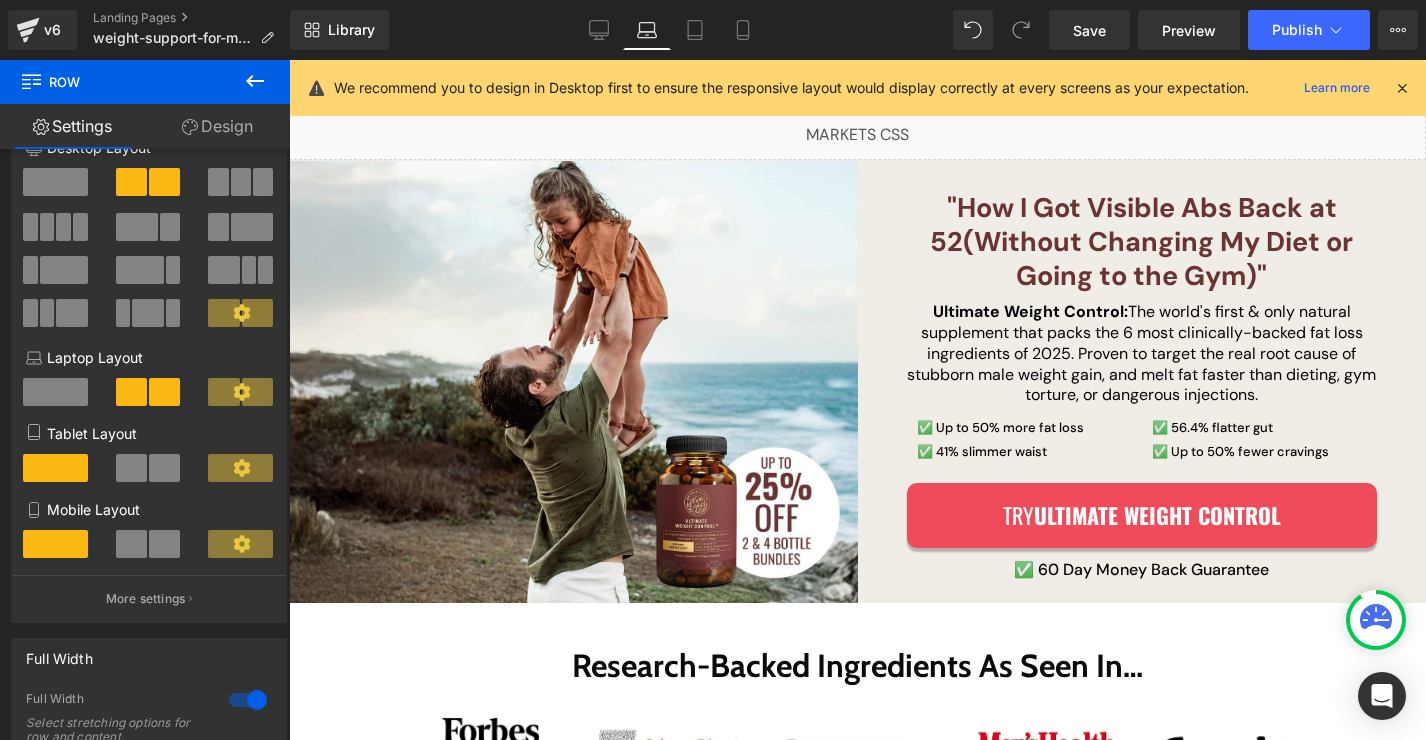 scroll, scrollTop: 0, scrollLeft: 0, axis: both 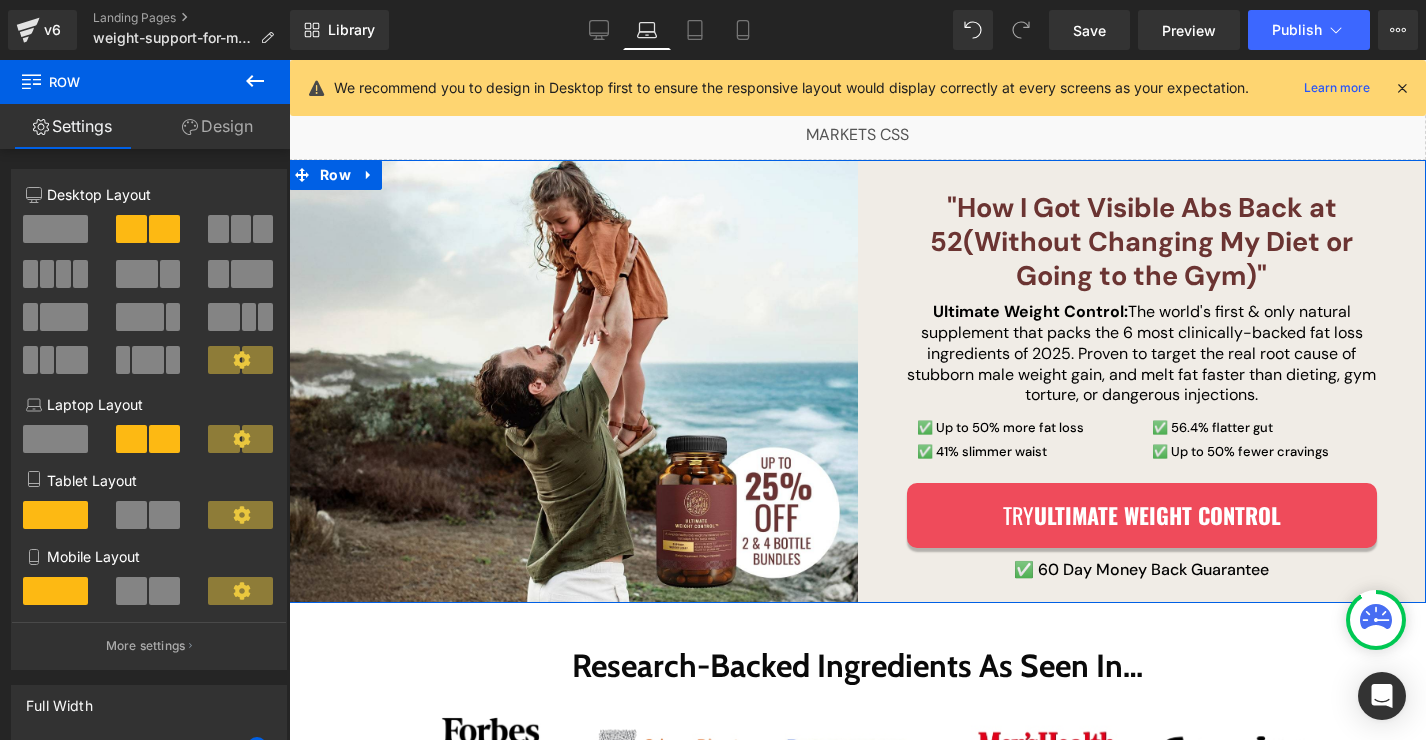 click on ""How I Got Visible Abs Back at 52  (Without Changing My Diet or Going to the Gym)" Heading         Ultimate Weight Control:  The world's first & only natural supplement that packs the 6 most clinically-backed fat loss ingredients of 2025. Proven to target the real root cause of stubborn male weight gain, and melt fat faster than dieting, gym torture, or dangerous injections. Text Block         ✅ Up to 50% more fat loss ✅ 41% slimmer waist Text Block         ✅ 56.4% flatter gut  ✅ Up to 50% fewer cravings Text Block         Row         Try   ULTIMATE WEIGHT CONTROL Button          ✅ 60 Day Money Back Guarantee Text Block         Row" at bounding box center (1142, 381) 